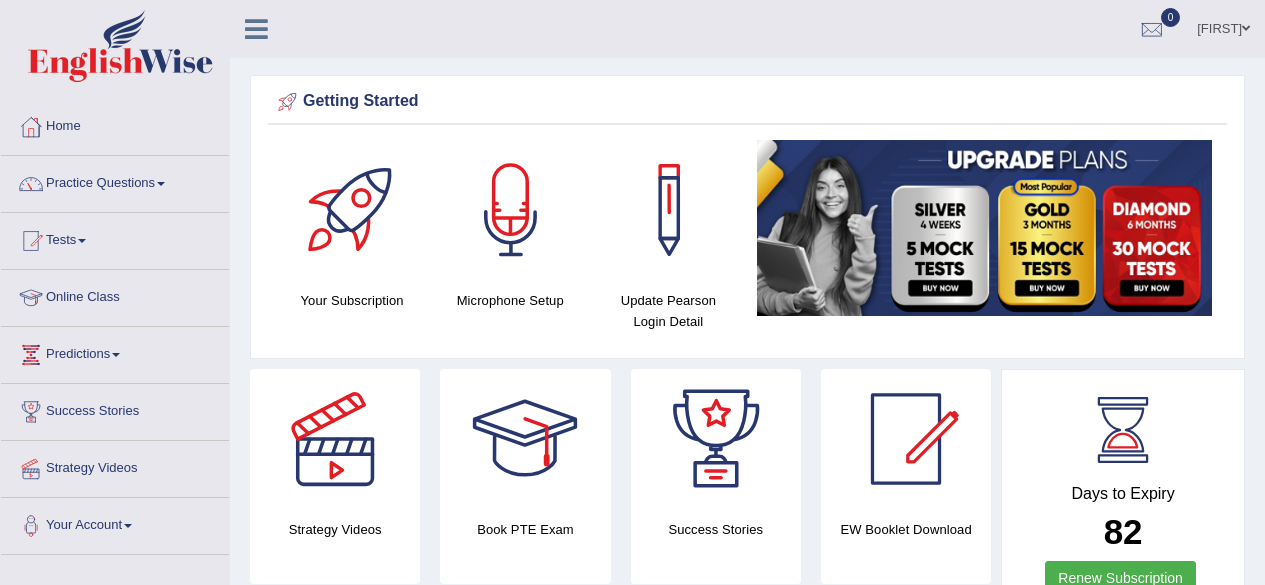 scroll, scrollTop: 0, scrollLeft: 0, axis: both 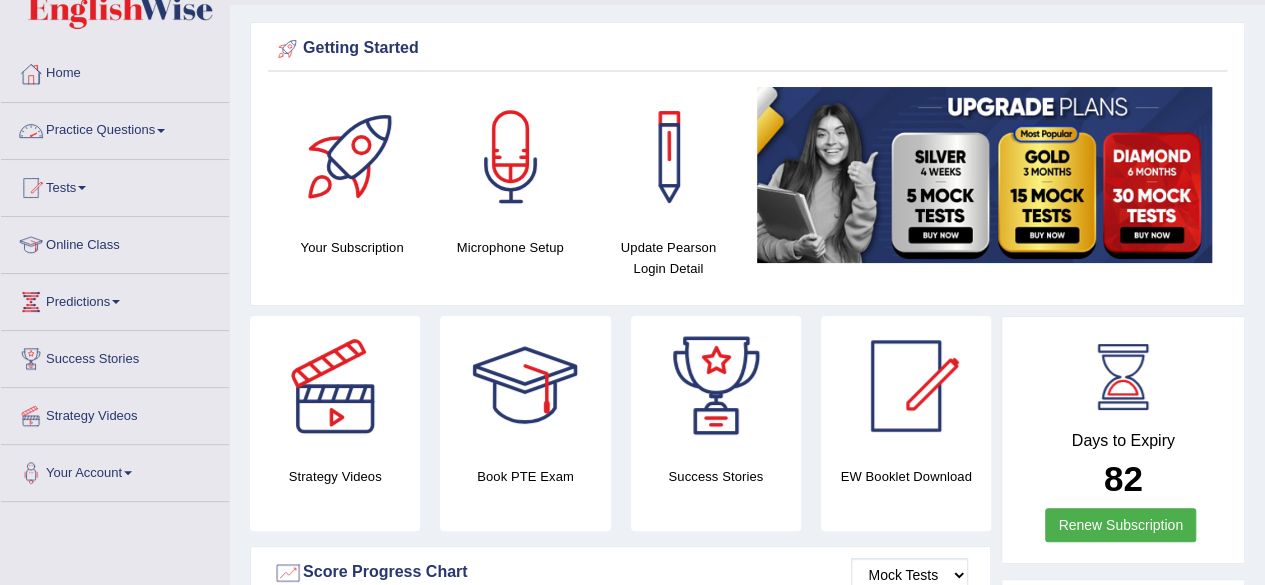 click on "Practice Questions" at bounding box center (115, 128) 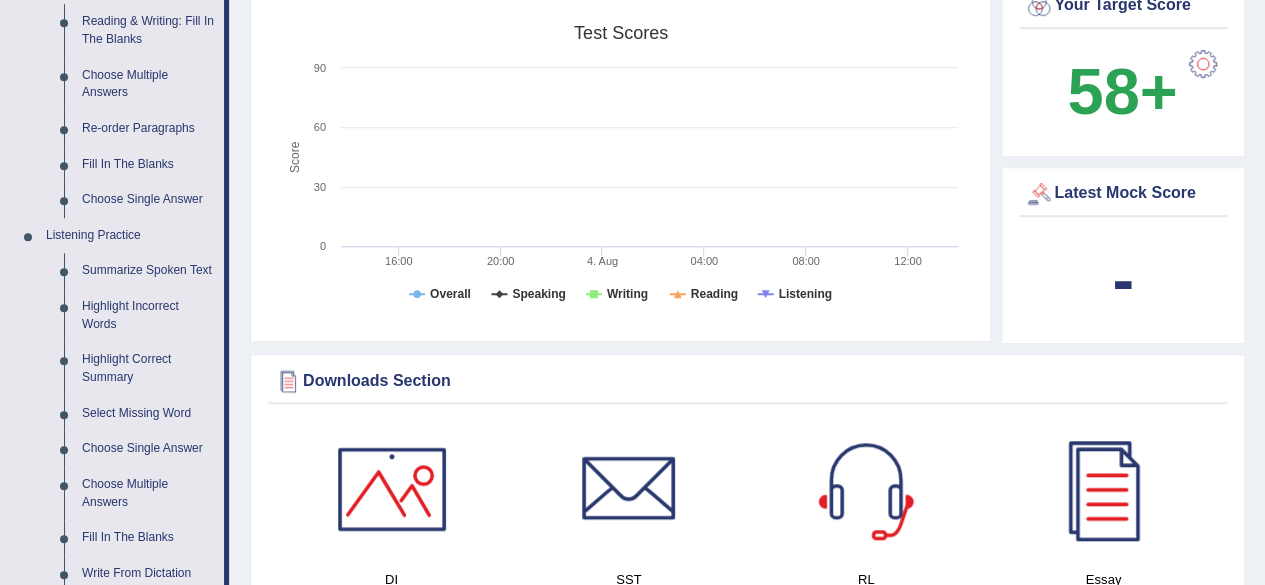 scroll, scrollTop: 613, scrollLeft: 0, axis: vertical 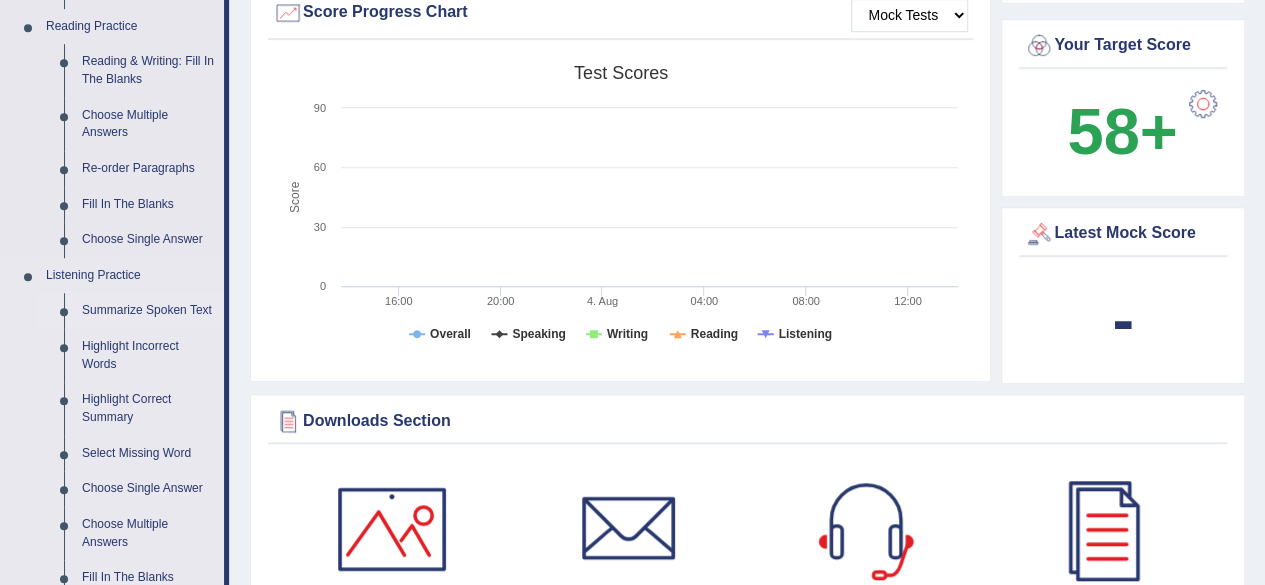click on "Summarize Spoken Text" at bounding box center [148, 311] 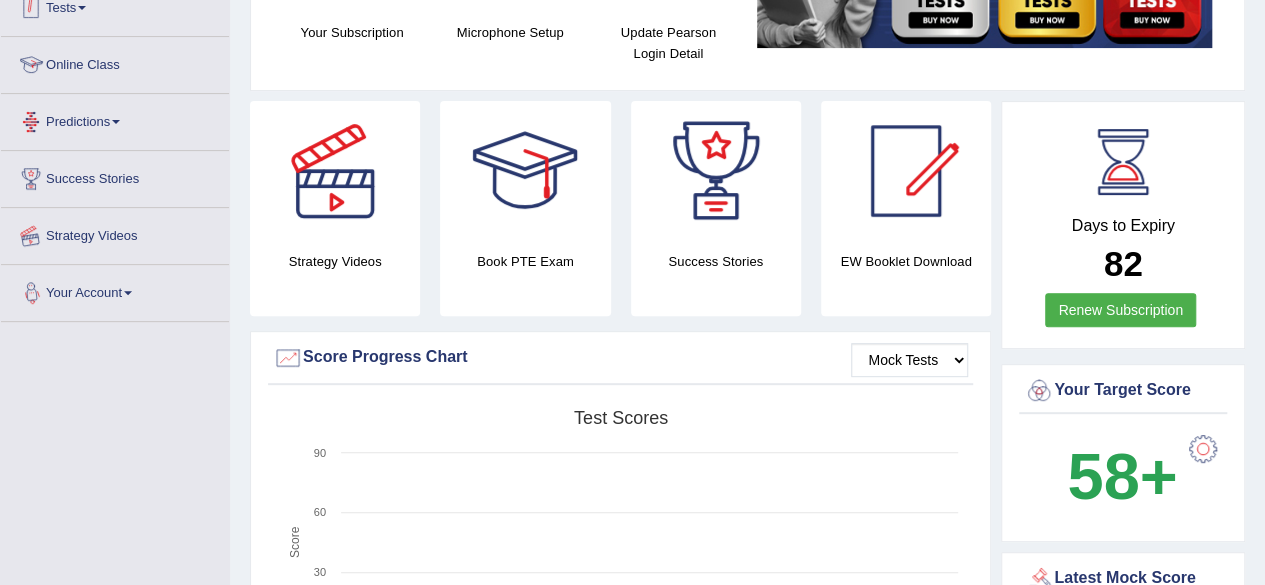 scroll, scrollTop: 316, scrollLeft: 0, axis: vertical 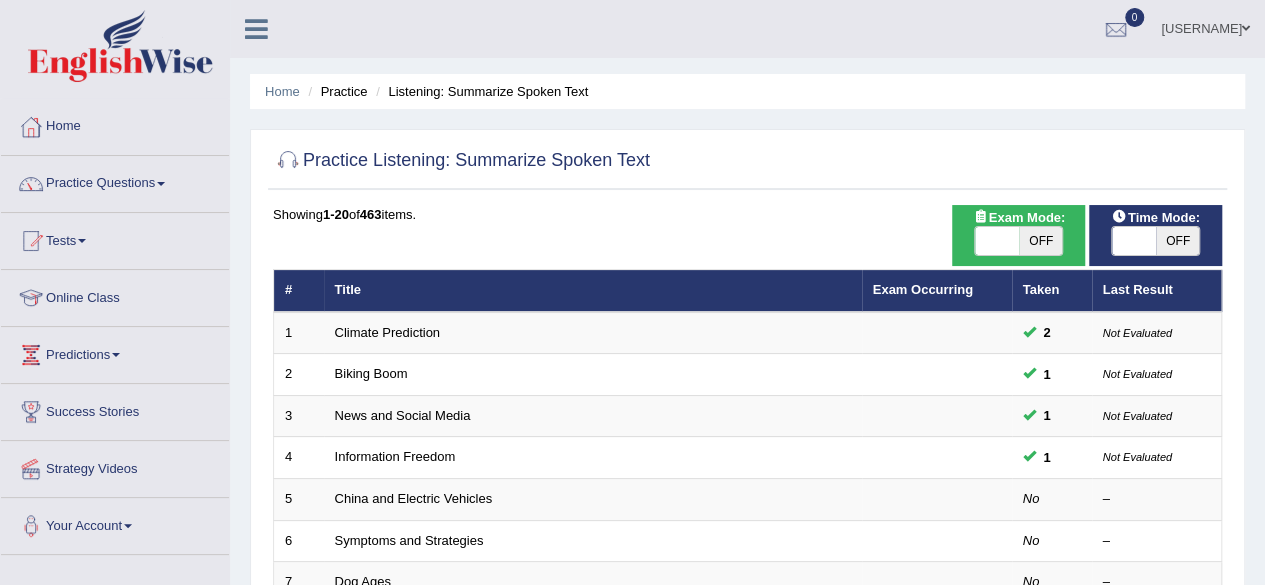 click on "OFF" at bounding box center (1178, 241) 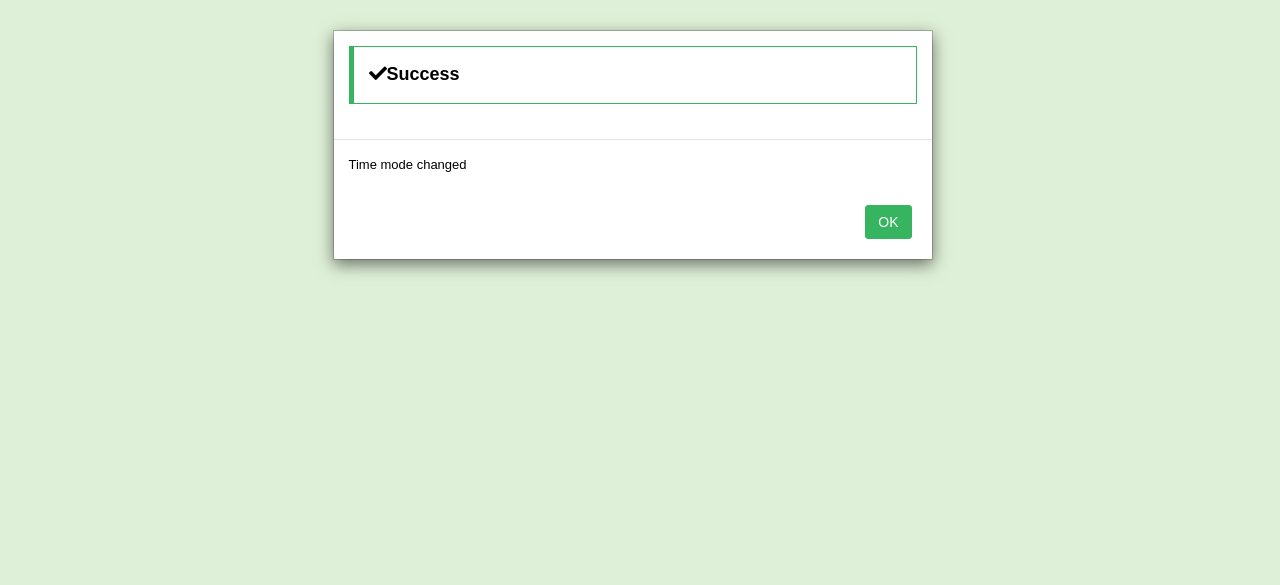 click on "OK" at bounding box center [888, 222] 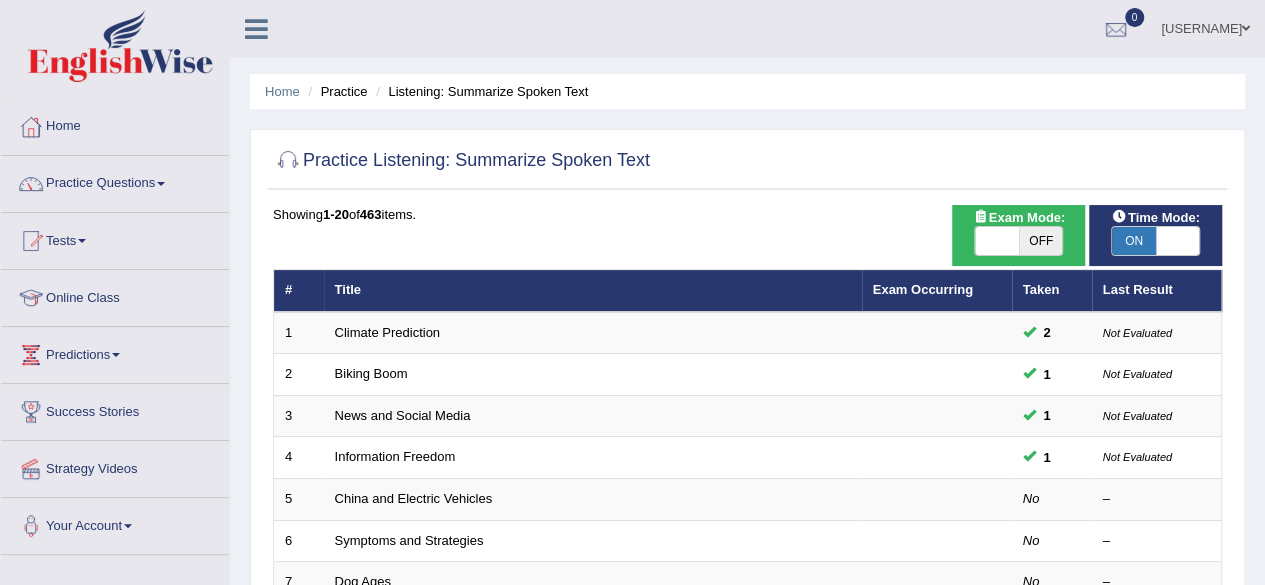 click on "OFF" at bounding box center [1041, 241] 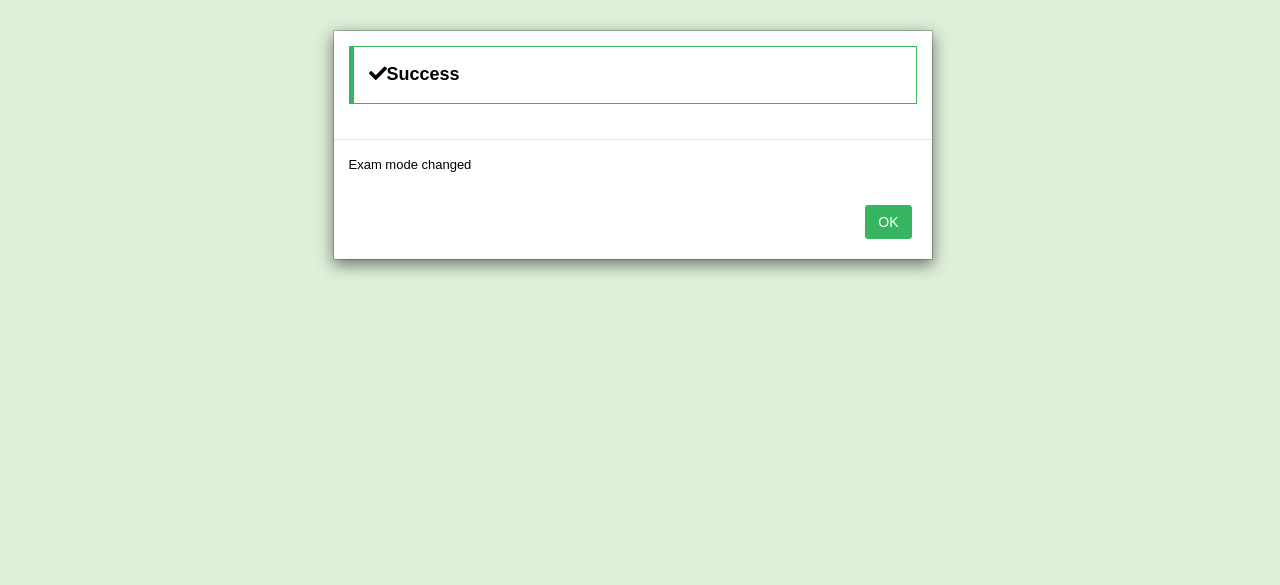 click on "OK" at bounding box center (888, 222) 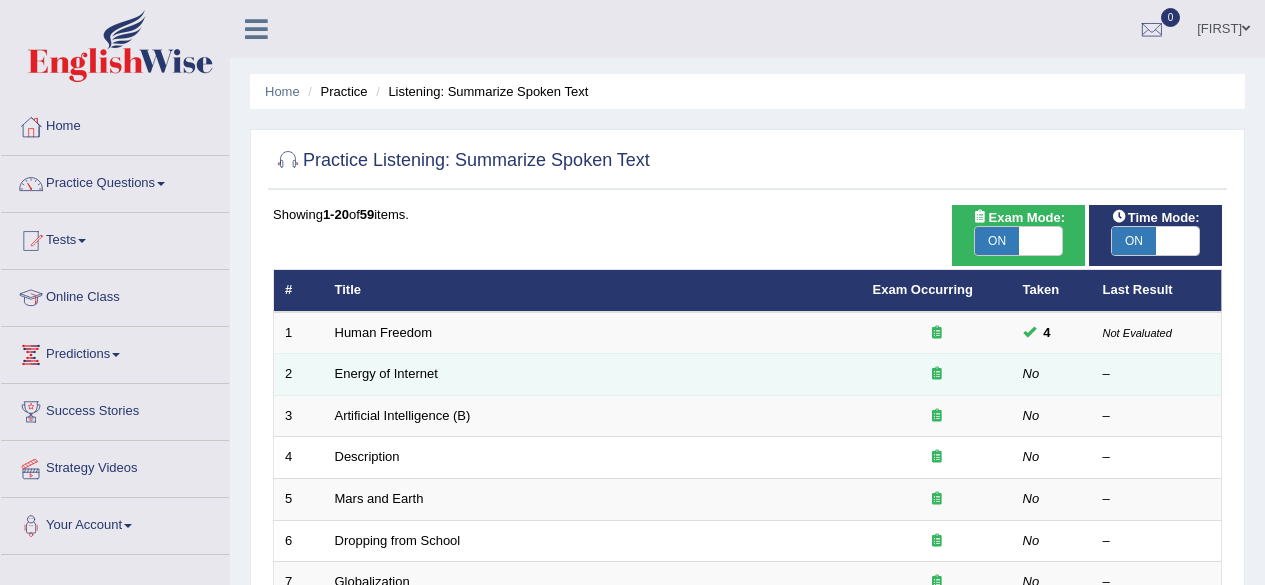 scroll, scrollTop: 0, scrollLeft: 0, axis: both 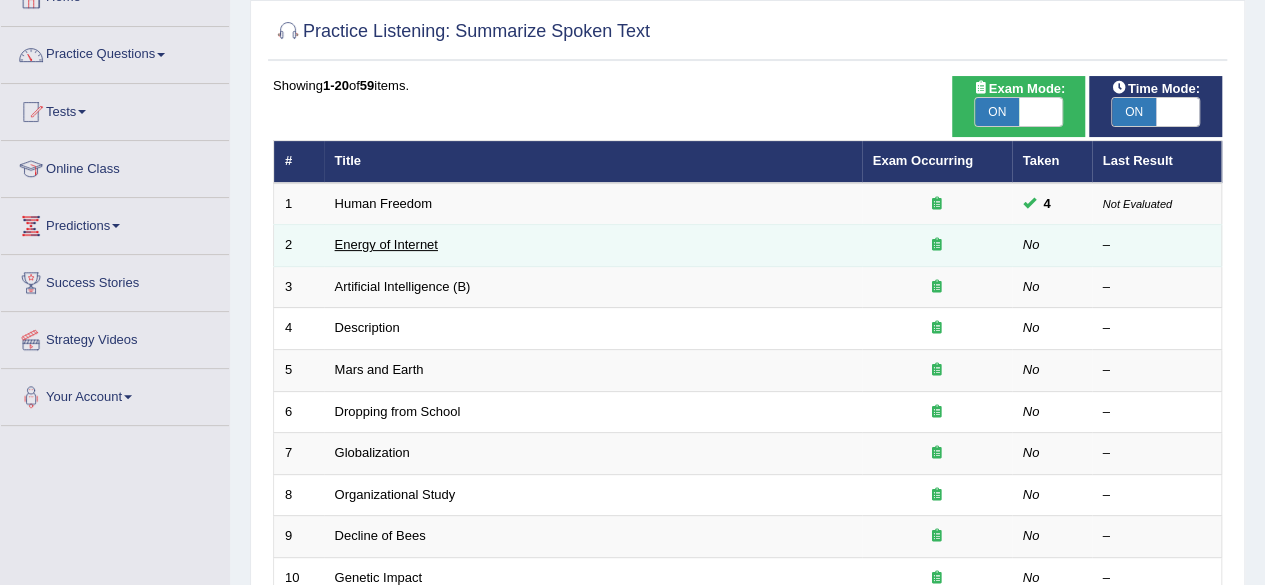 click on "Energy of Internet" at bounding box center [386, 244] 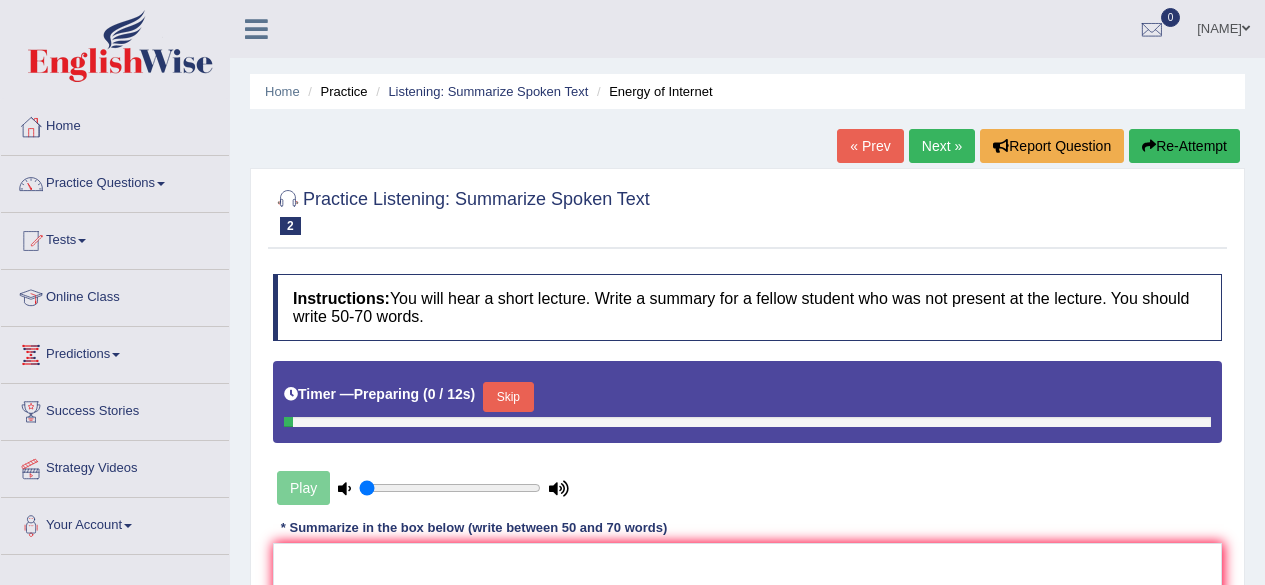 scroll, scrollTop: 0, scrollLeft: 0, axis: both 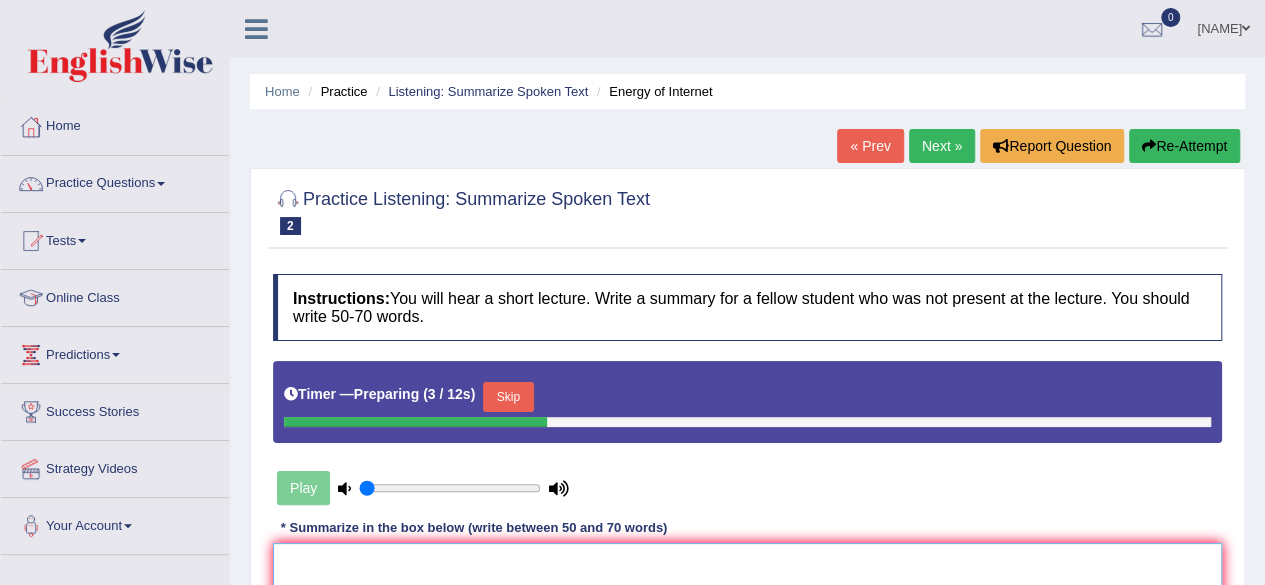 click at bounding box center (747, 640) 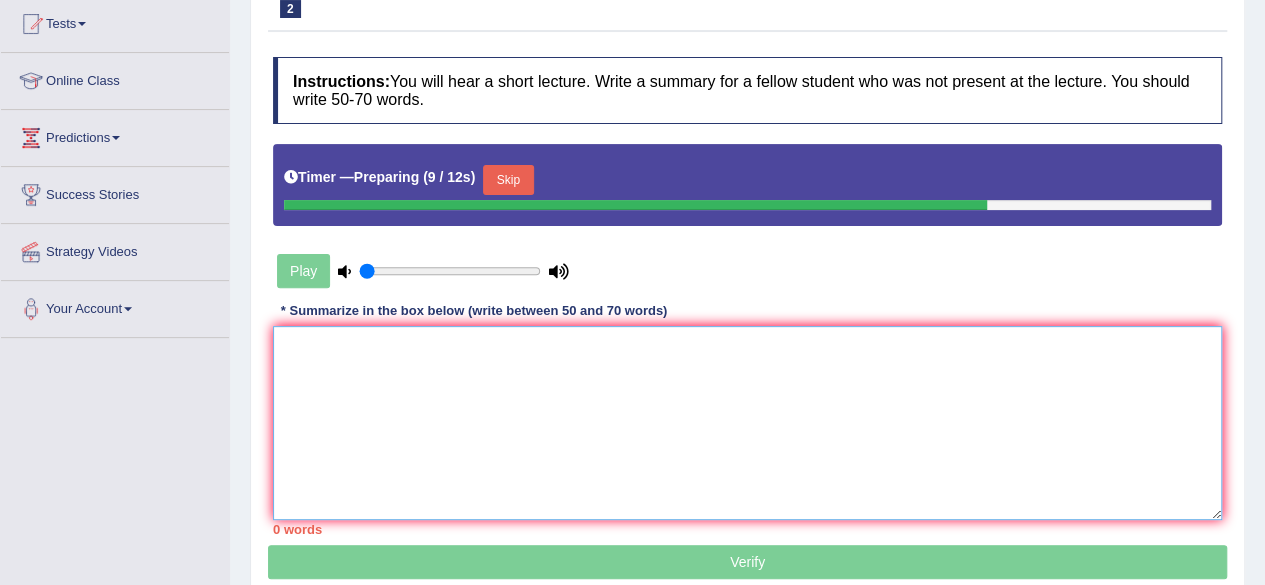 scroll, scrollTop: 219, scrollLeft: 0, axis: vertical 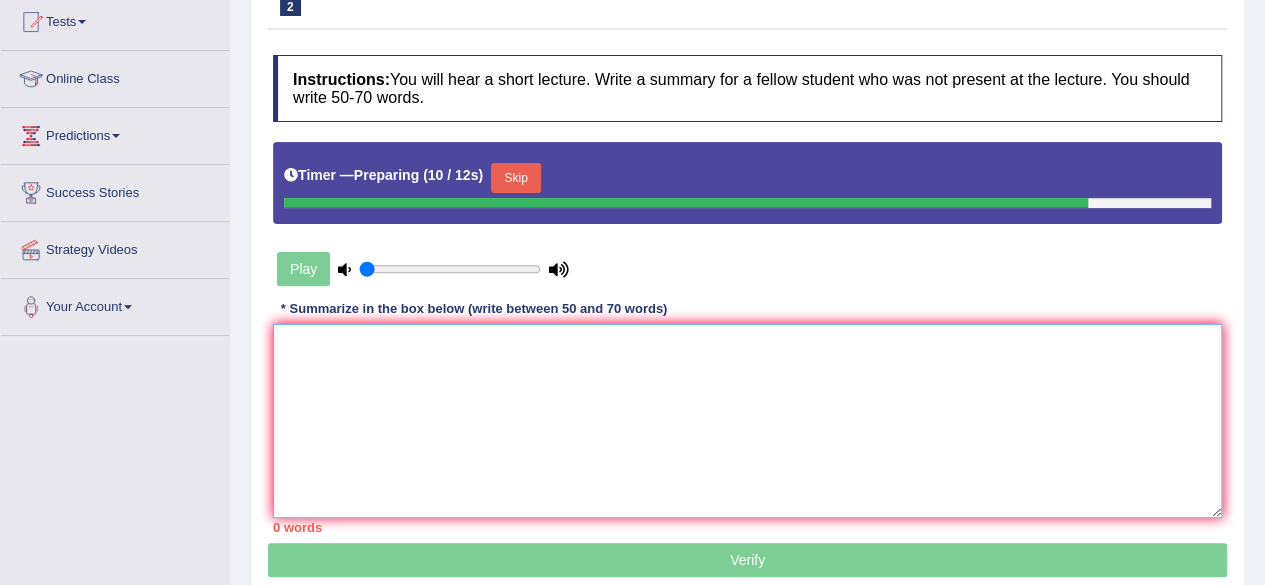 click at bounding box center [747, 421] 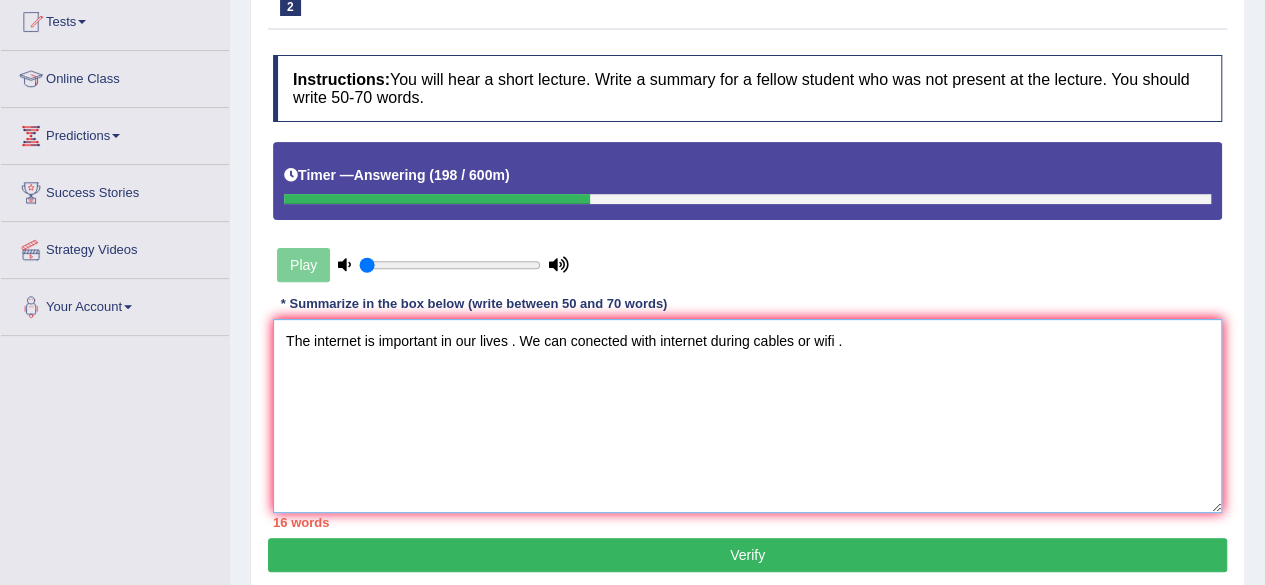 click on "The internet is important in our lives . We can conected with internet during cables or wifi ." at bounding box center (747, 416) 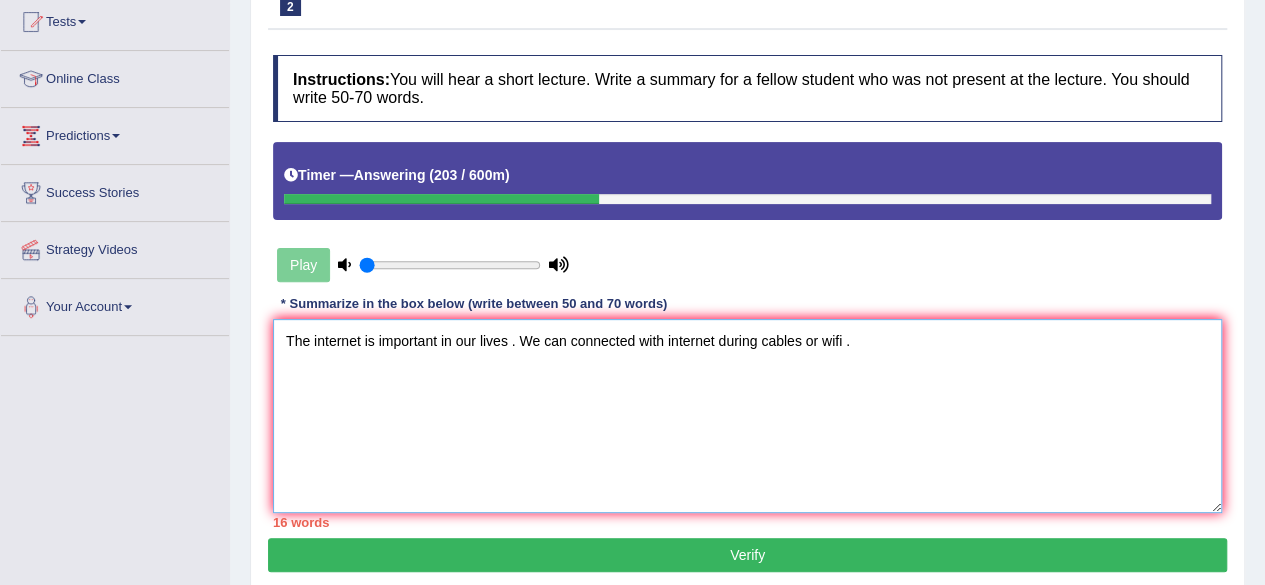 click on "The internet is important in our lives . We can connected with internet during cables or wifi ." at bounding box center (747, 416) 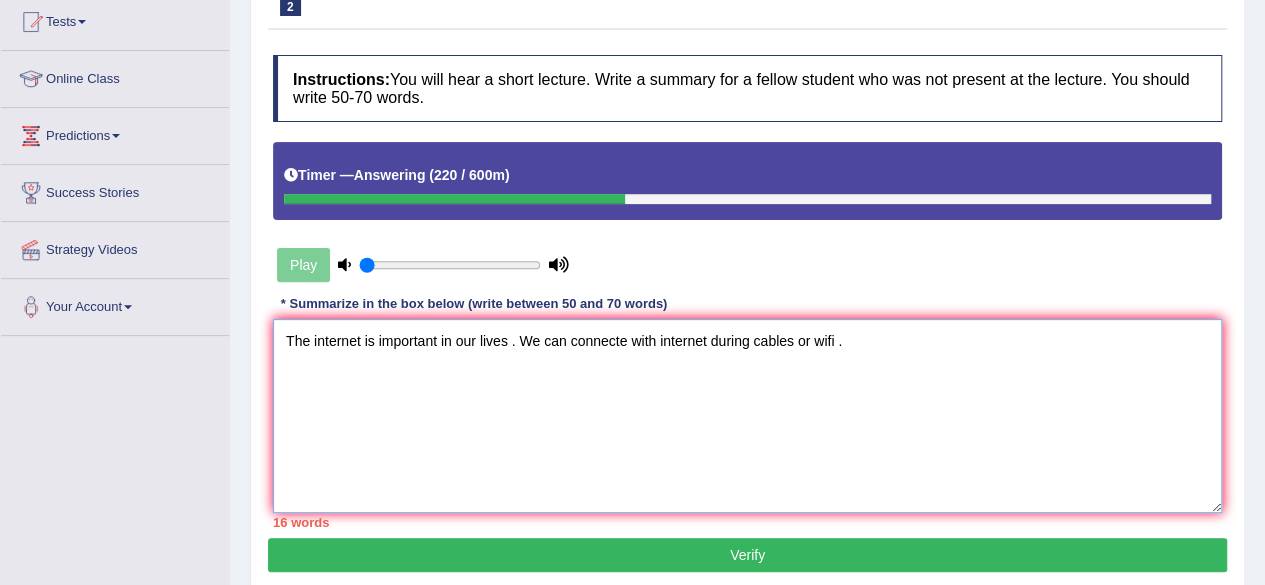 click on "The internet is important in our lives . We can connecte with internet during cables or wifi ." at bounding box center (747, 416) 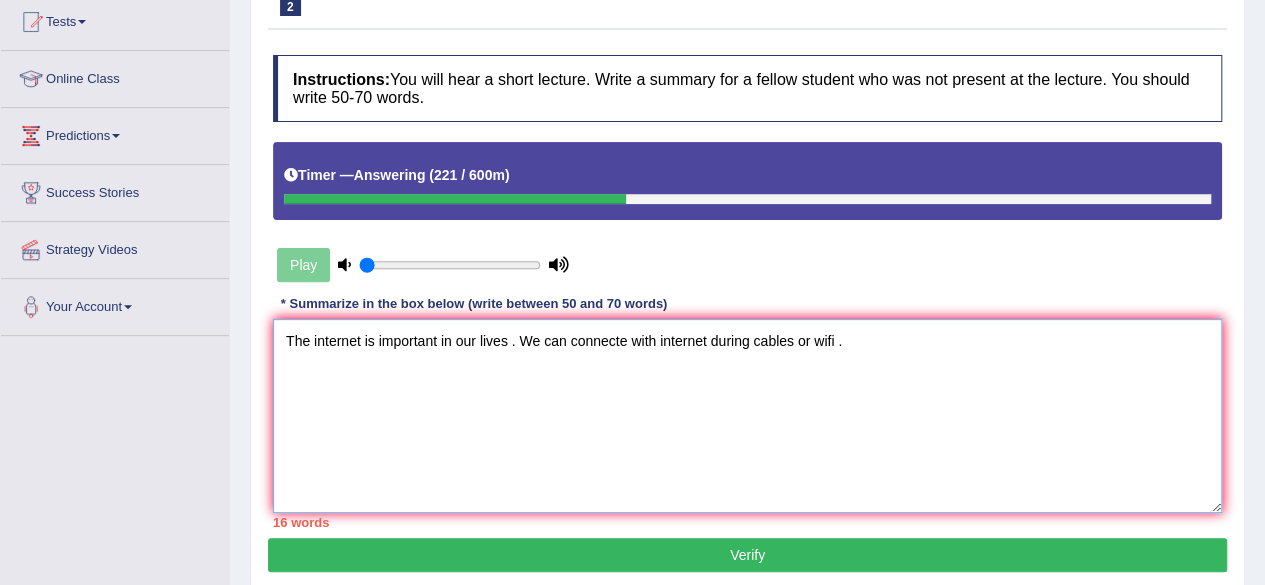 click on "The internet is important in our lives . We can connecte with internet during cables or wifi ." at bounding box center (747, 416) 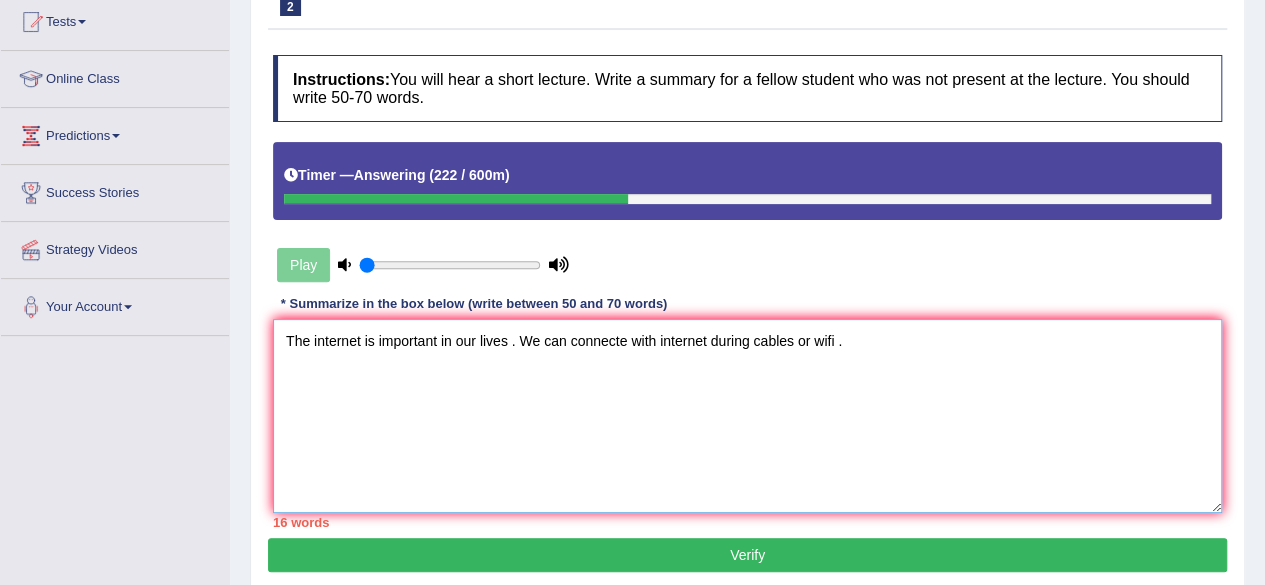 drag, startPoint x: 653, startPoint y: 335, endPoint x: 634, endPoint y: 333, distance: 19.104973 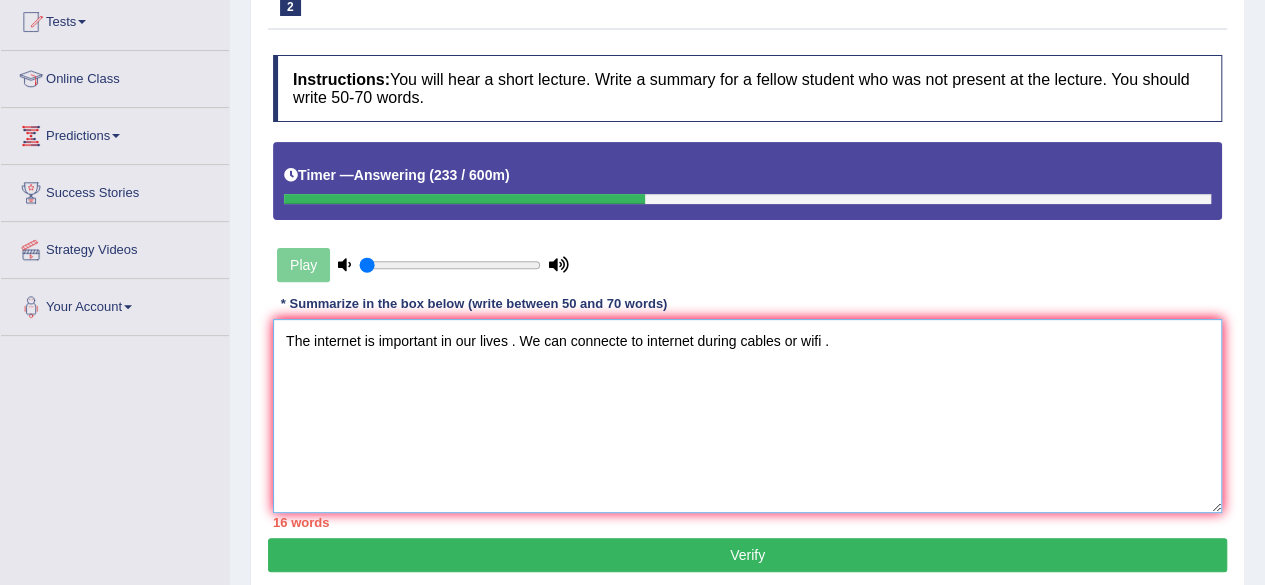 drag, startPoint x: 644, startPoint y: 336, endPoint x: 696, endPoint y: 339, distance: 52.086468 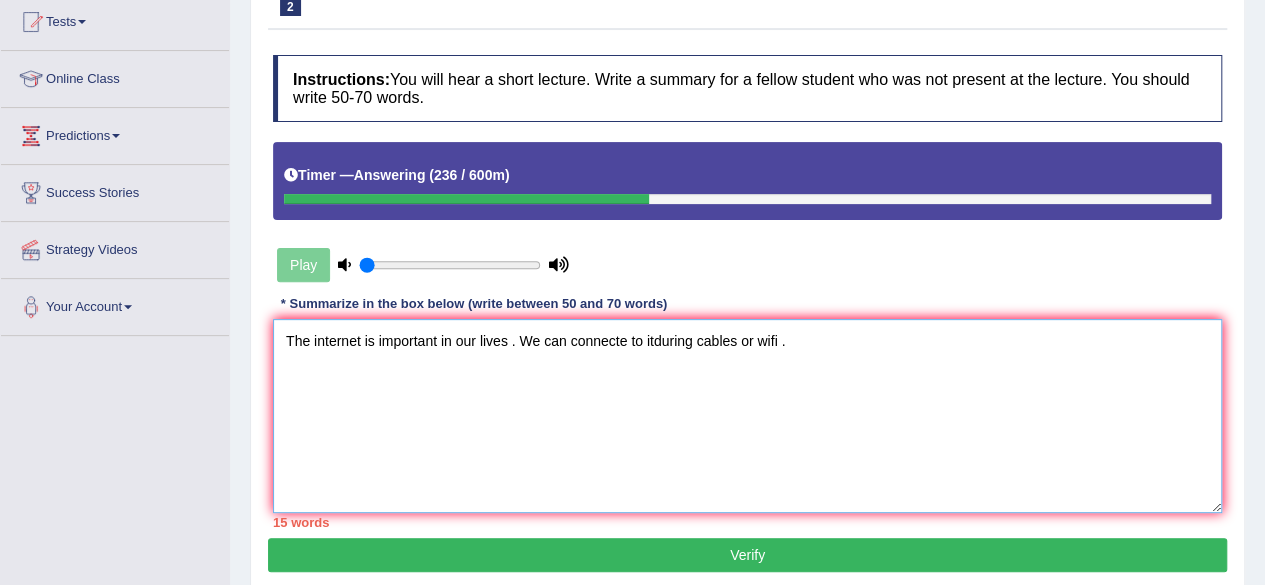 click on "The internet is important in our lives . We can connecte to itduring cables or wifi ." at bounding box center [747, 416] 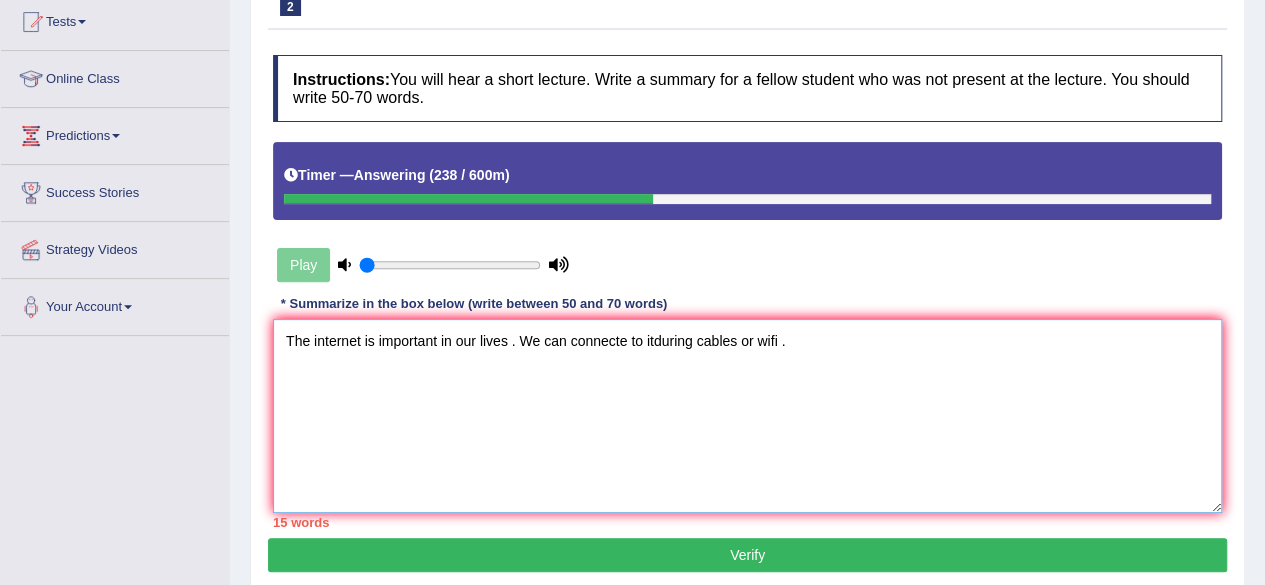 drag, startPoint x: 691, startPoint y: 337, endPoint x: 654, endPoint y: 336, distance: 37.01351 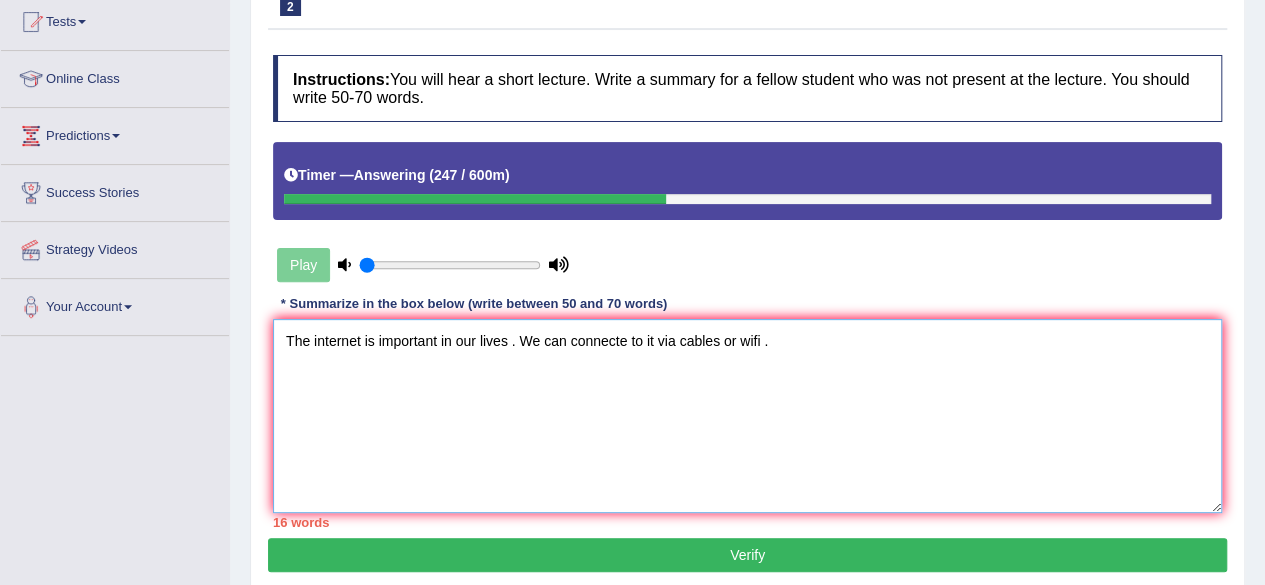 click on "The internet is important in our lives . We can connecte to it via cables or wifi ." at bounding box center (747, 416) 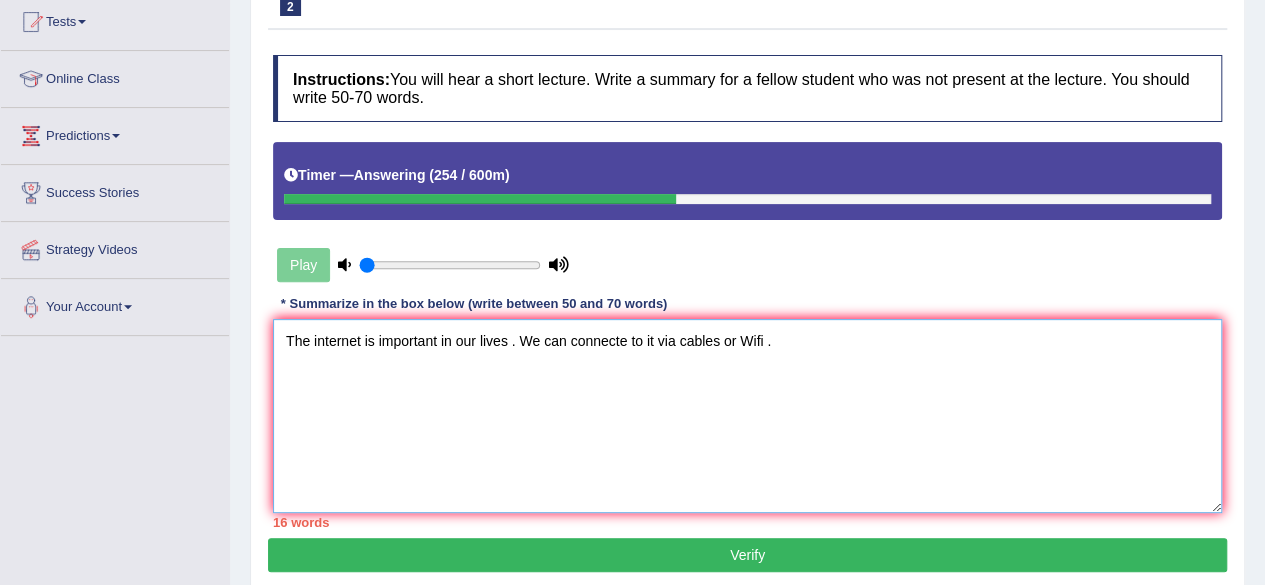 click on "The internet is important in our lives . We can connecte to it via cables or Wifi ." at bounding box center [747, 416] 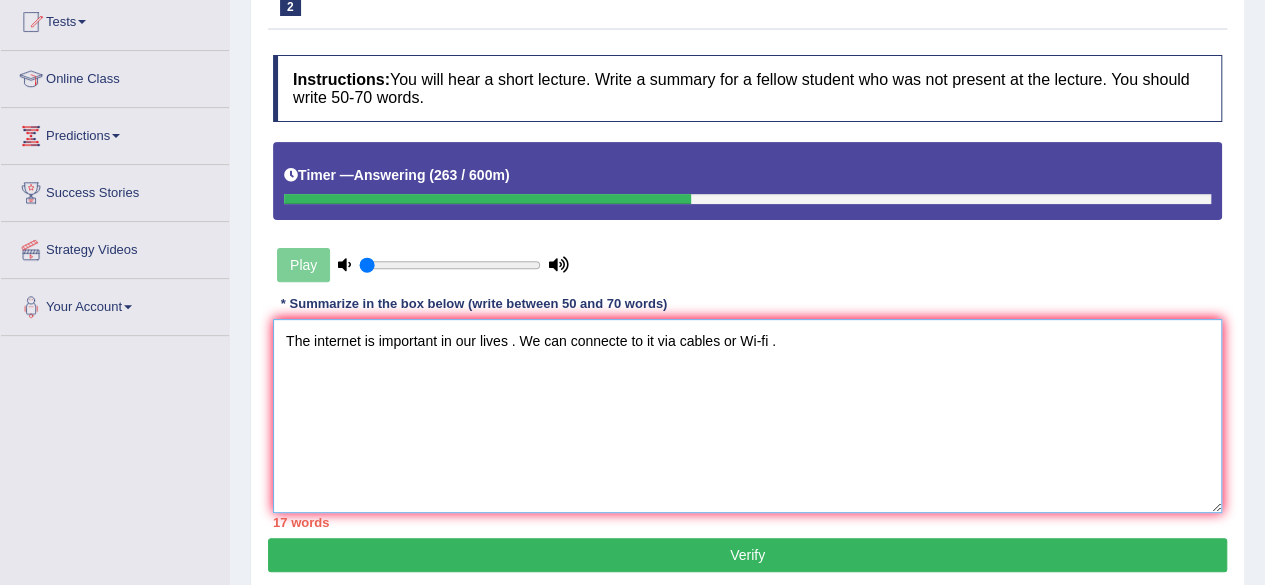 click on "The internet is important in our lives . We can connecte to it via cables or Wi-fi ." at bounding box center [747, 416] 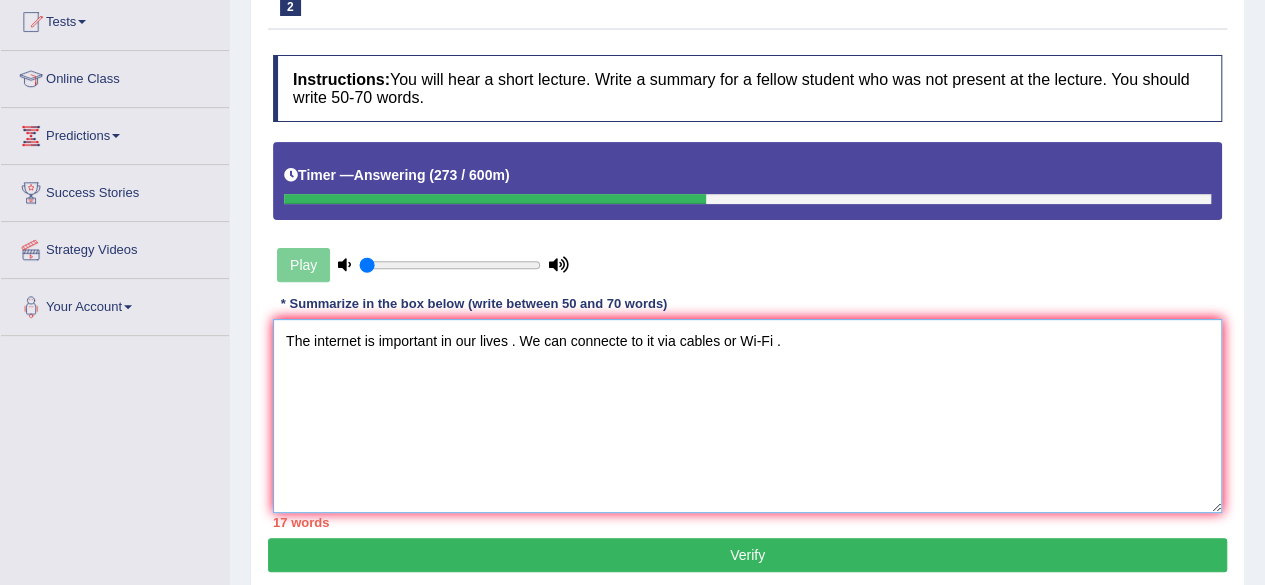click on "The internet is important in our lives . We can connecte to it via cables or Wi-Fi ." at bounding box center (747, 416) 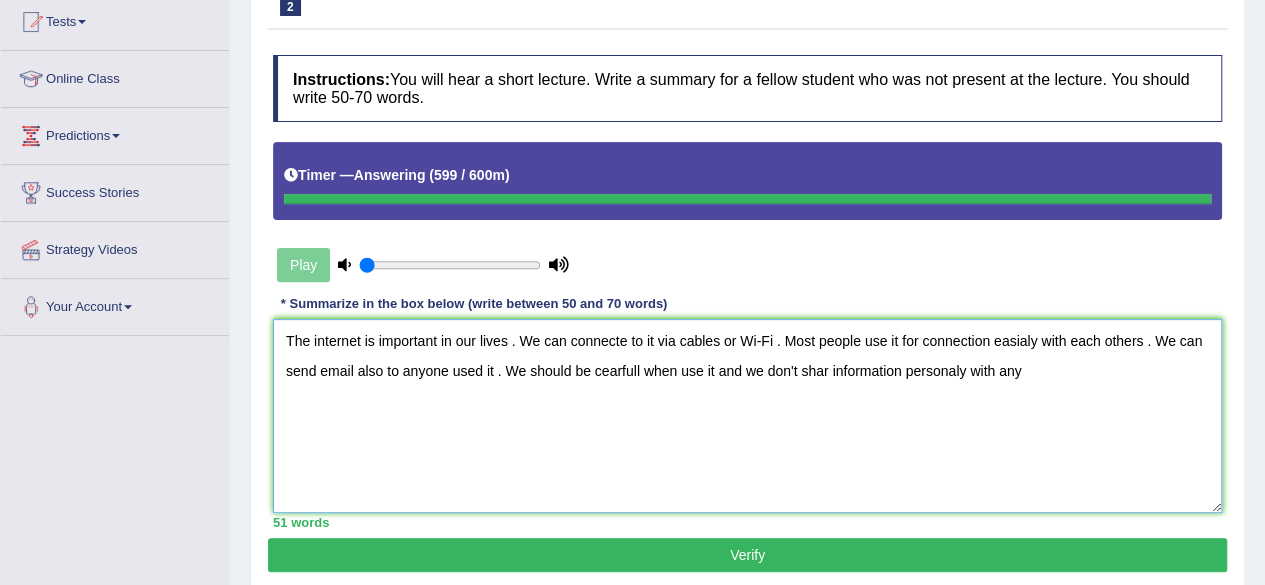 type on "The internet is important in our lives . We can connecte to it via cables or Wi-Fi . Most people use it for connection easialy with each others . We can send email also to anyone used it . We should be cearfull when use it and we don't shar information personaly with any" 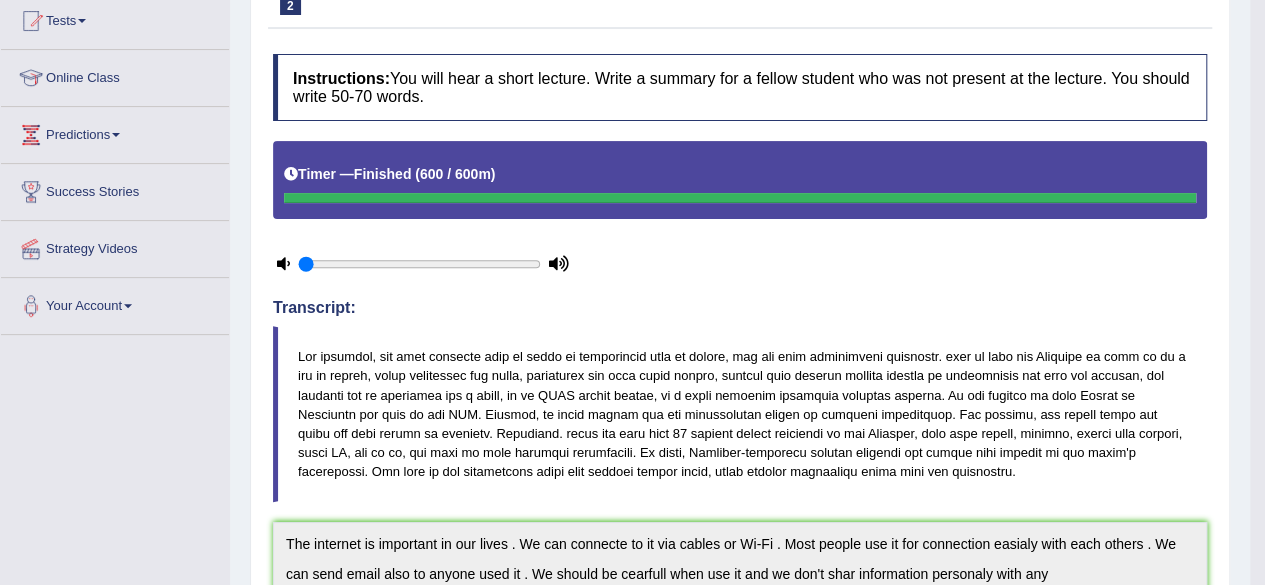 scroll, scrollTop: 141, scrollLeft: 0, axis: vertical 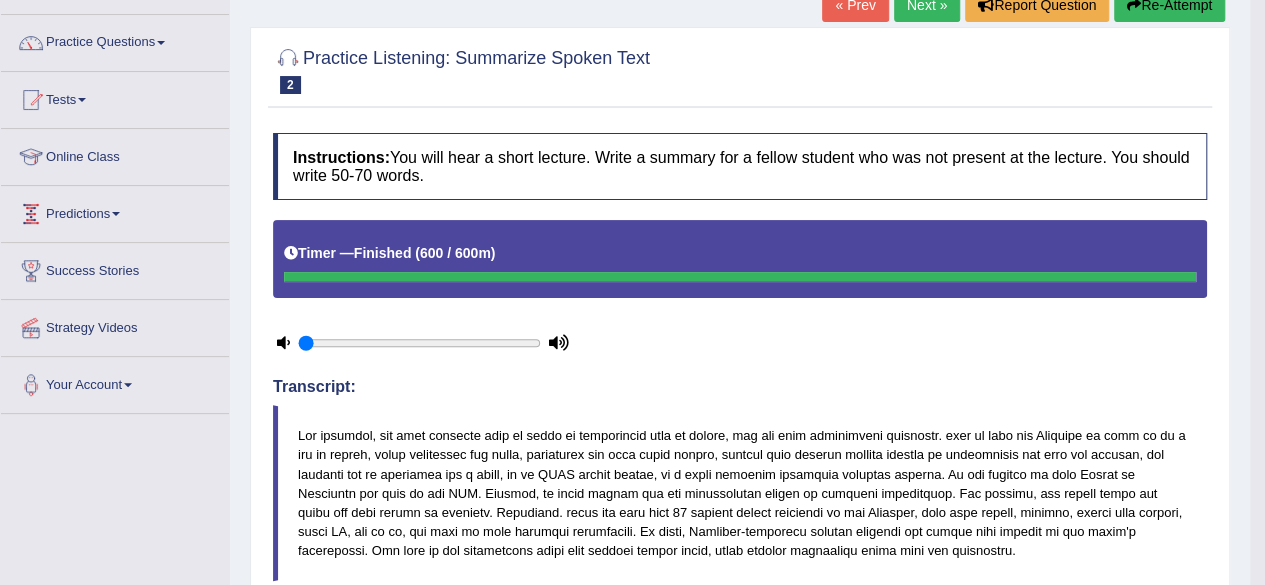 click on "Predictions" at bounding box center (115, 211) 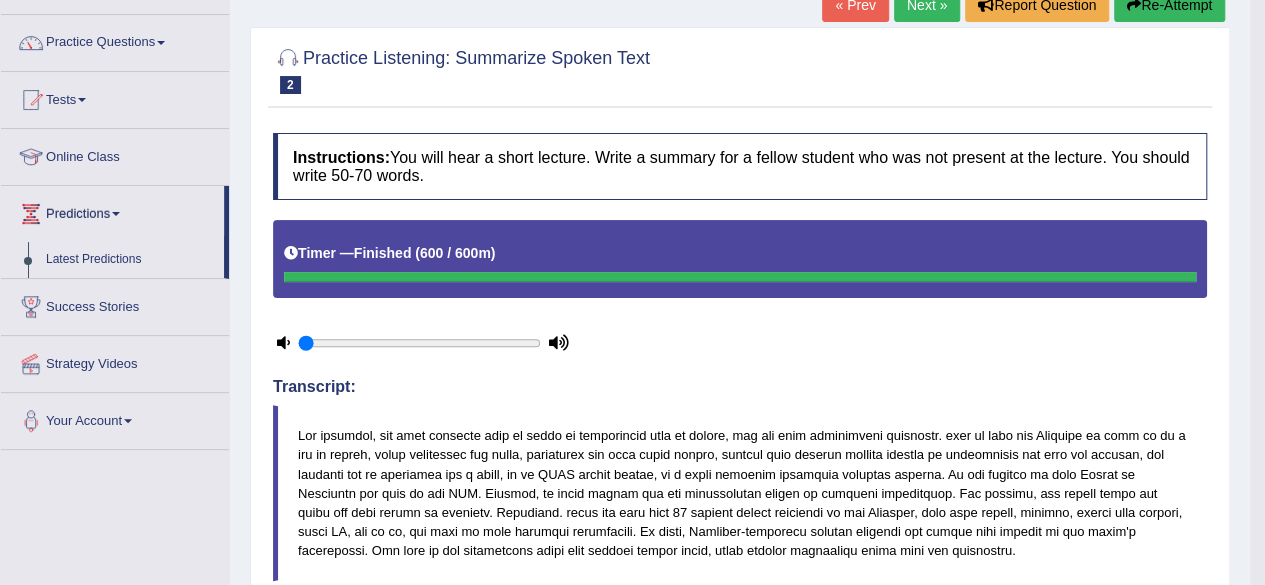 click on "Predictions" at bounding box center (112, 211) 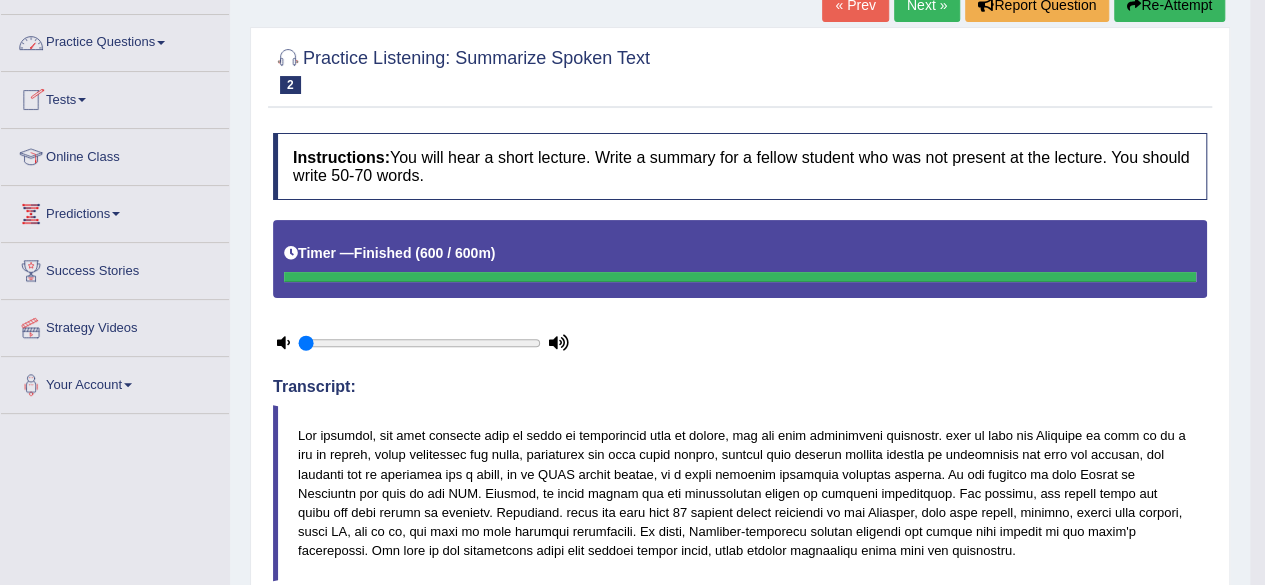 click on "Practice Questions" at bounding box center [115, 40] 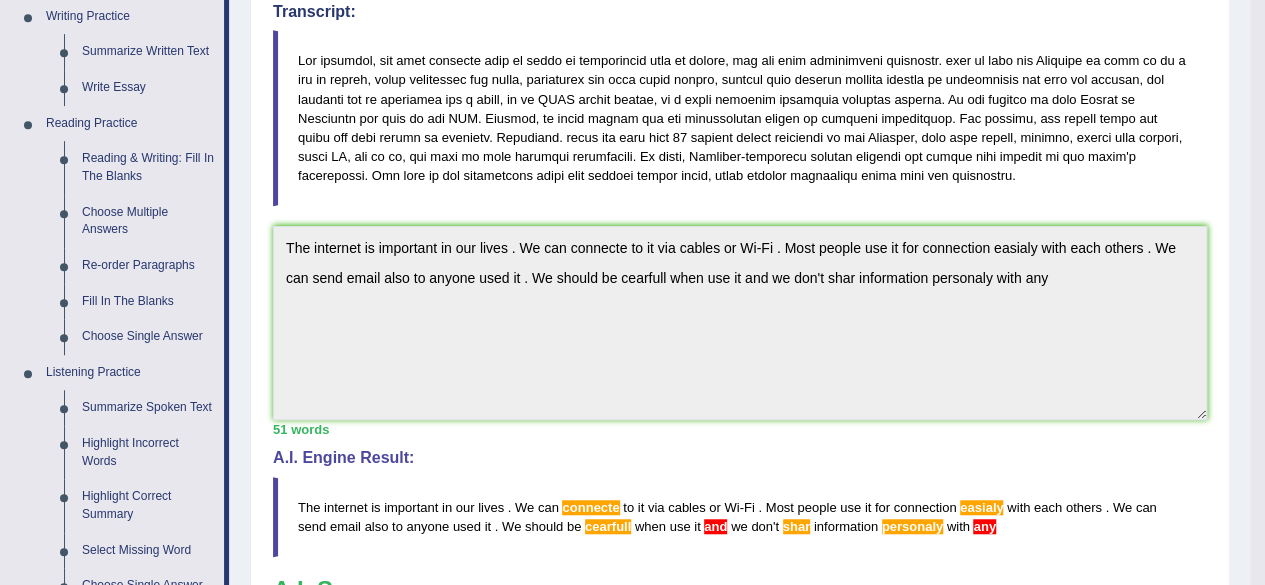 scroll, scrollTop: 520, scrollLeft: 0, axis: vertical 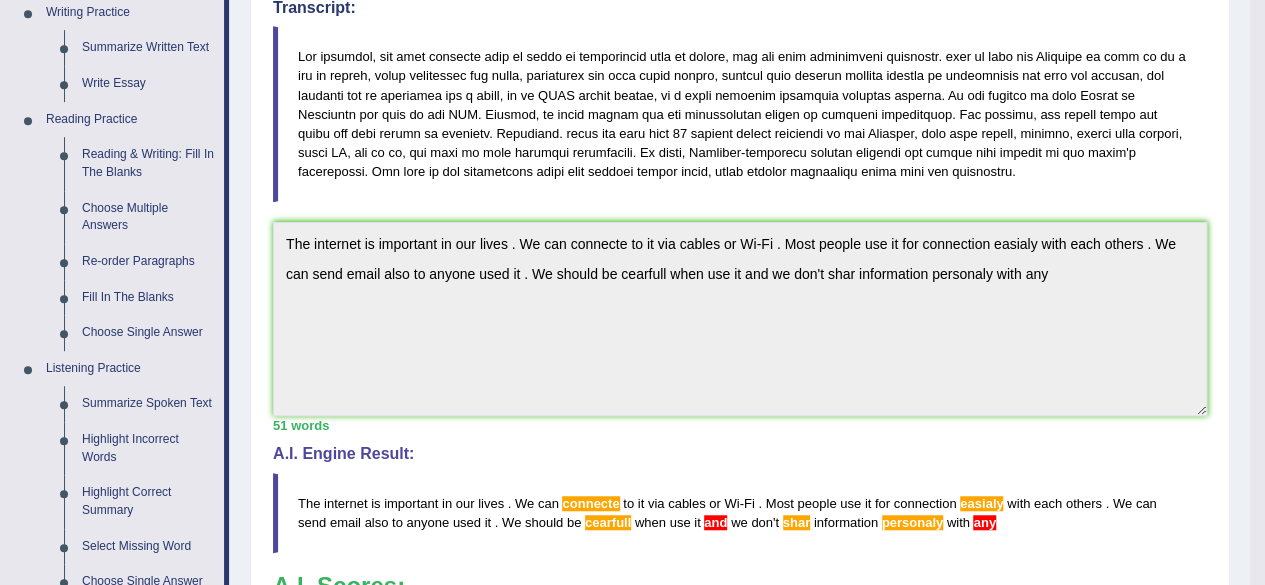 click on "Home
Practice
Listening: Summarize Spoken Text
Energy of Internet
« Prev Next »  Report Question  Re-Attempt
Practice Listening: Summarize Spoken Text
2
Energy of Internet
Instructions:  You will hear a short lecture. Write a summary for a fellow student who was not present at the lecture. You should write 50-70 words.
Timer —  Finished   ( 600 / 600m ) Transcript: Recorded Answer: * Summarize in the box below (write between 50 and 70 words) The internet is important in our lives . We can connecte to it via cables or Wi-Fi . Most people use it for connection easialy with each others . We can send email also to anyone used it . We should be cearfull when use it and we don't shar information personaly with any 51 words Written Keywords: — A.I. Engine Result: The   internet   is   important   in   our   lives   ." at bounding box center [740, 181] 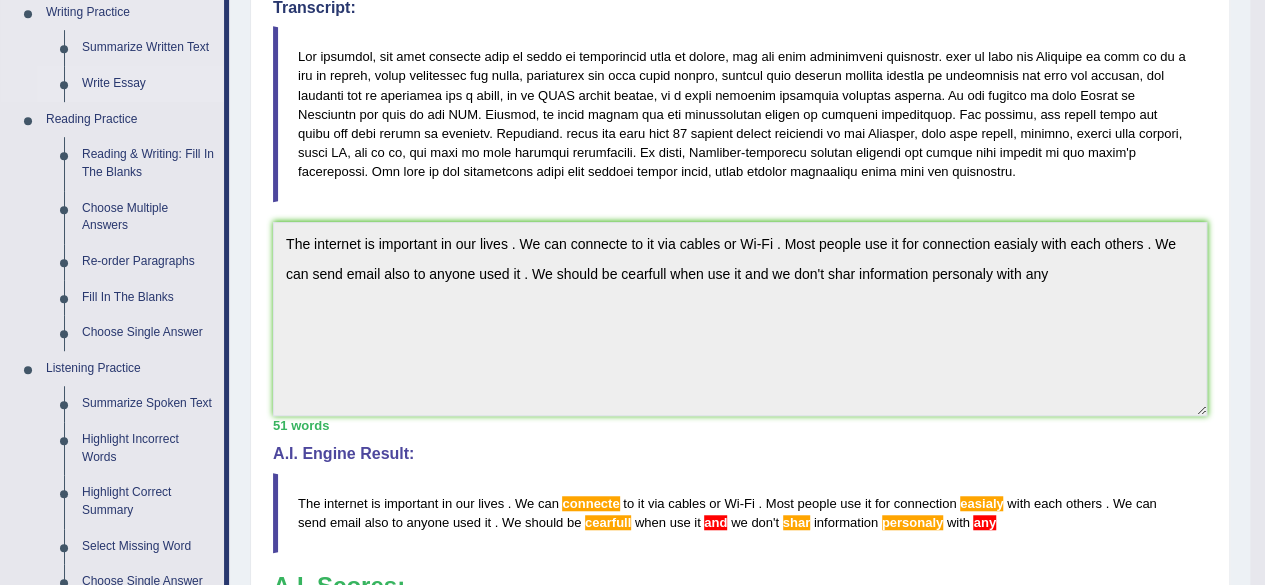 click on "Write Essay" at bounding box center (148, 84) 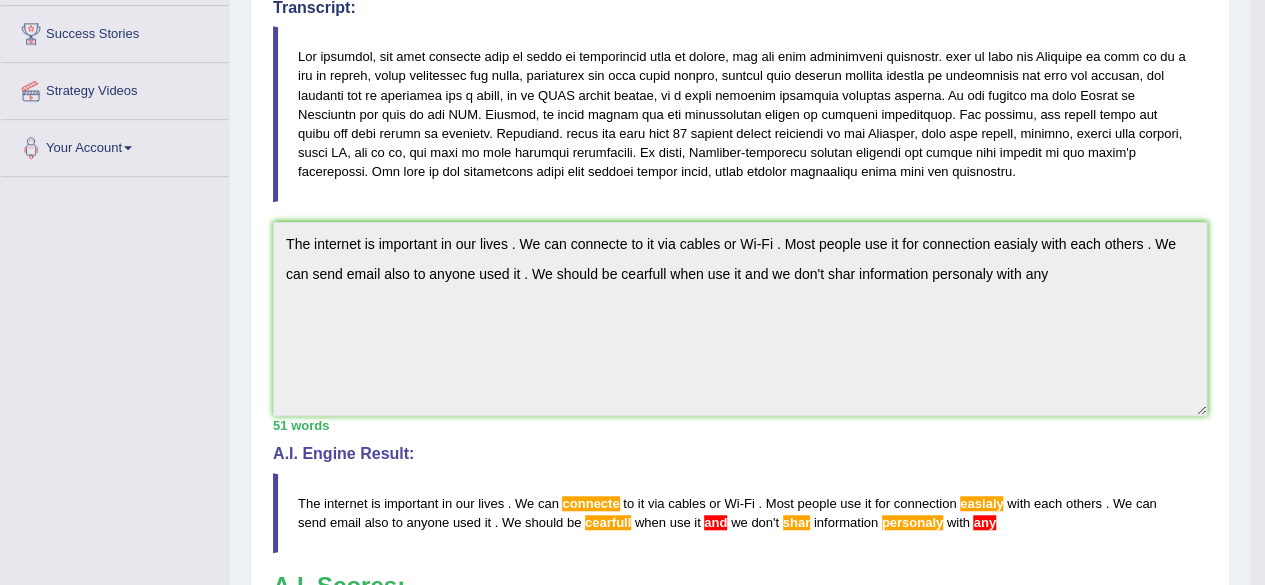 scroll, scrollTop: 258, scrollLeft: 0, axis: vertical 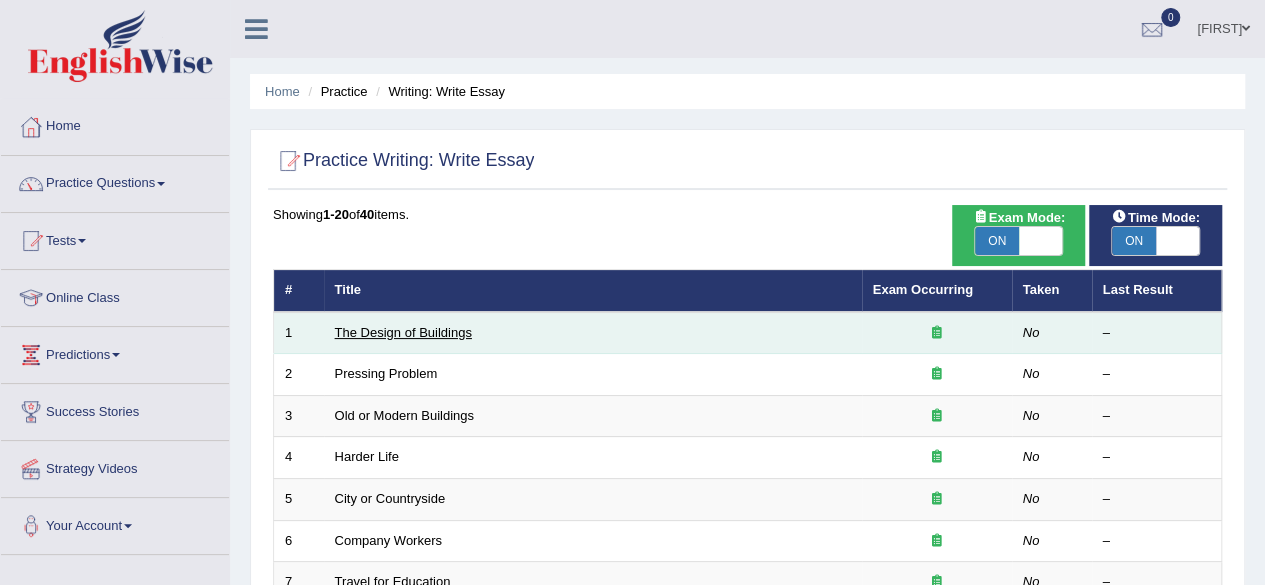 click on "The Design of Buildings" at bounding box center [403, 332] 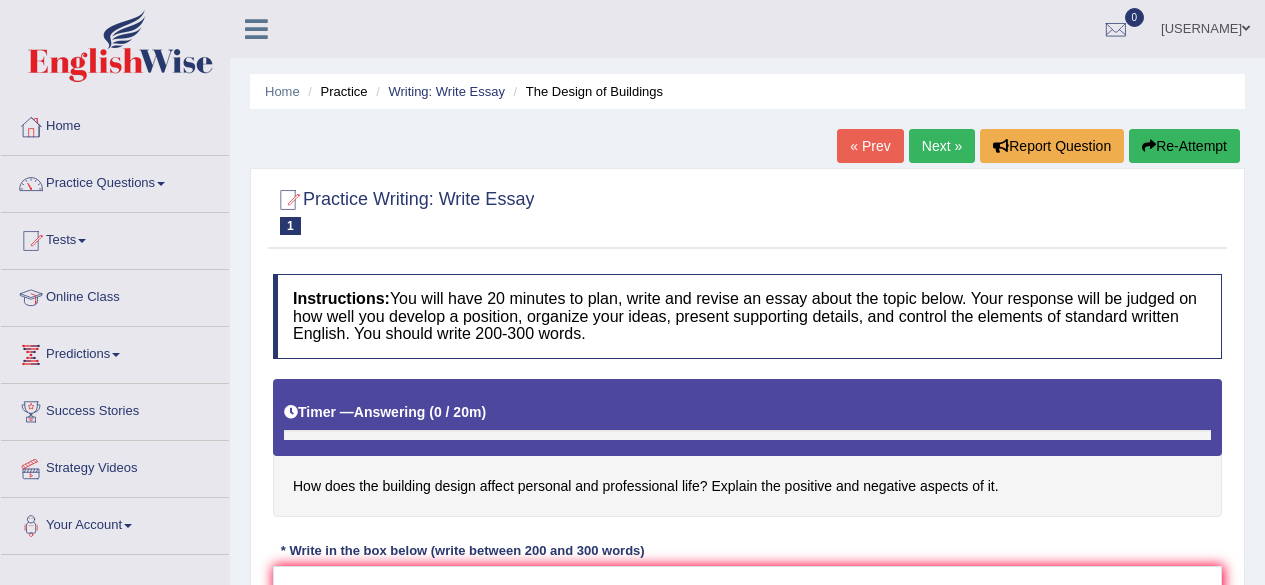 scroll, scrollTop: 0, scrollLeft: 0, axis: both 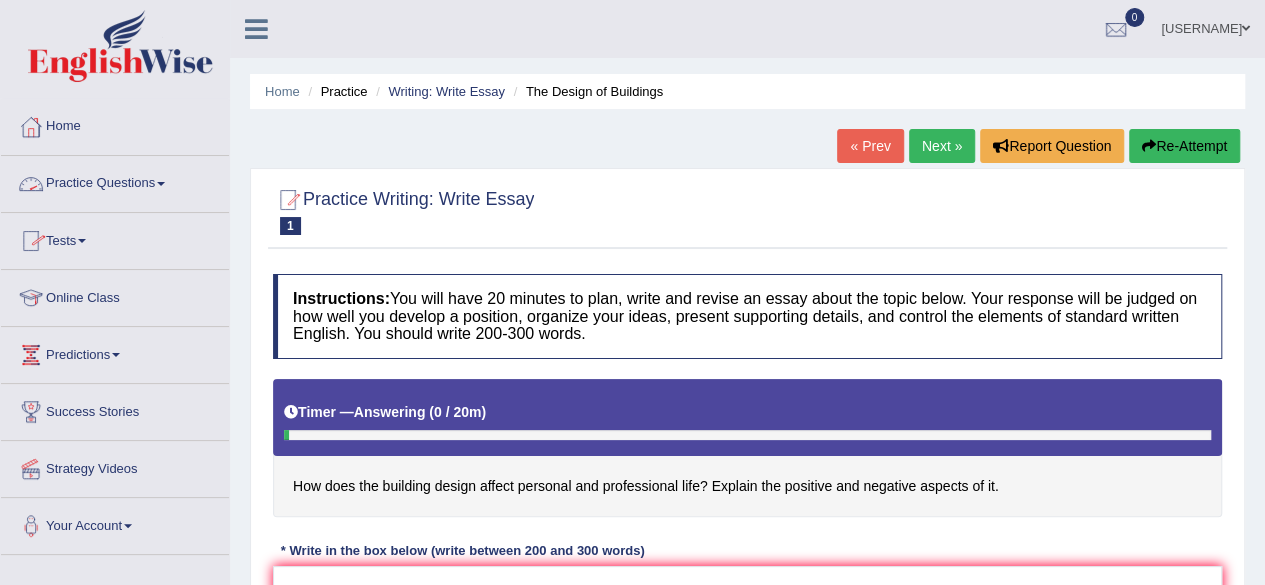 click on "Practice Questions" at bounding box center (115, 181) 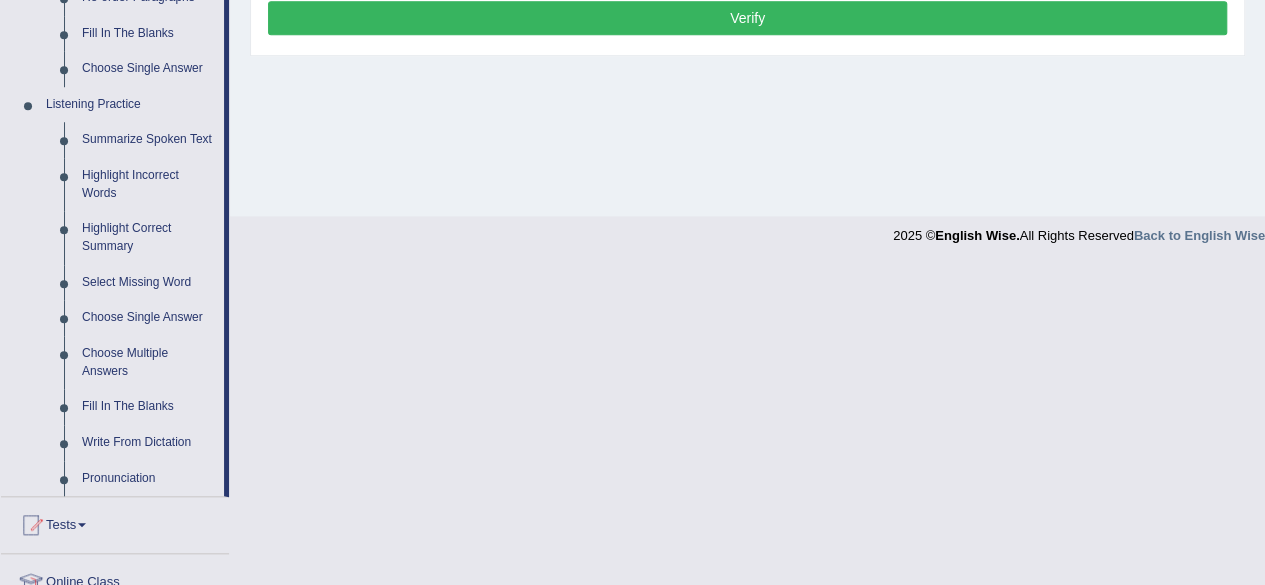 scroll, scrollTop: 786, scrollLeft: 0, axis: vertical 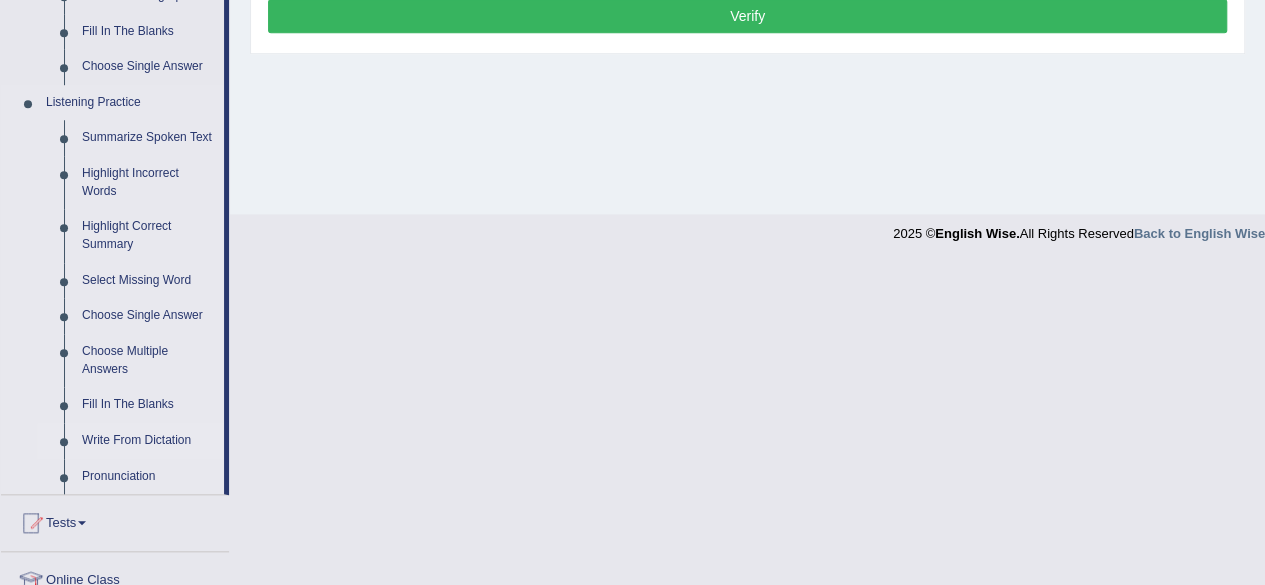 click on "Write From Dictation" at bounding box center (148, 441) 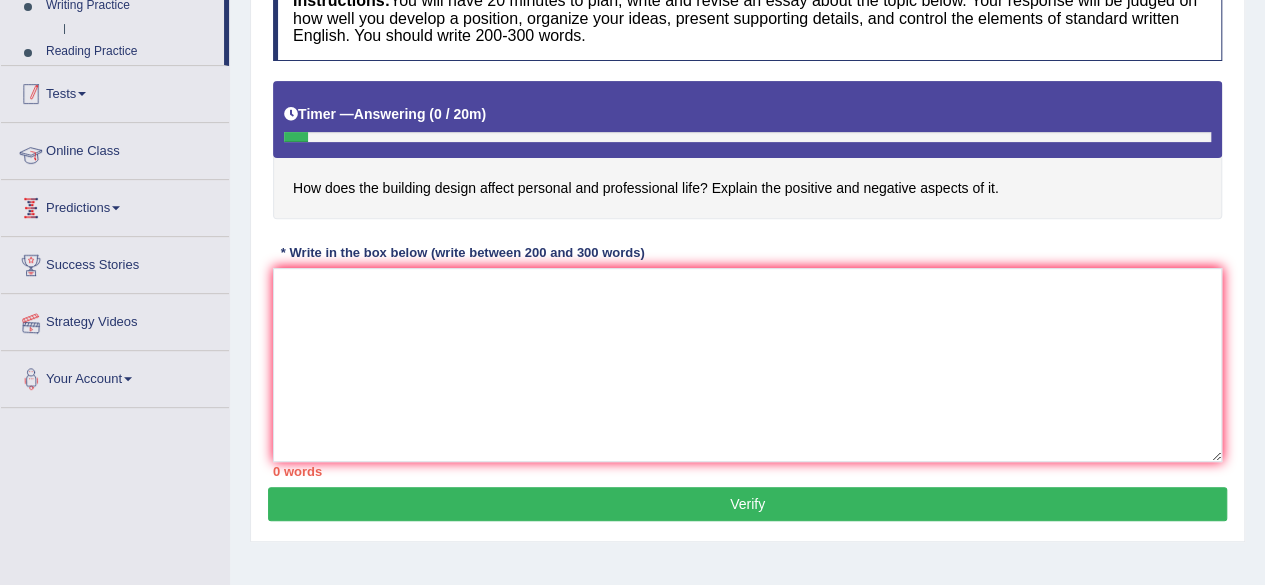 scroll, scrollTop: 263, scrollLeft: 0, axis: vertical 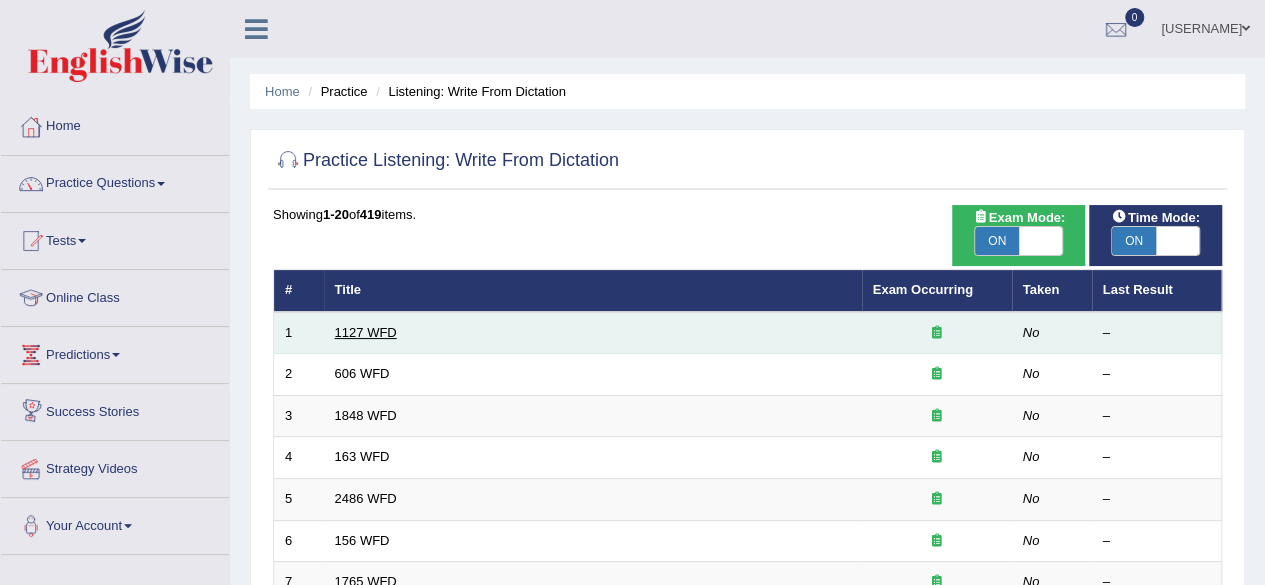 click on "1127 WFD" at bounding box center (366, 332) 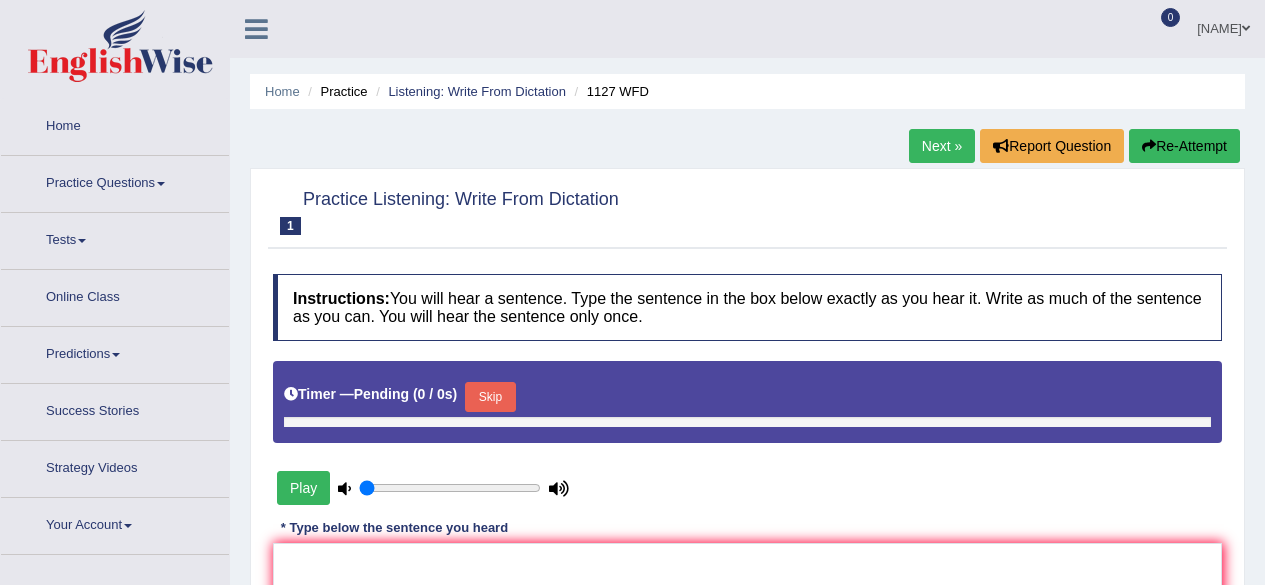 scroll, scrollTop: 0, scrollLeft: 0, axis: both 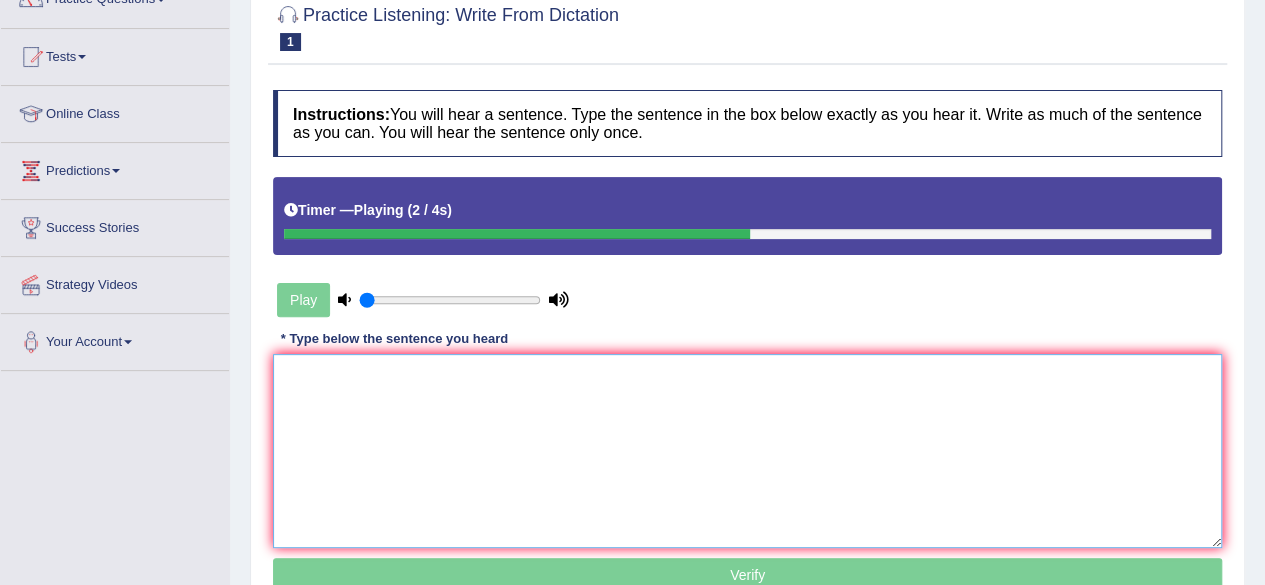 click at bounding box center (747, 451) 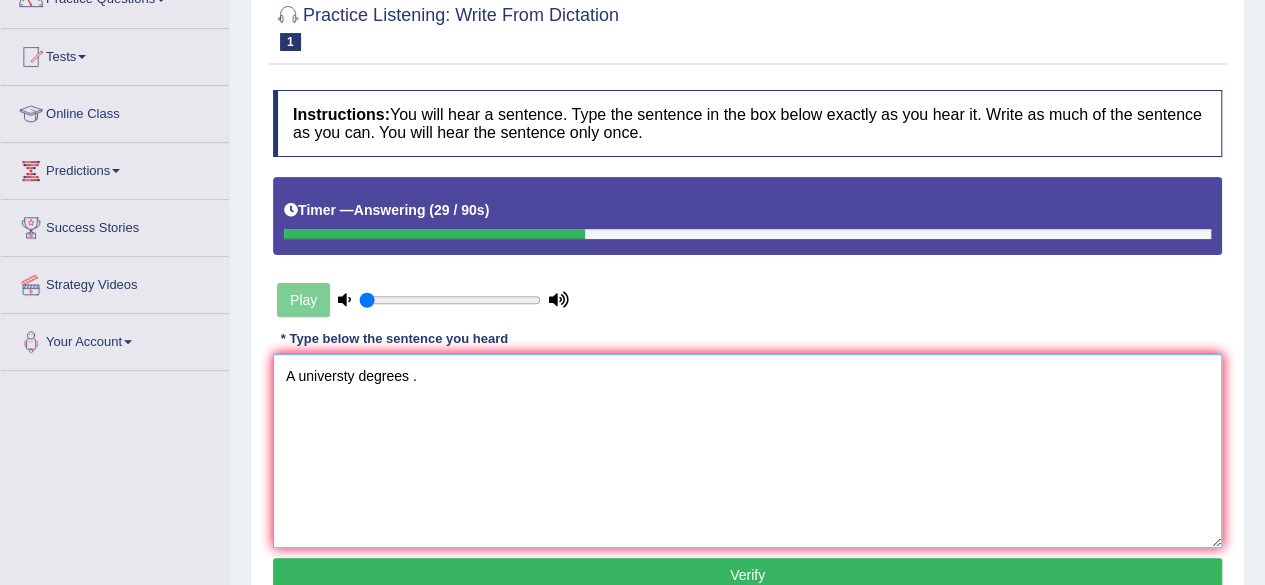 type on "A universty degrees ." 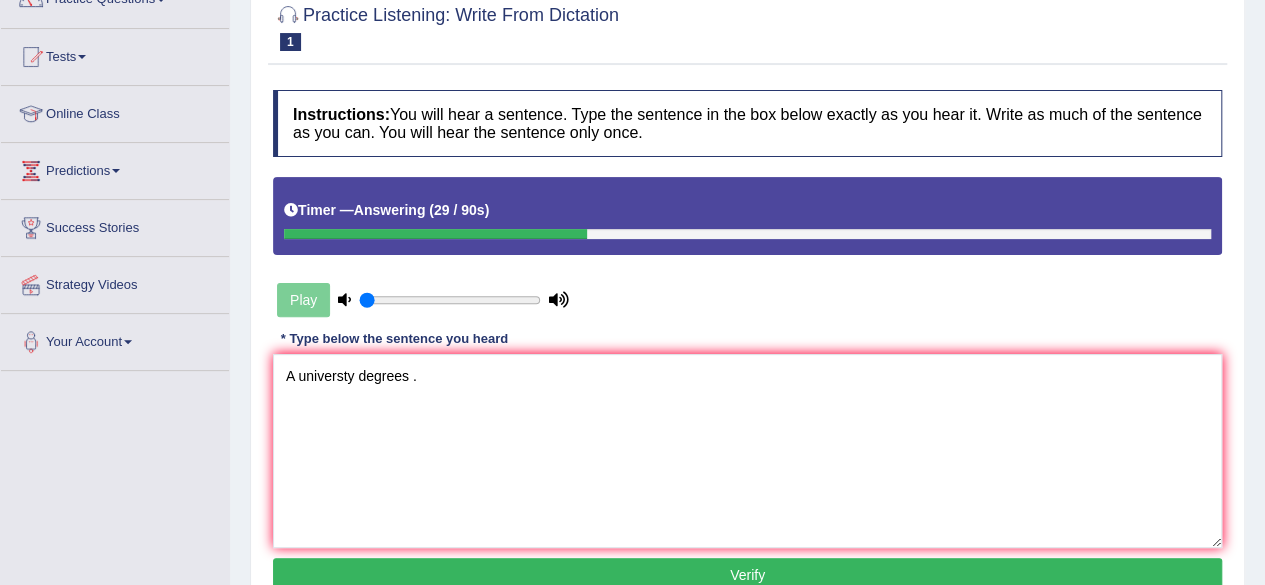 click on "Verify" at bounding box center [747, 575] 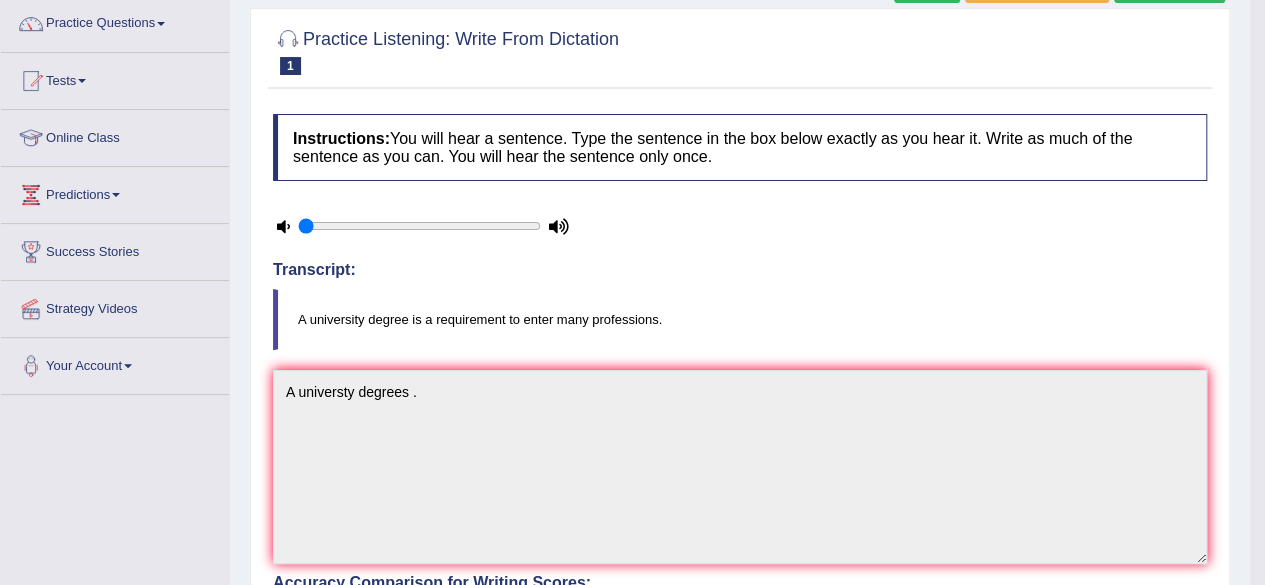 scroll, scrollTop: 100, scrollLeft: 0, axis: vertical 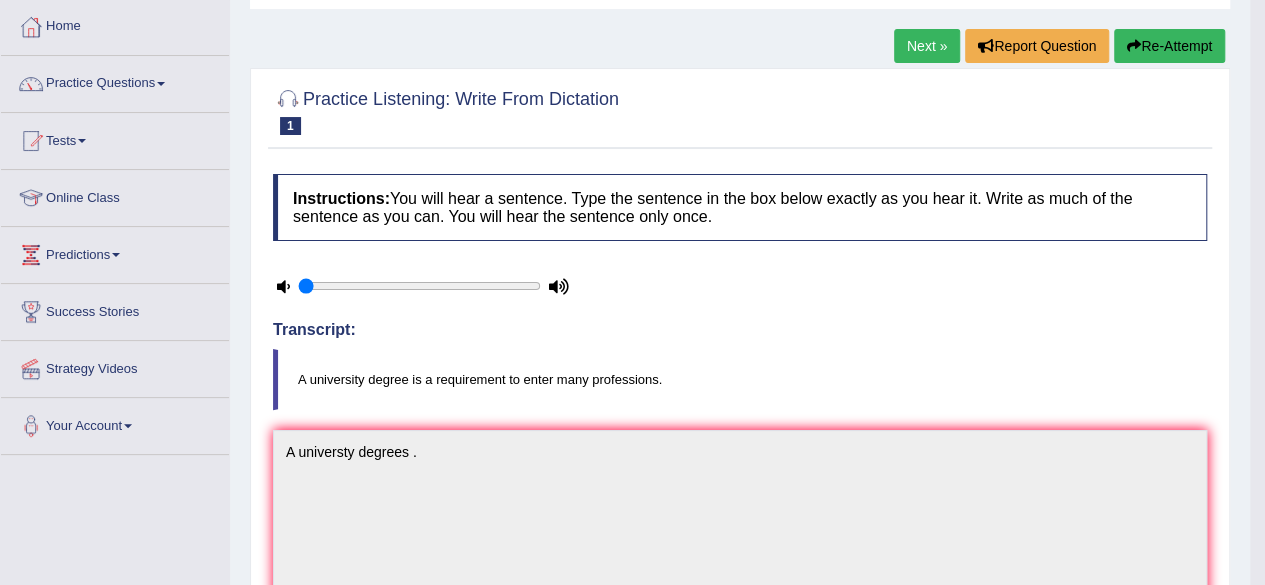 click on "Next »" at bounding box center [927, 46] 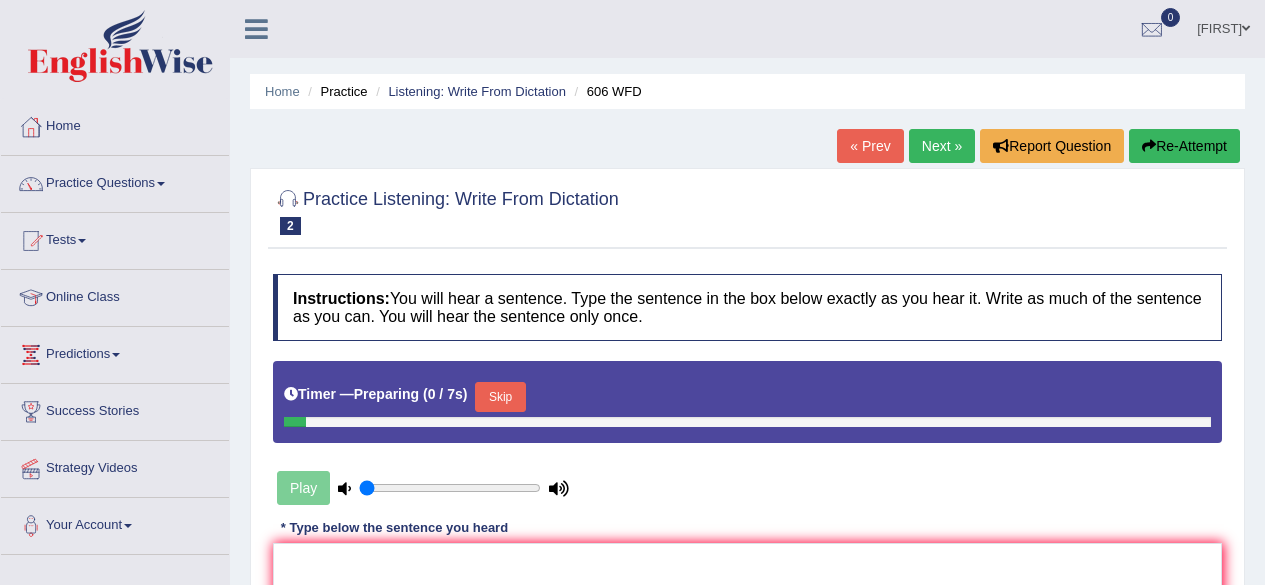 scroll, scrollTop: 0, scrollLeft: 0, axis: both 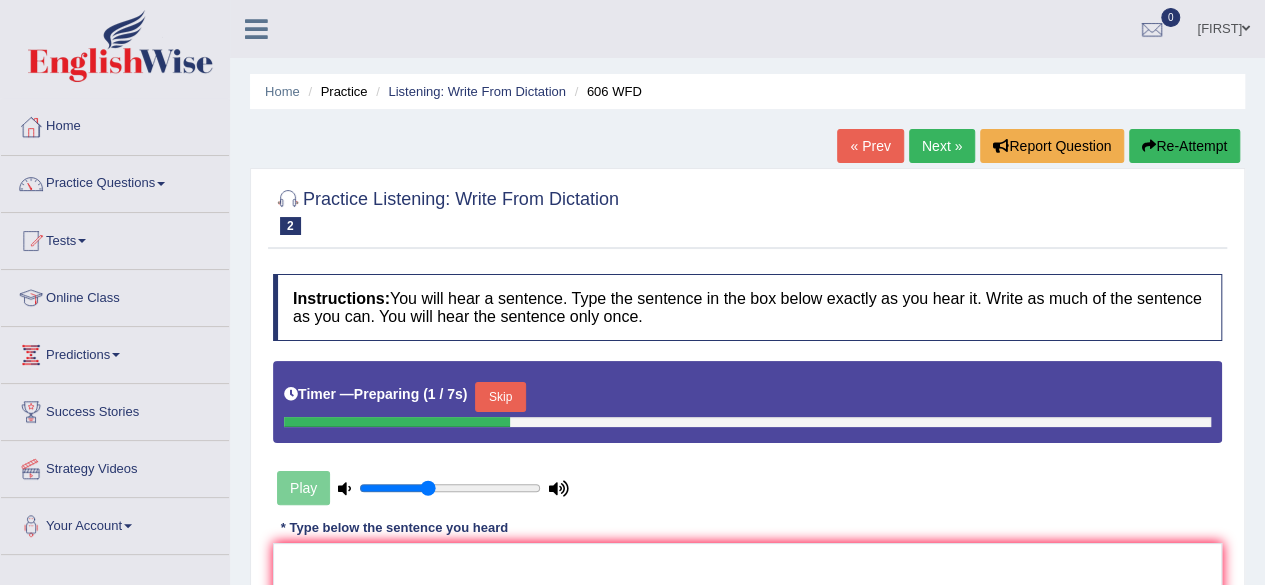 type on "0.4" 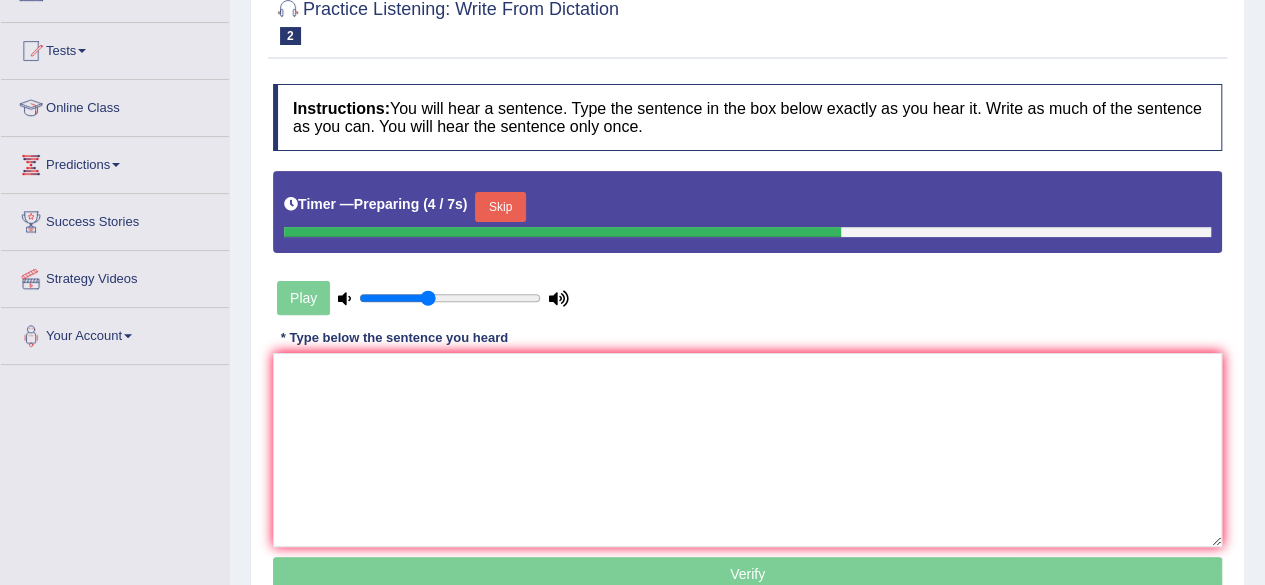 scroll, scrollTop: 192, scrollLeft: 0, axis: vertical 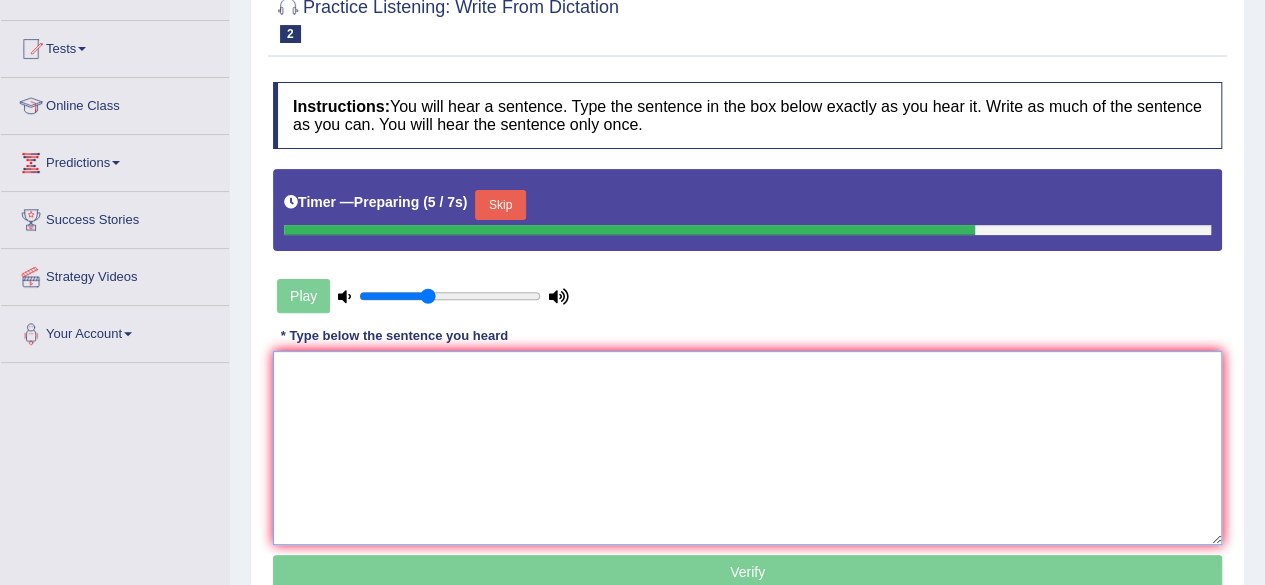 click at bounding box center [747, 448] 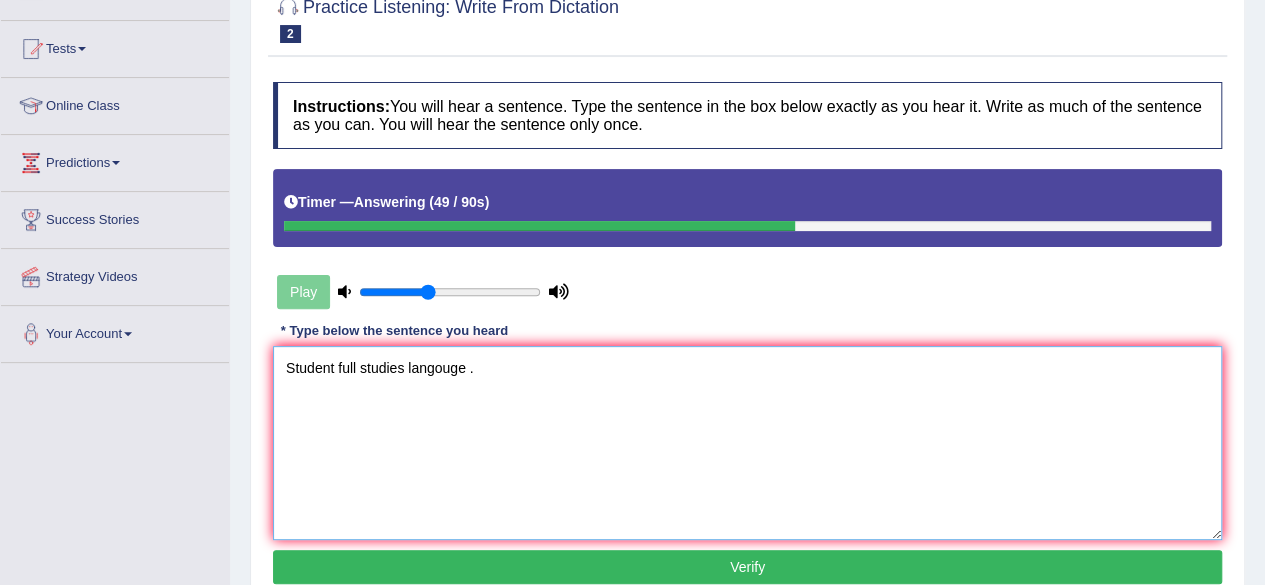type on "Student full studies langouge ." 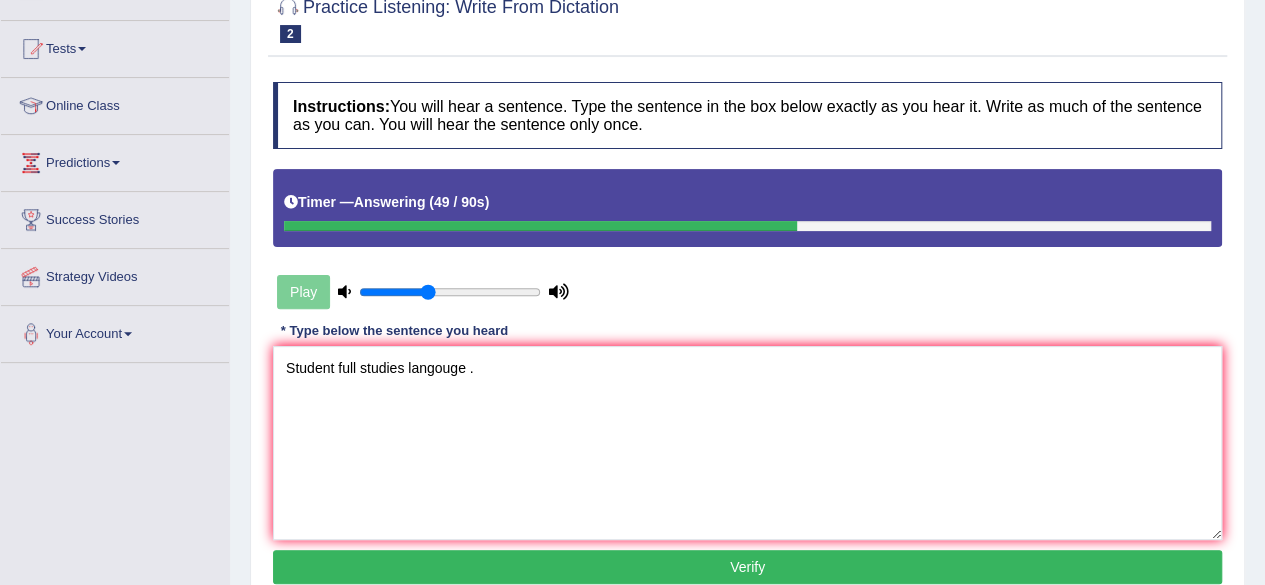 click on "Verify" at bounding box center (747, 567) 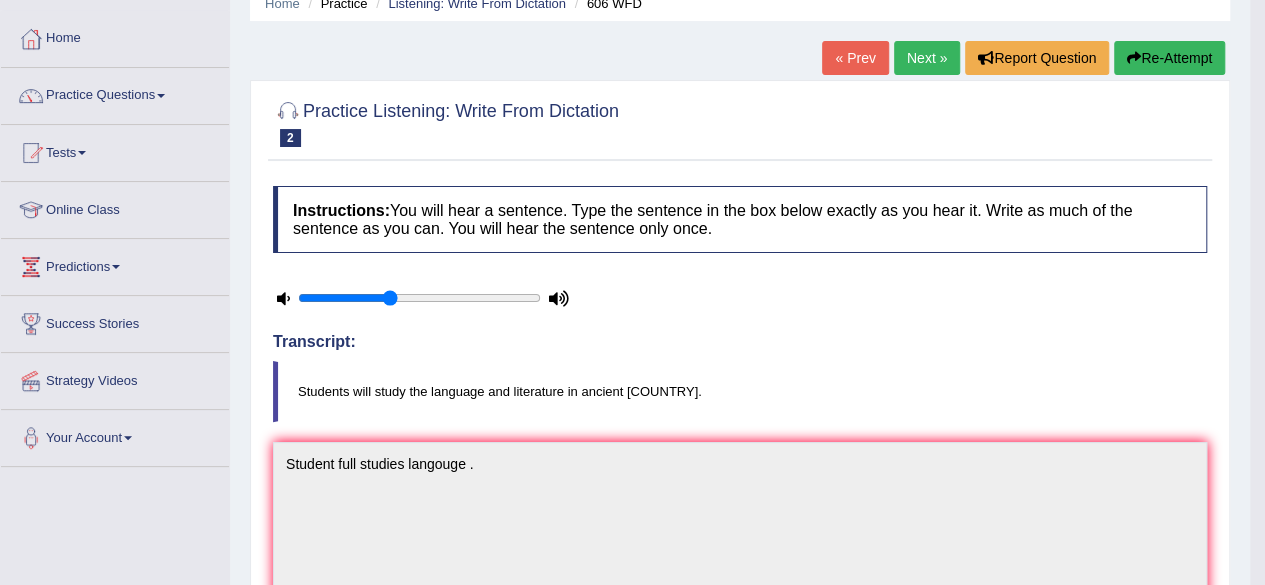 scroll, scrollTop: 61, scrollLeft: 0, axis: vertical 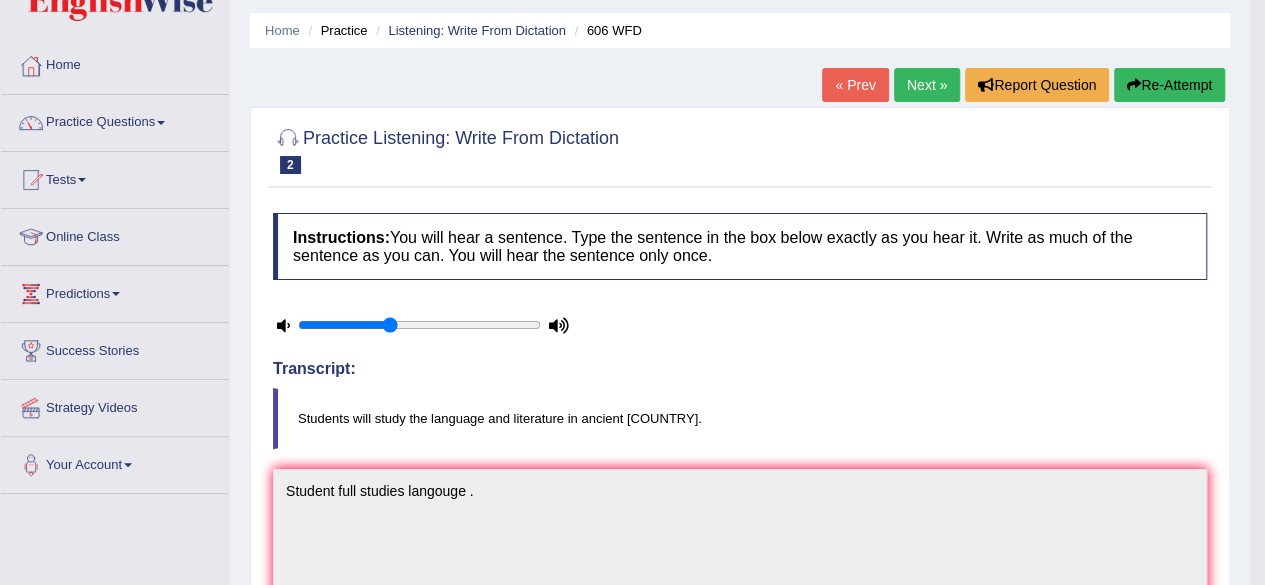 click on "Next »" at bounding box center [927, 85] 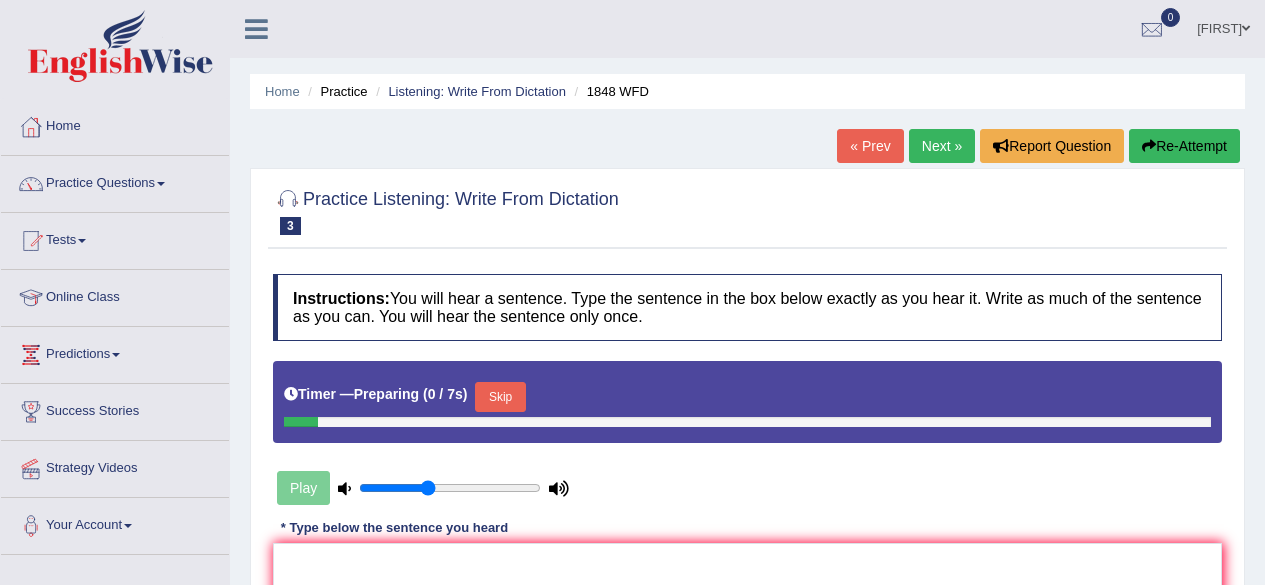 scroll, scrollTop: 0, scrollLeft: 0, axis: both 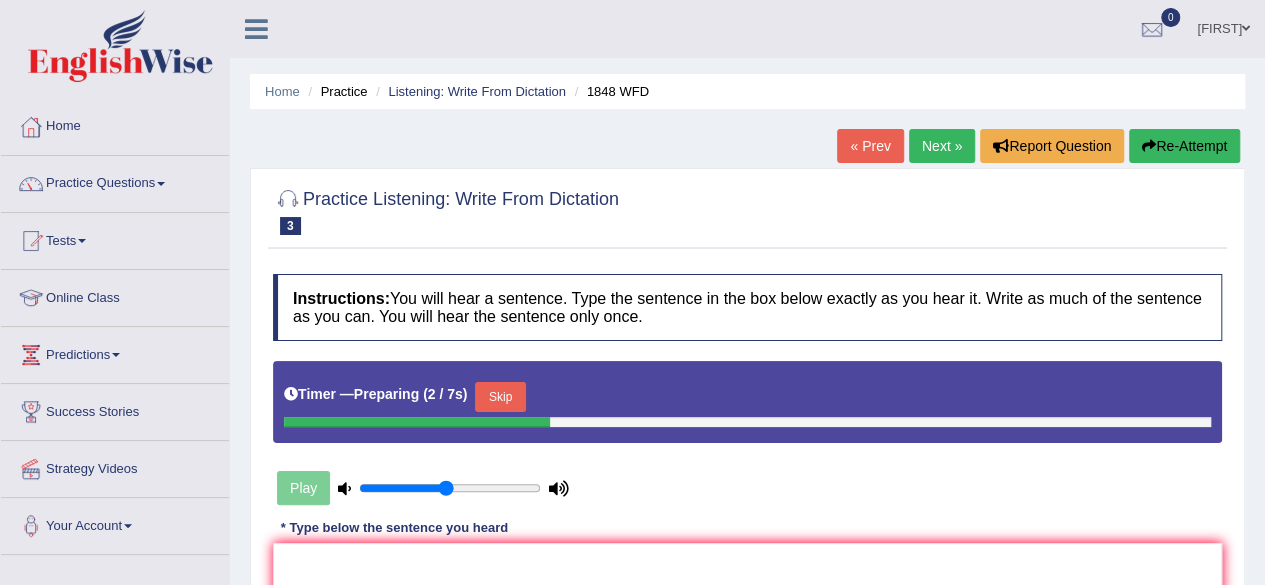type on "0.5" 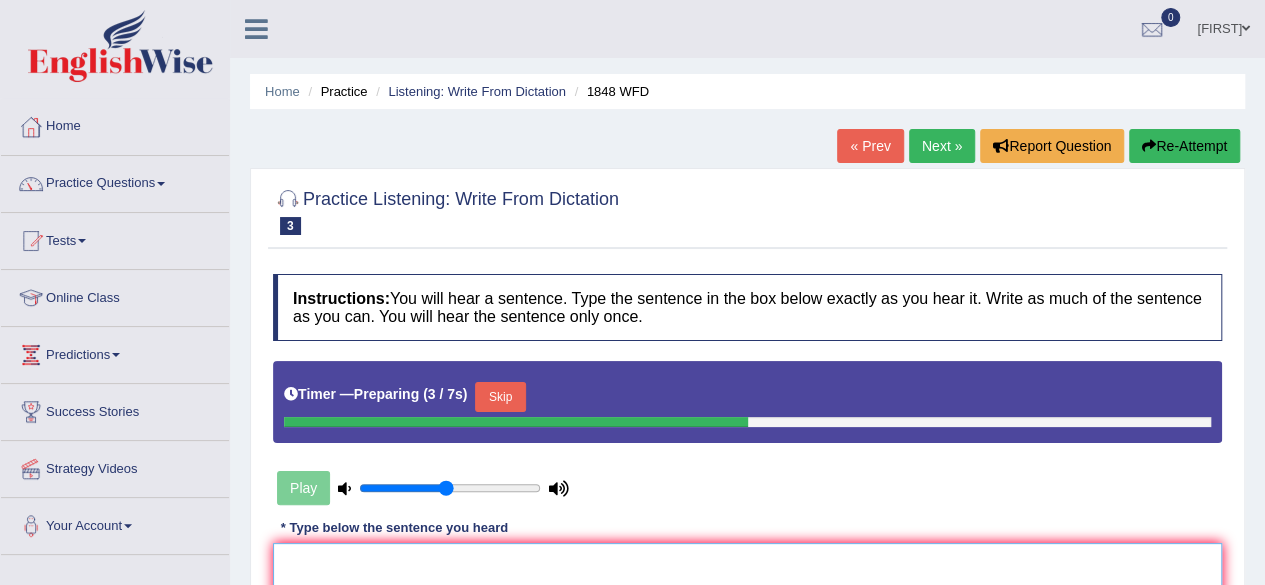 click at bounding box center [747, 640] 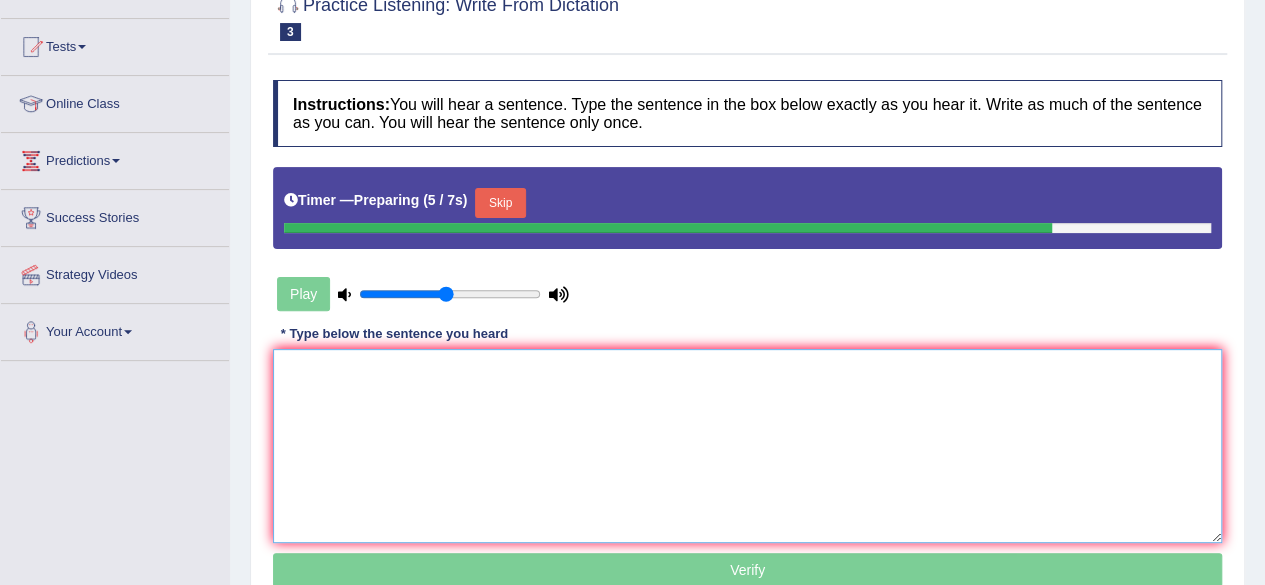 scroll, scrollTop: 198, scrollLeft: 0, axis: vertical 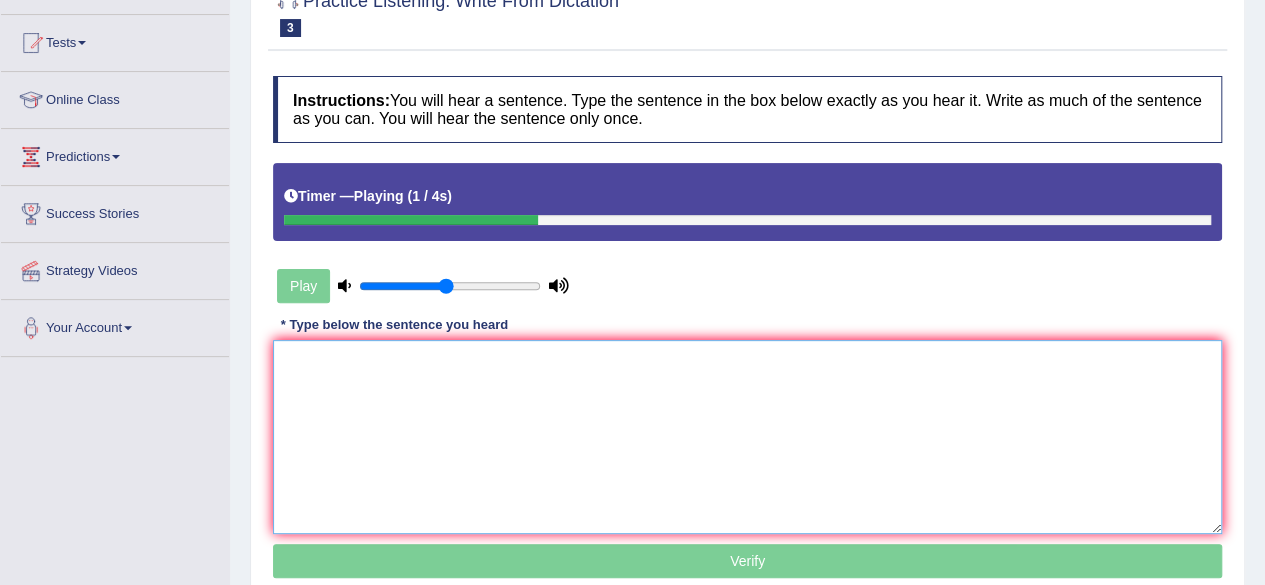 click at bounding box center [747, 437] 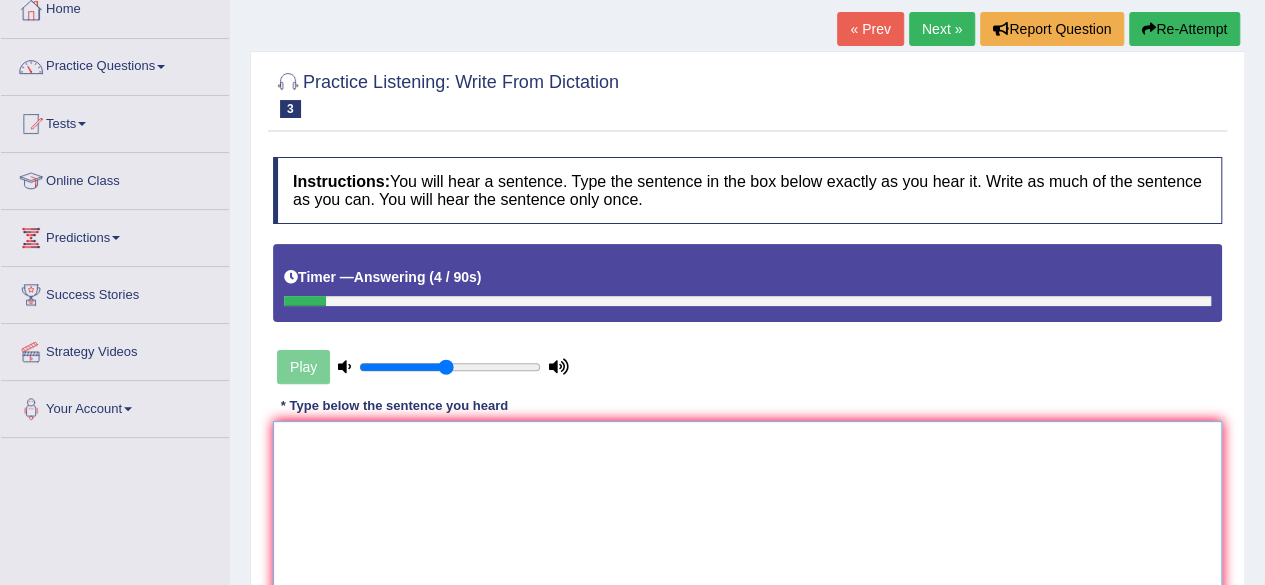 scroll, scrollTop: 96, scrollLeft: 0, axis: vertical 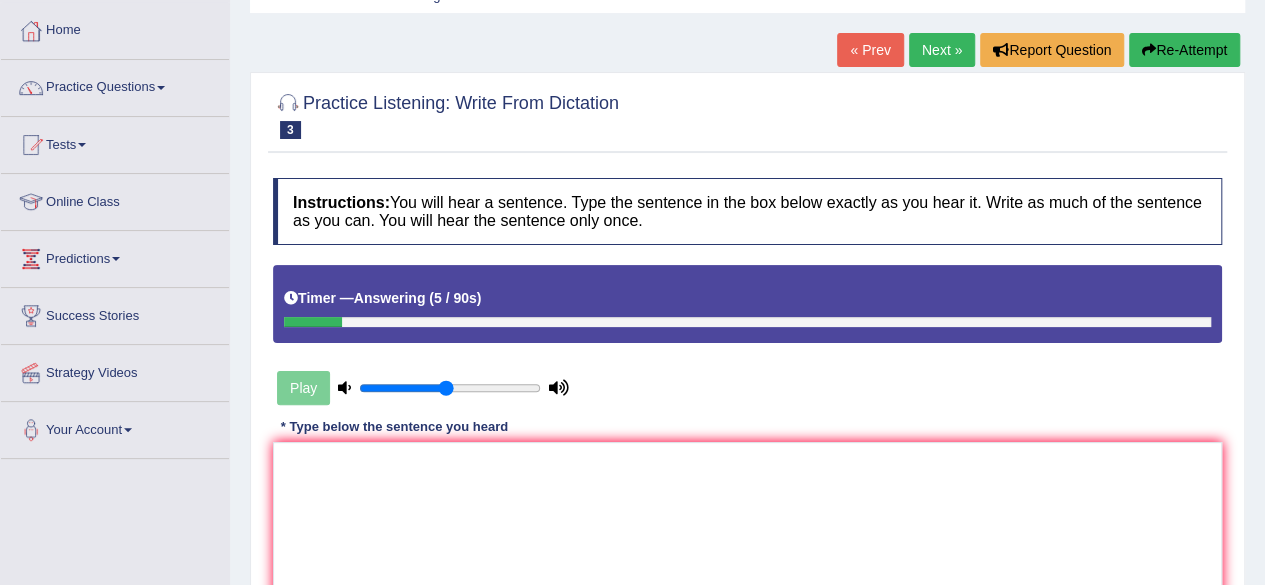 click on "« Prev" at bounding box center (870, 50) 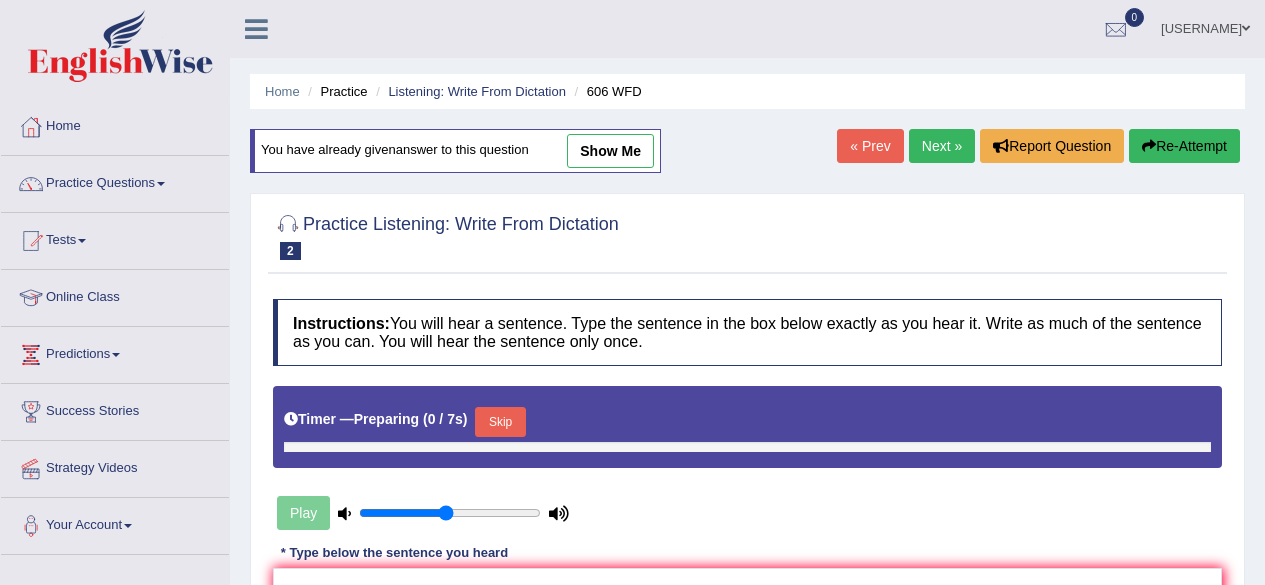 scroll, scrollTop: 0, scrollLeft: 0, axis: both 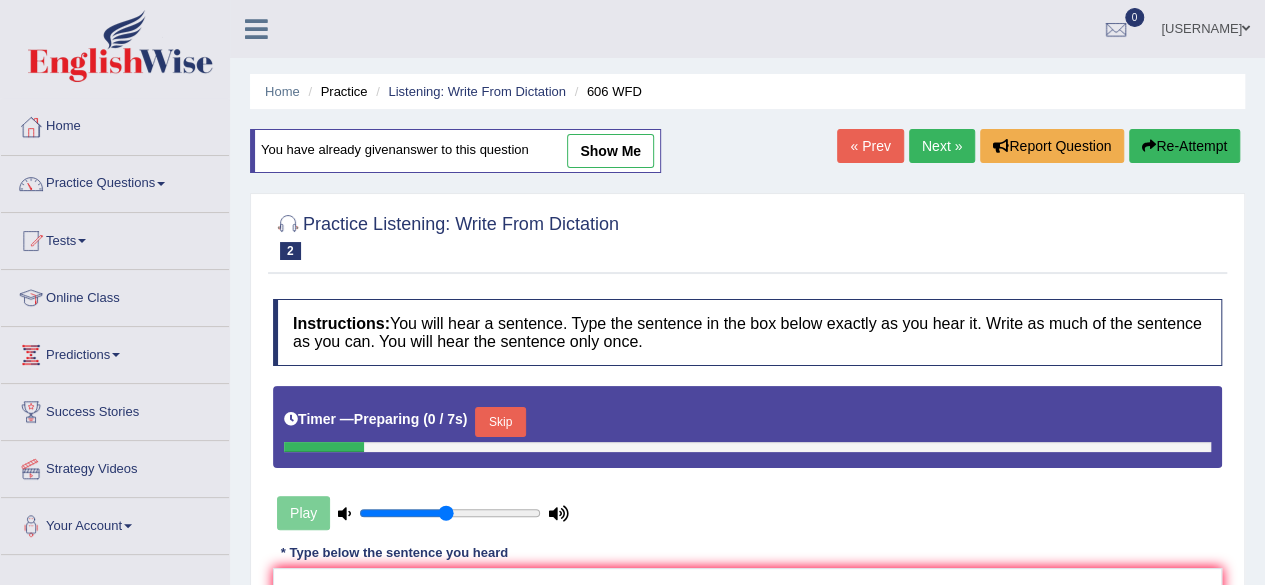 click on "Next »" at bounding box center (942, 146) 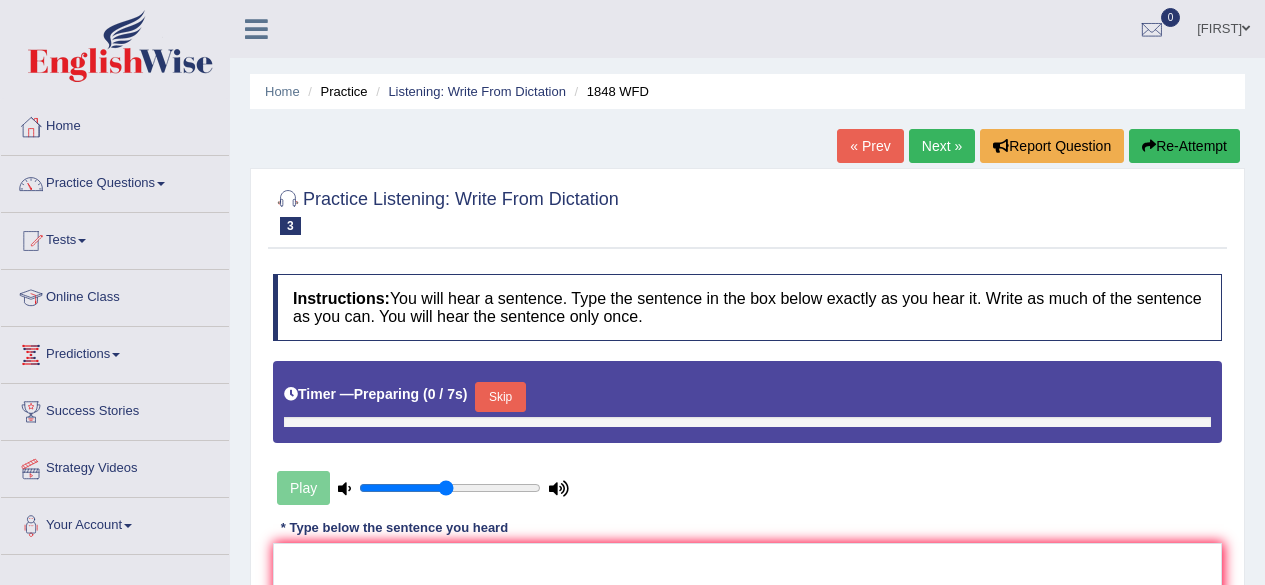scroll, scrollTop: 0, scrollLeft: 0, axis: both 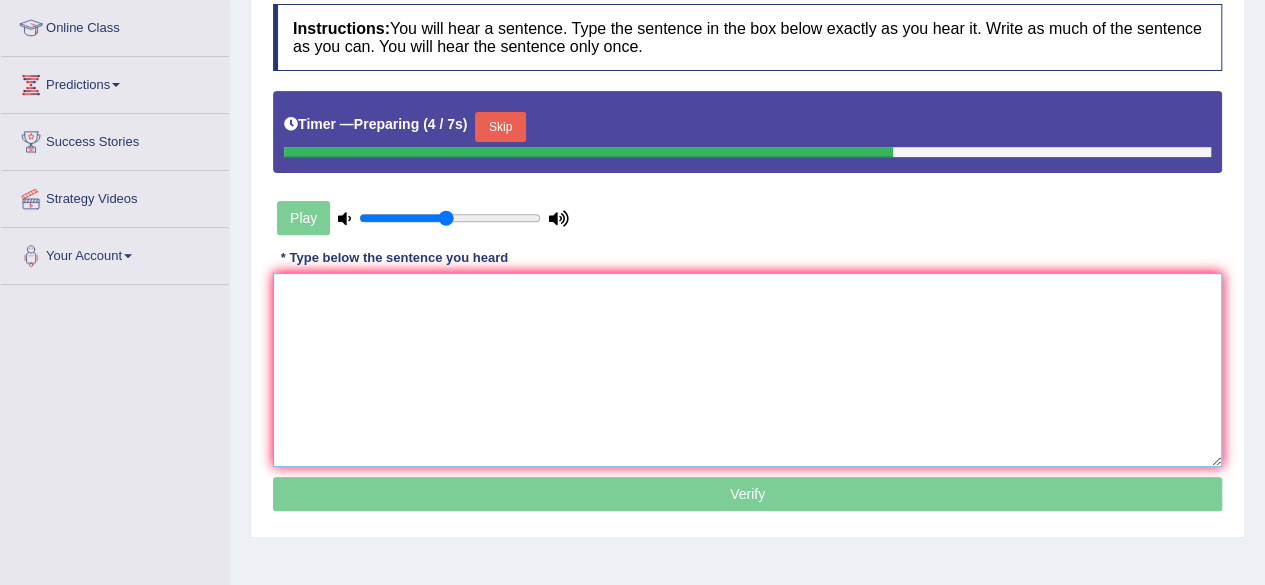 click at bounding box center (747, 370) 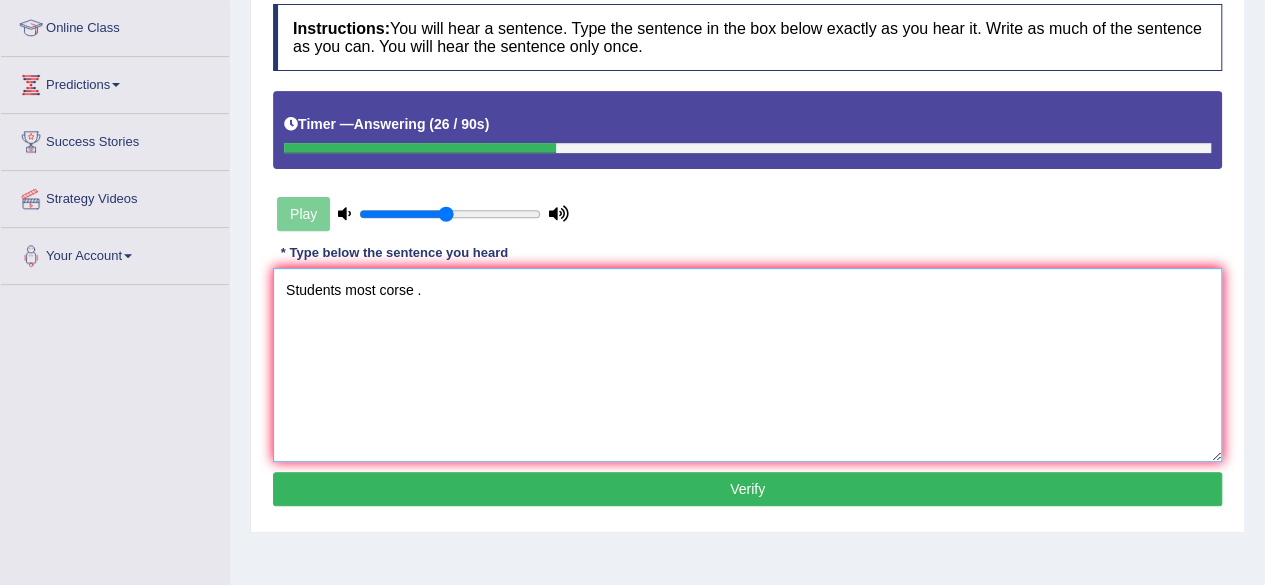 type on "Students most corse ." 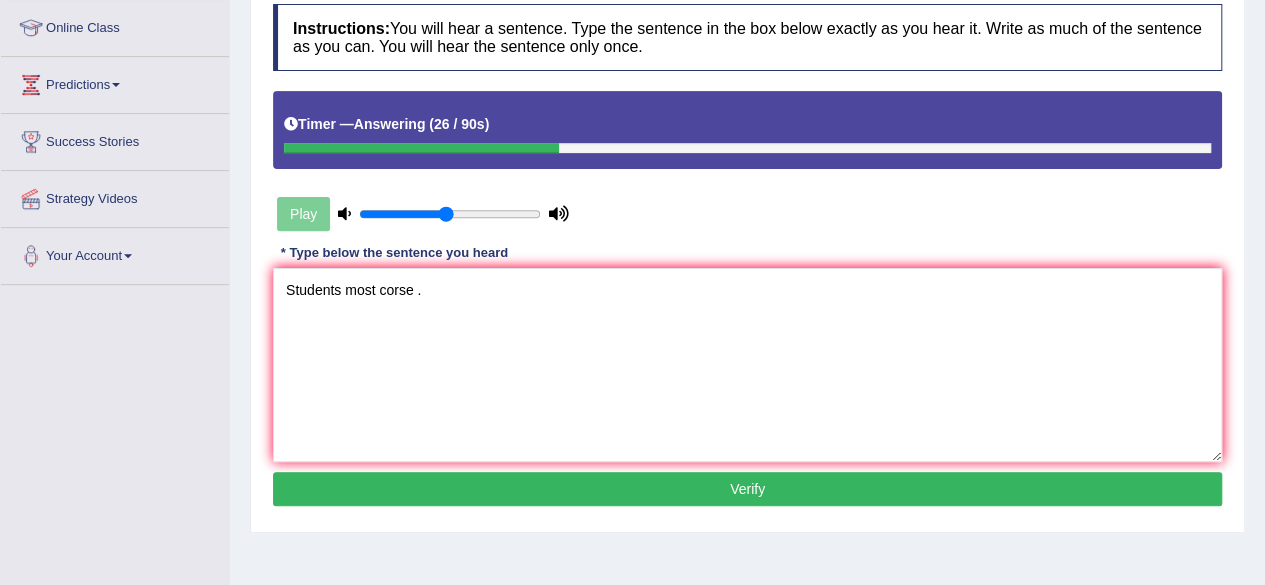 click on "Verify" at bounding box center [747, 489] 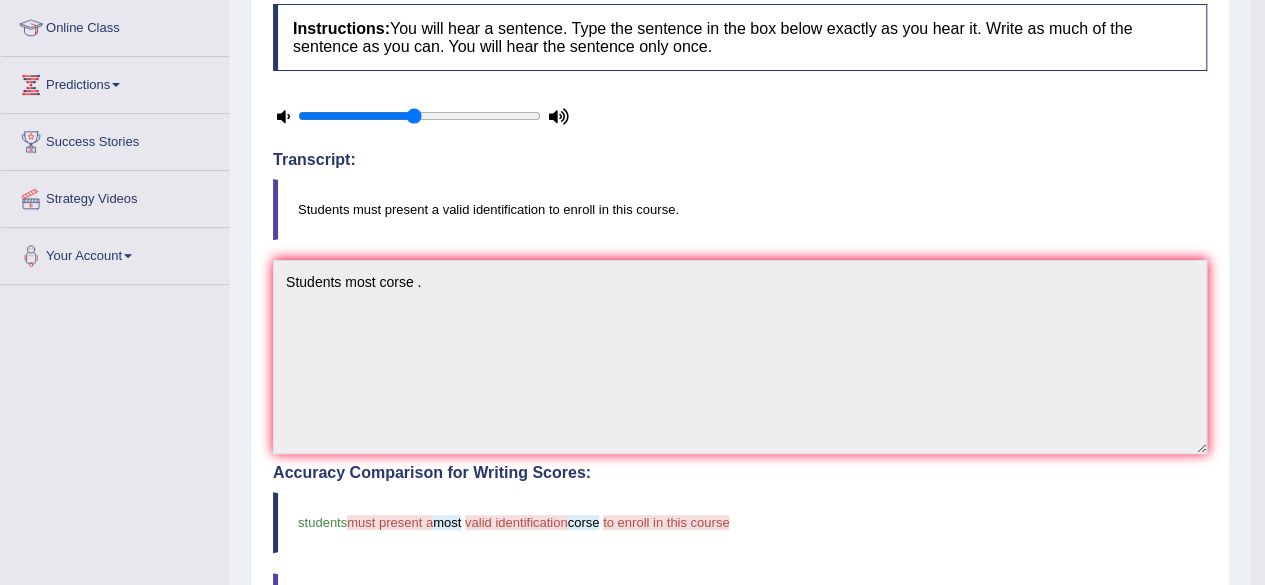 scroll, scrollTop: 0, scrollLeft: 0, axis: both 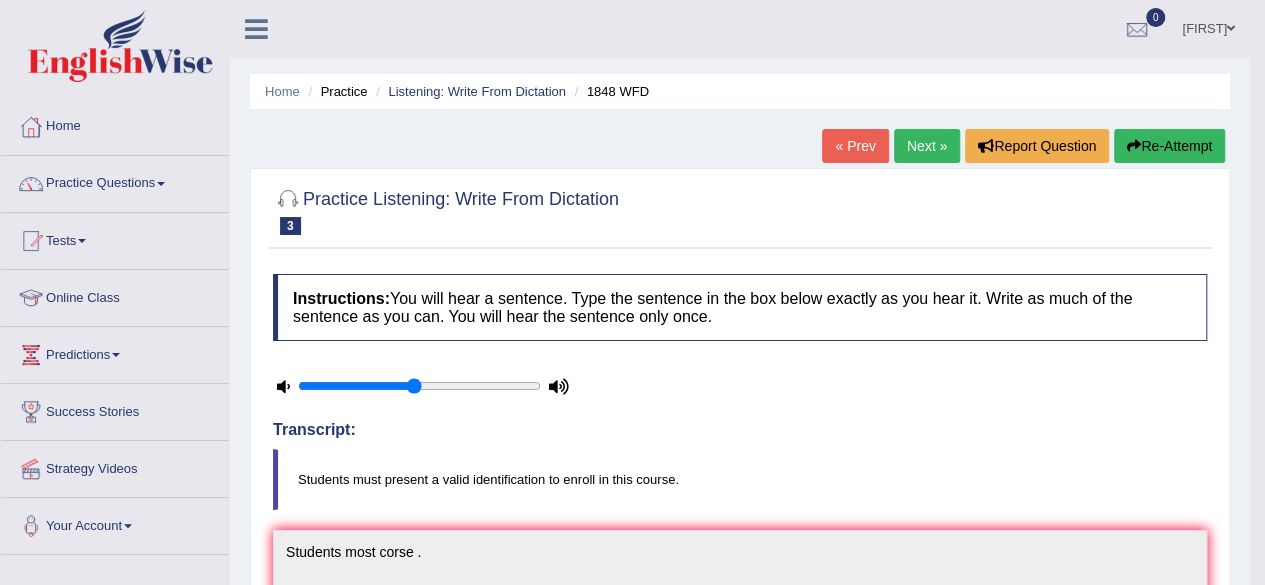 click on "« Prev" at bounding box center [855, 146] 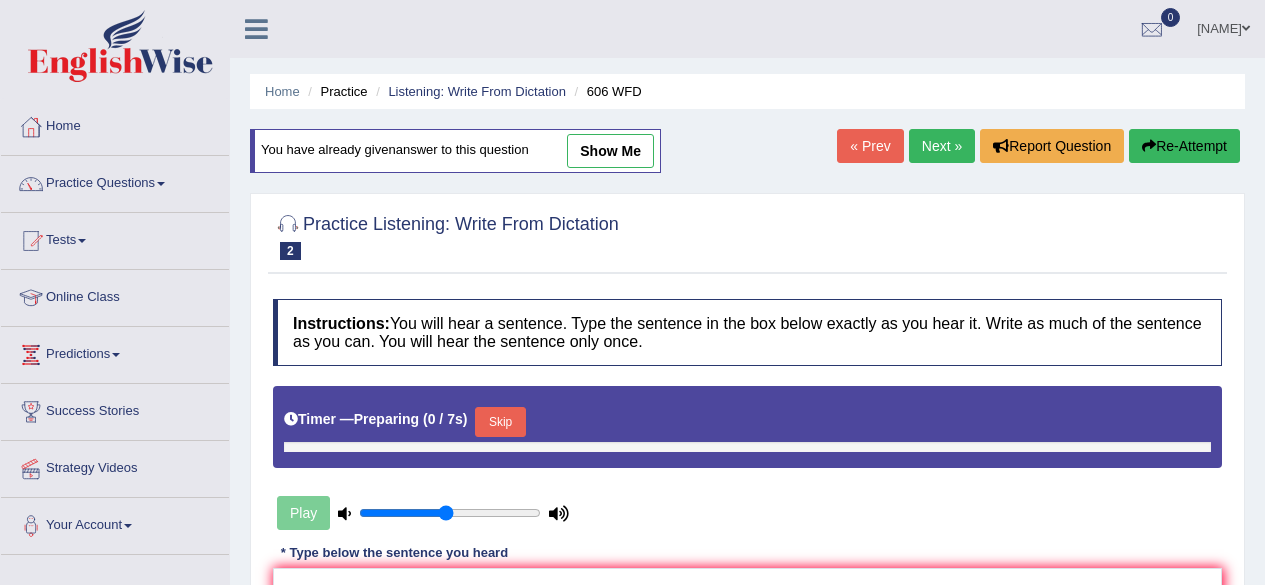 scroll, scrollTop: 0, scrollLeft: 0, axis: both 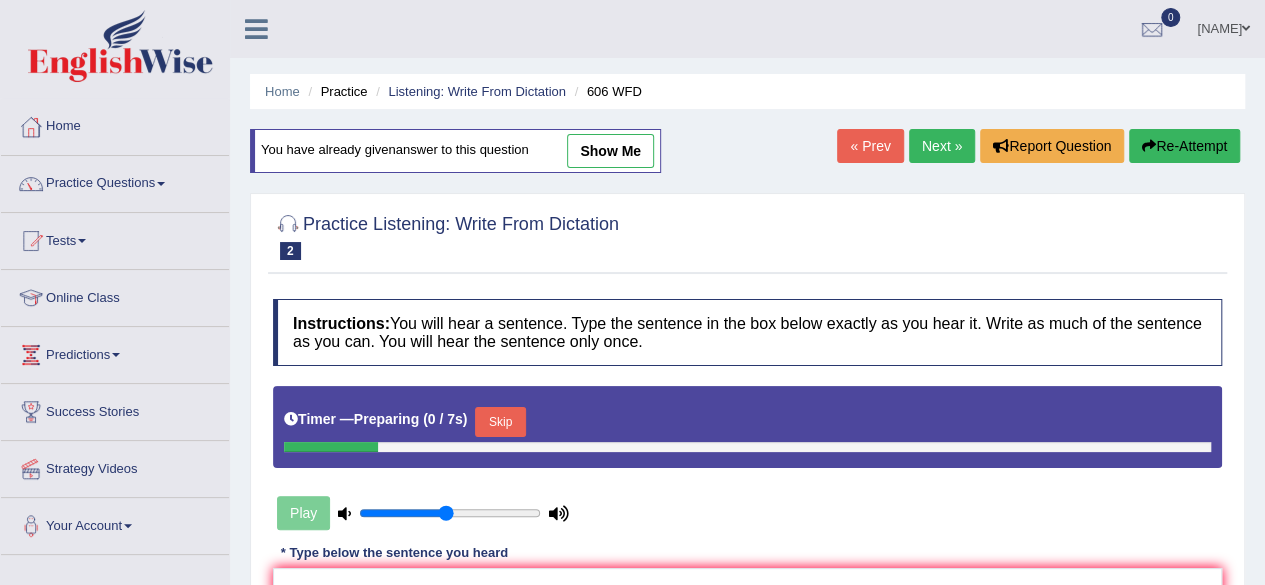 click on "Next »" at bounding box center (942, 146) 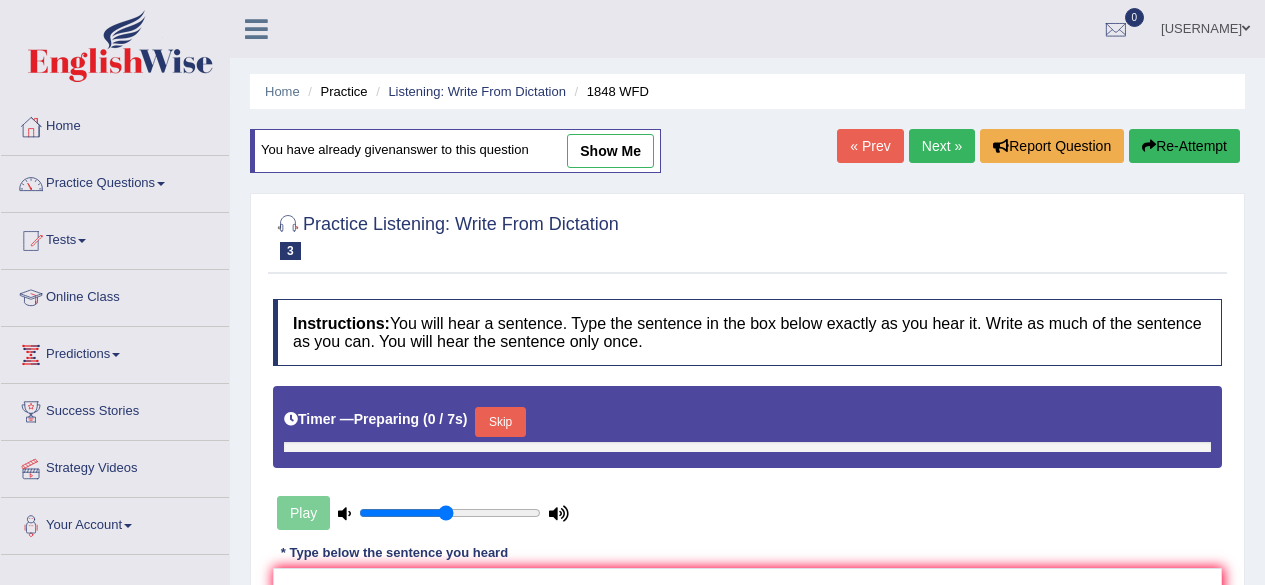 scroll, scrollTop: 0, scrollLeft: 0, axis: both 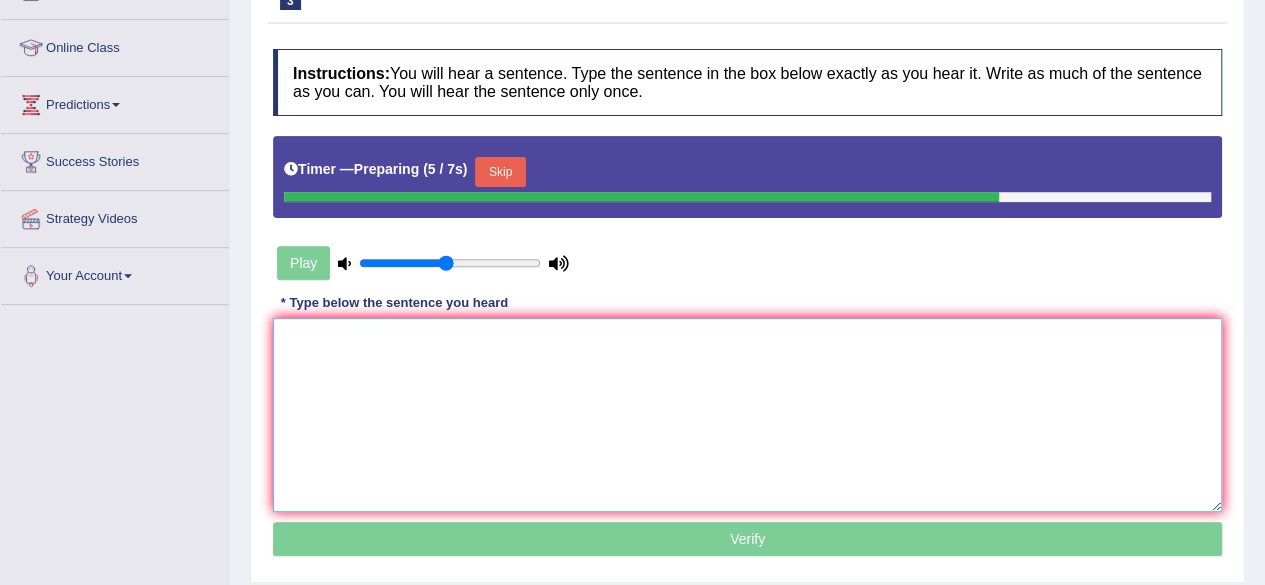 click at bounding box center (747, 415) 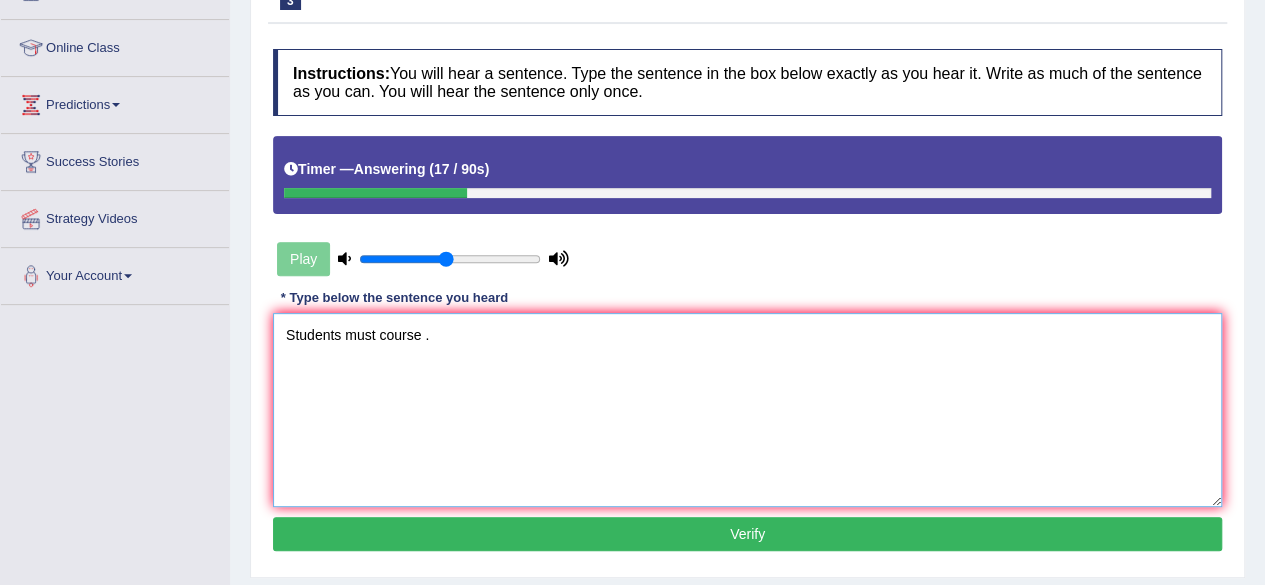 type on "Students must course ." 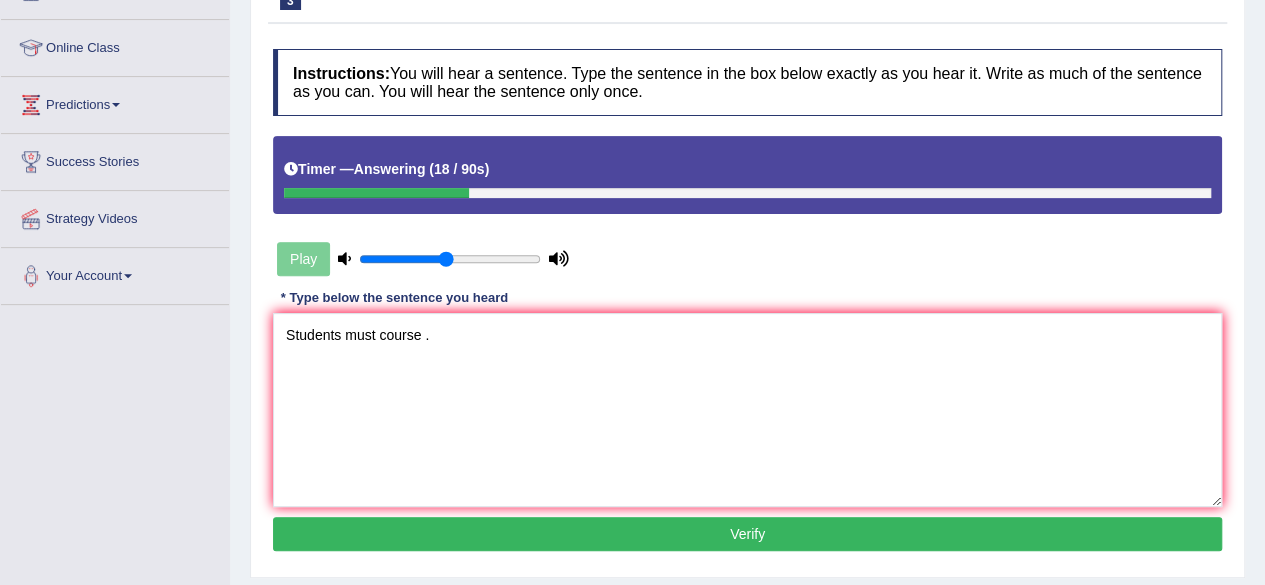 click on "Verify" at bounding box center [747, 534] 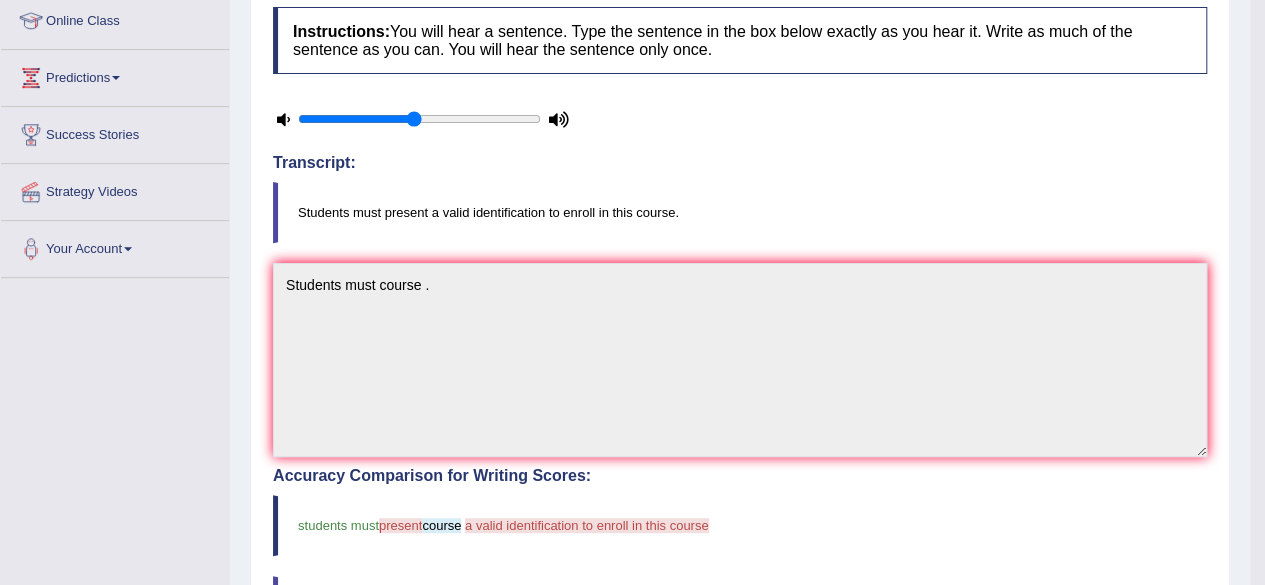 scroll, scrollTop: 269, scrollLeft: 0, axis: vertical 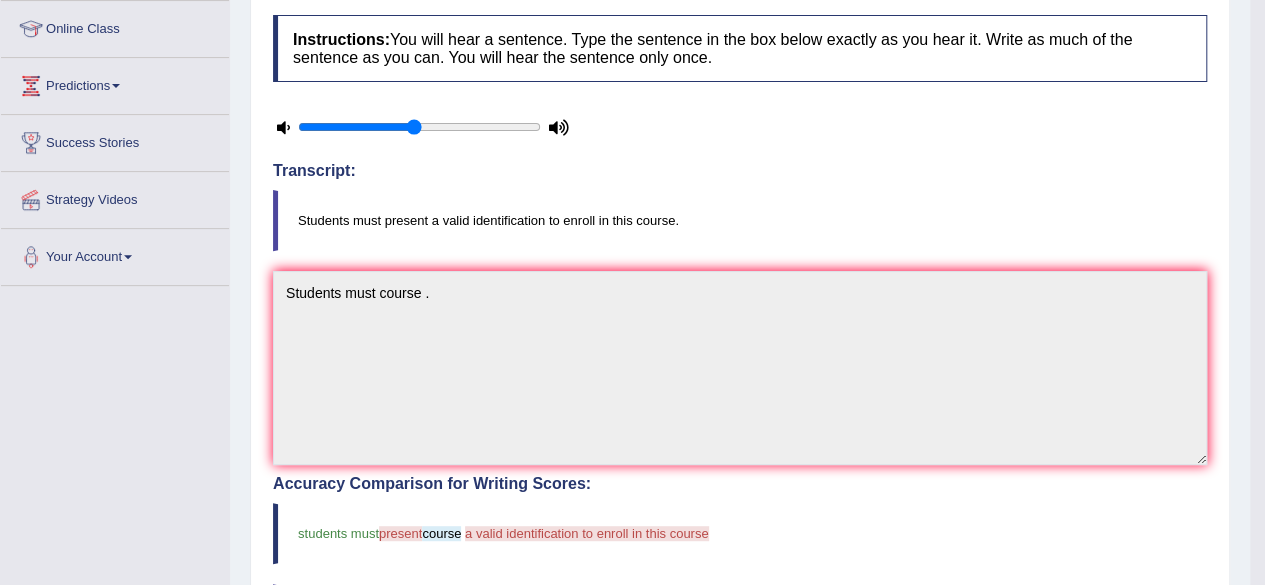 drag, startPoint x: 1258, startPoint y: 262, endPoint x: 1270, endPoint y: 187, distance: 75.95393 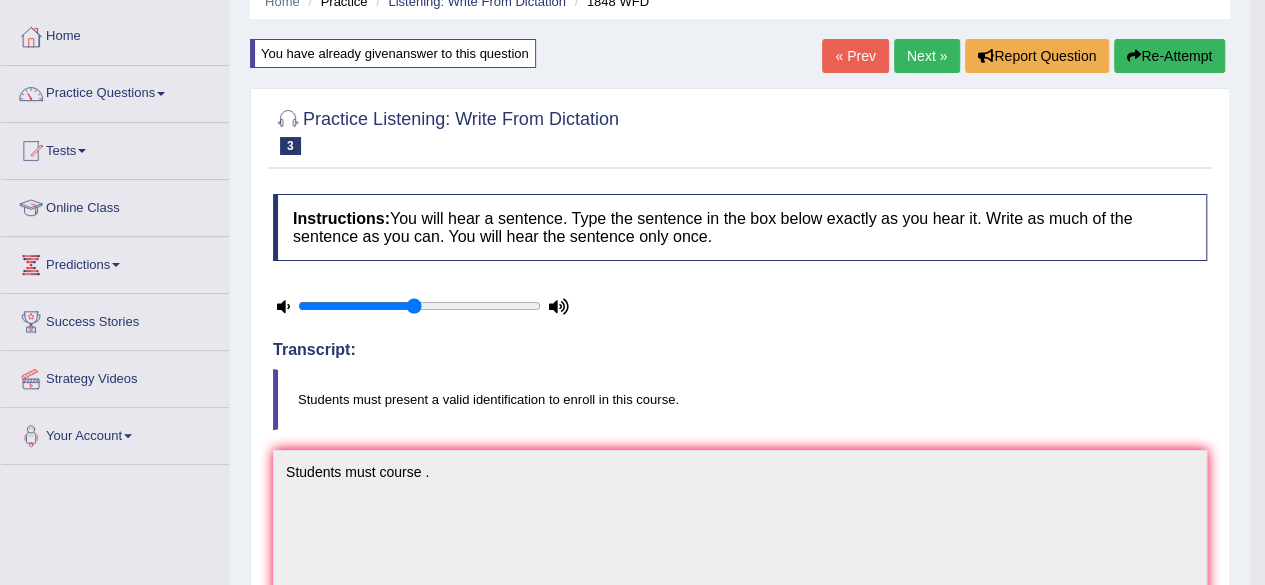 scroll, scrollTop: 88, scrollLeft: 0, axis: vertical 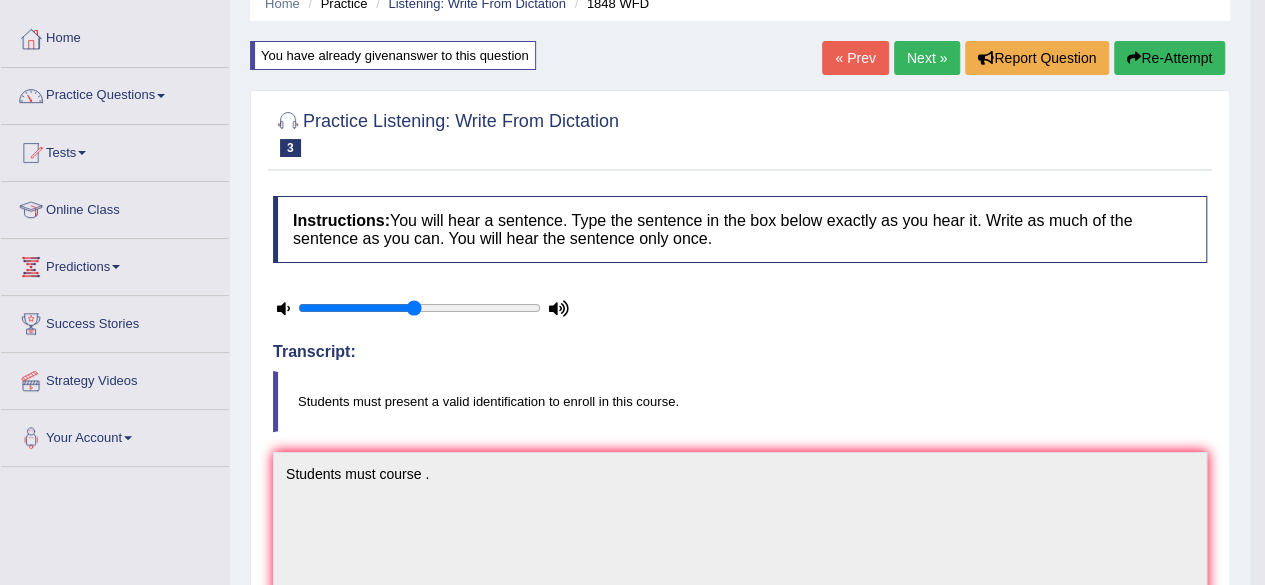 click on "Next »" at bounding box center (927, 58) 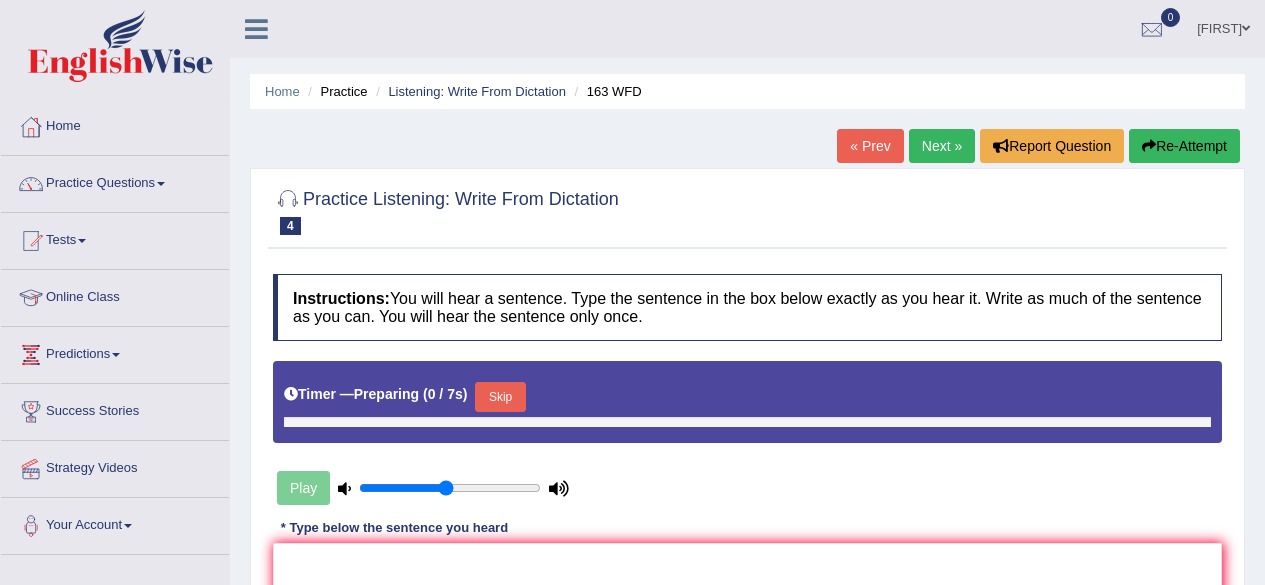 scroll, scrollTop: 0, scrollLeft: 0, axis: both 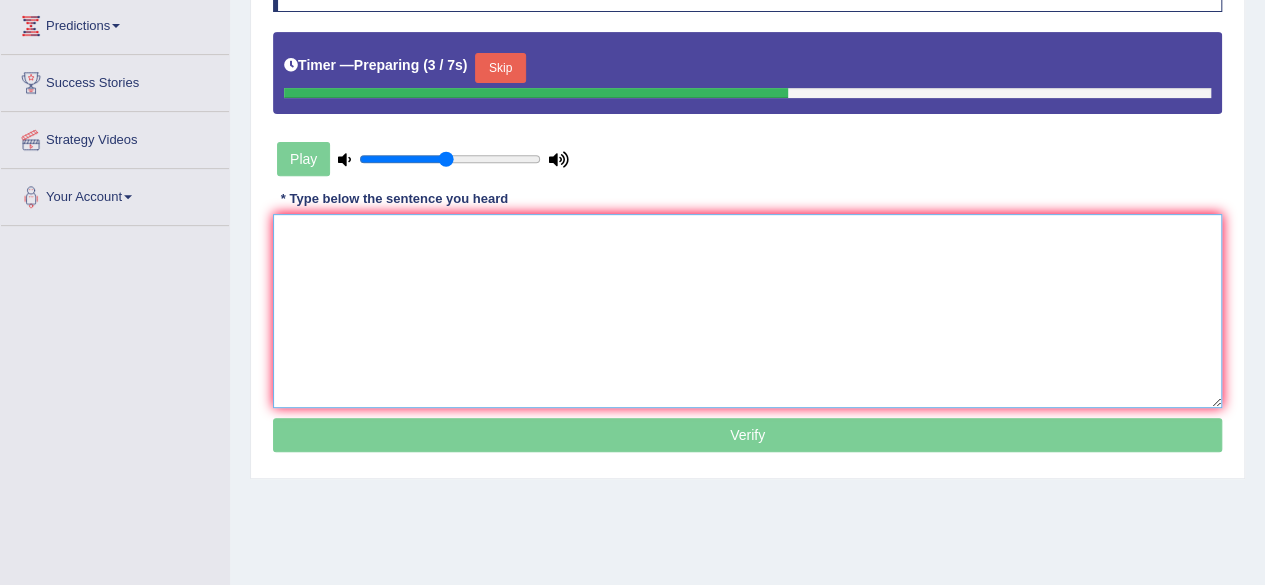 click at bounding box center (747, 311) 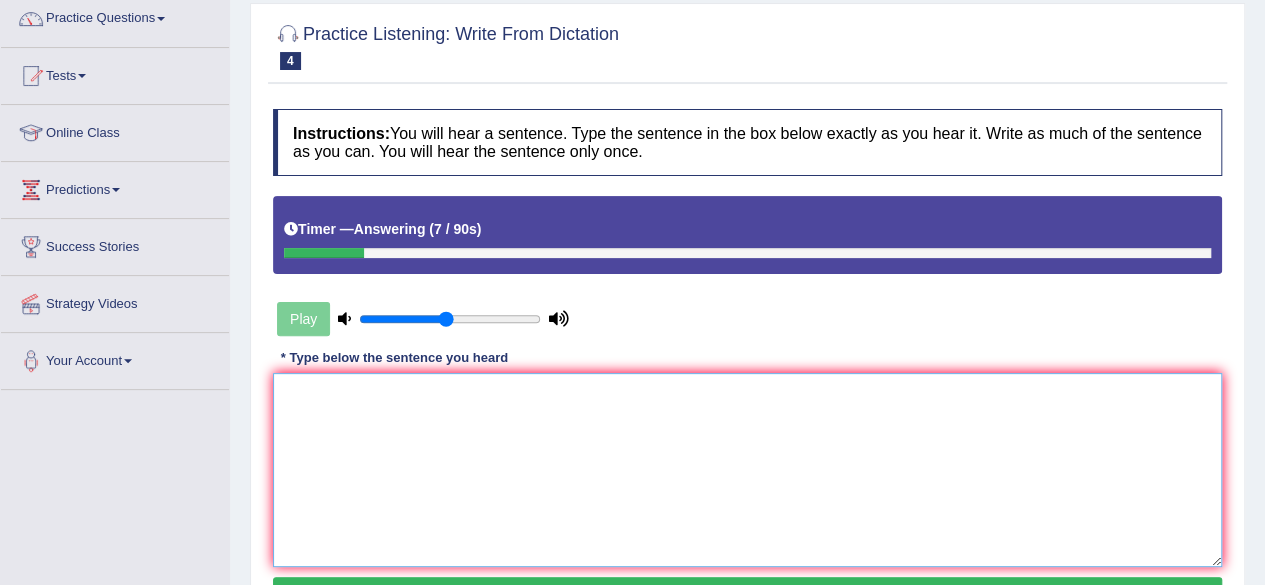 scroll, scrollTop: 94, scrollLeft: 0, axis: vertical 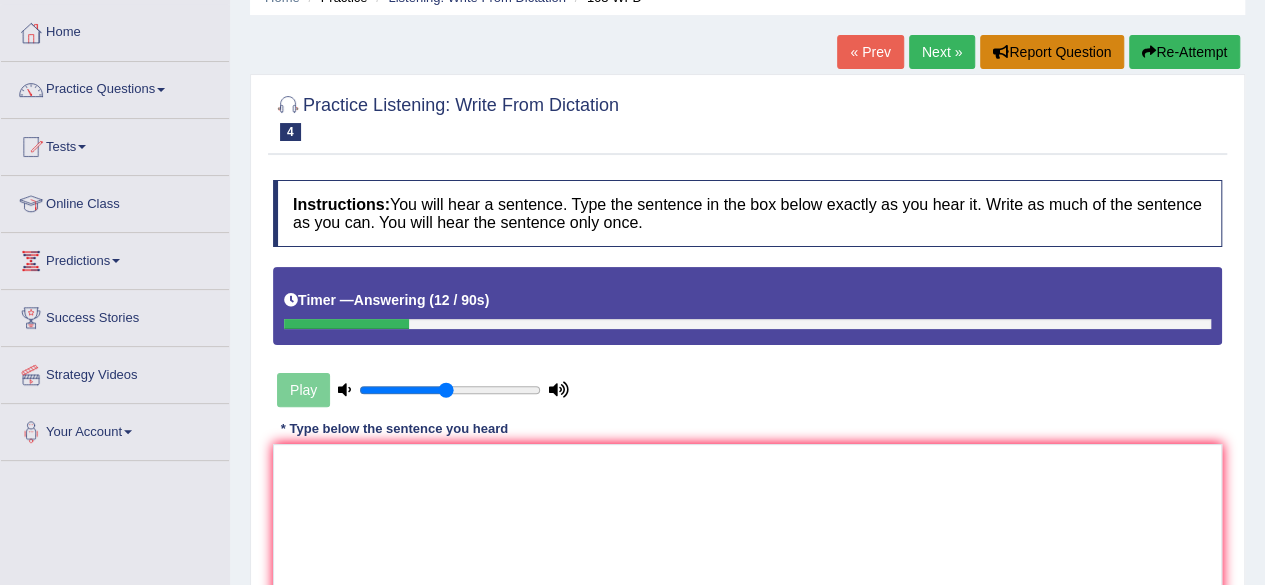 click on "Report Question" at bounding box center [1052, 52] 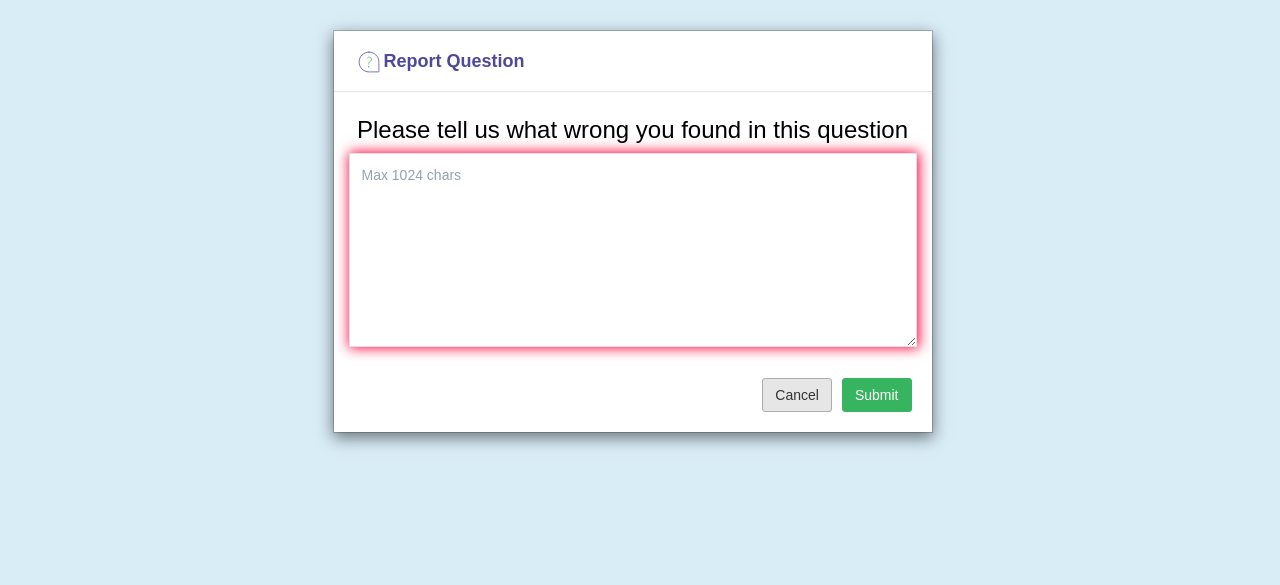 click on "Cancel" at bounding box center [797, 395] 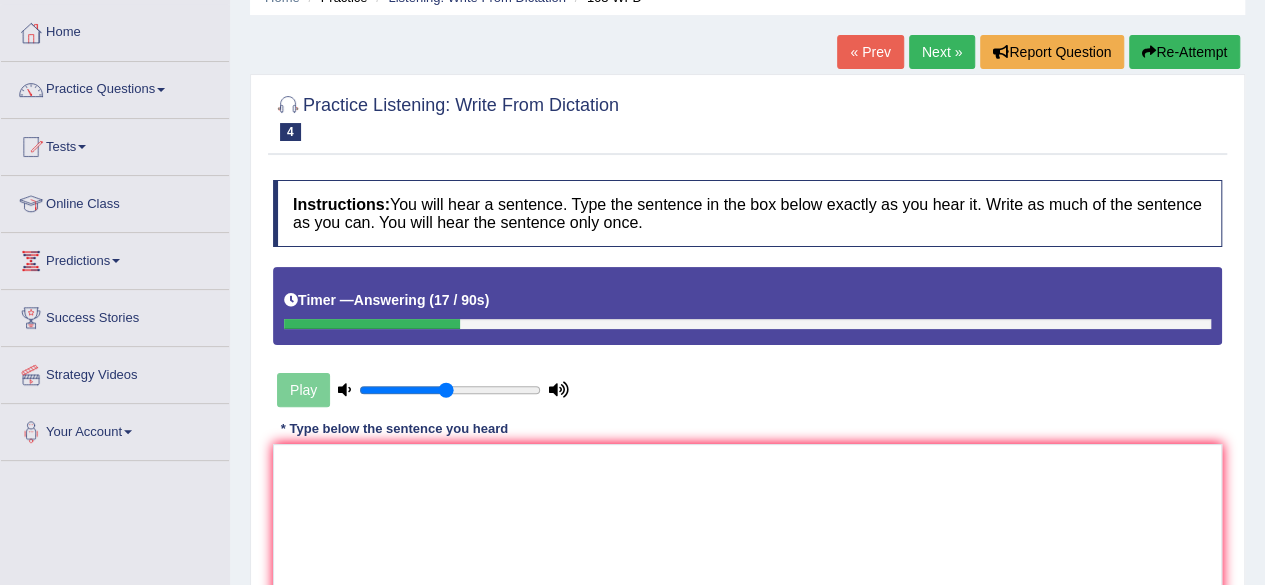 click on "« Prev" at bounding box center (870, 52) 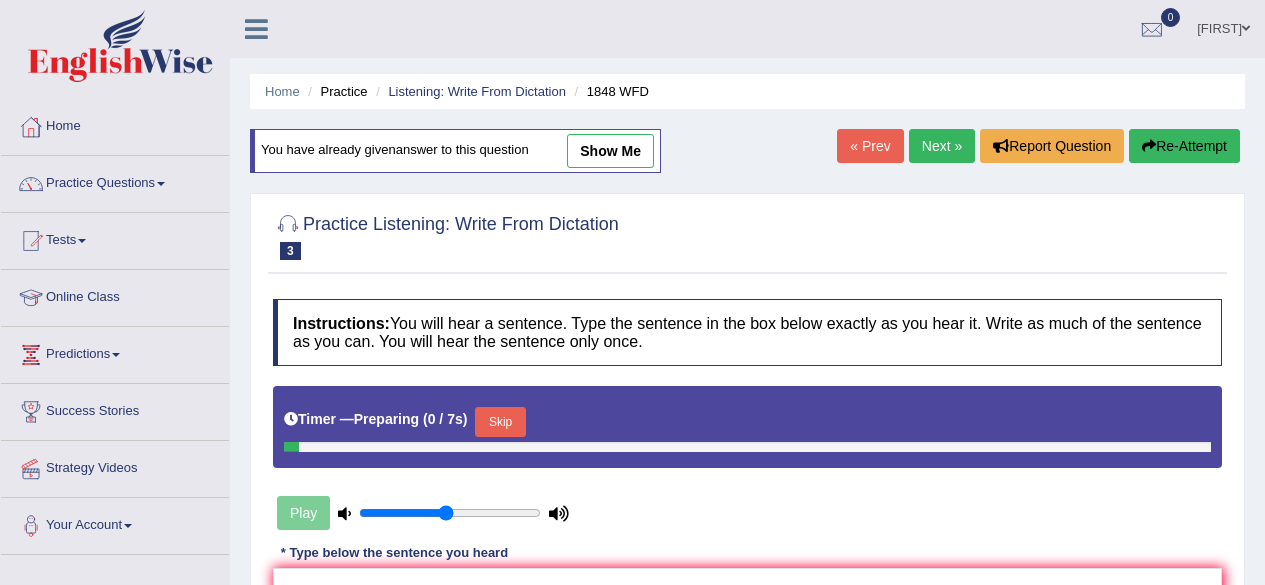 scroll, scrollTop: 0, scrollLeft: 0, axis: both 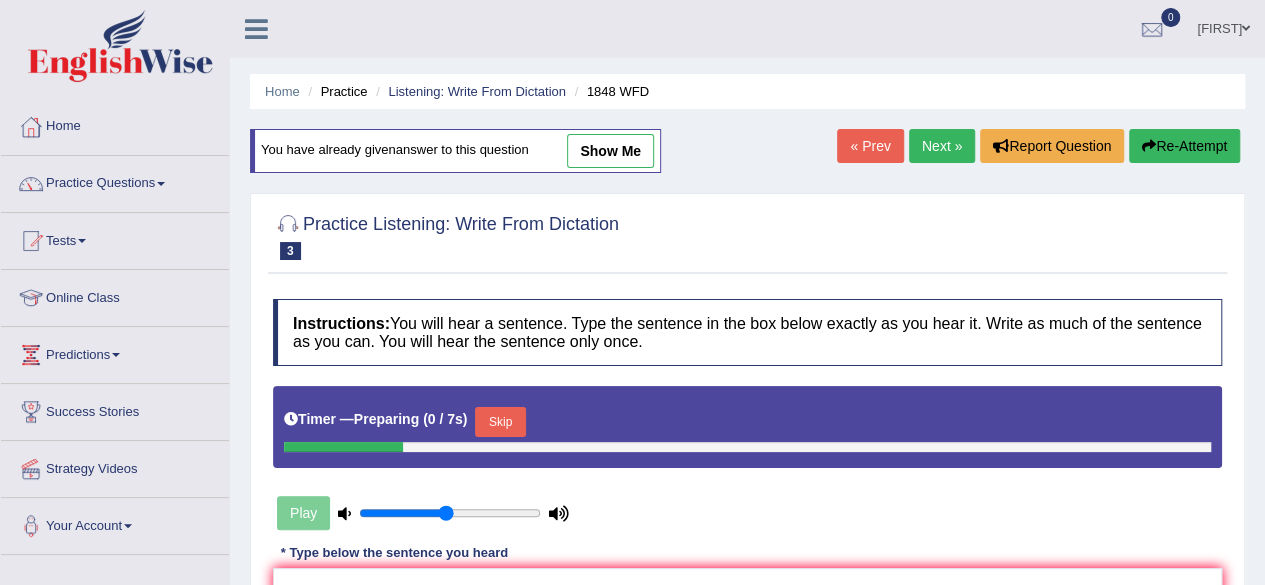 click on "Next »" at bounding box center [942, 146] 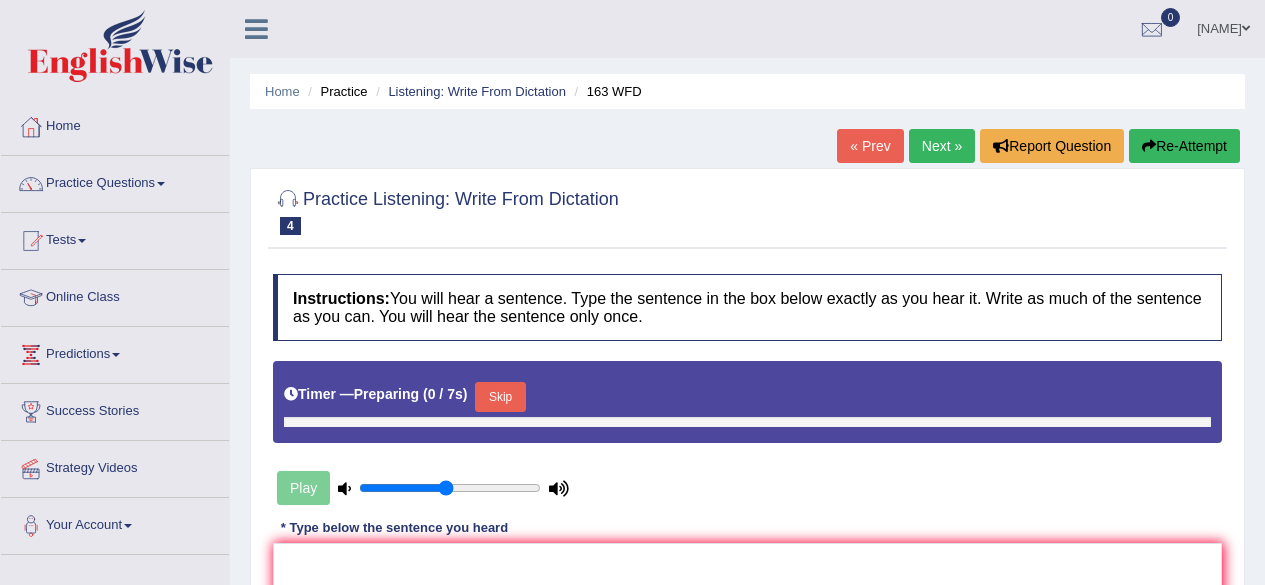 scroll, scrollTop: 0, scrollLeft: 0, axis: both 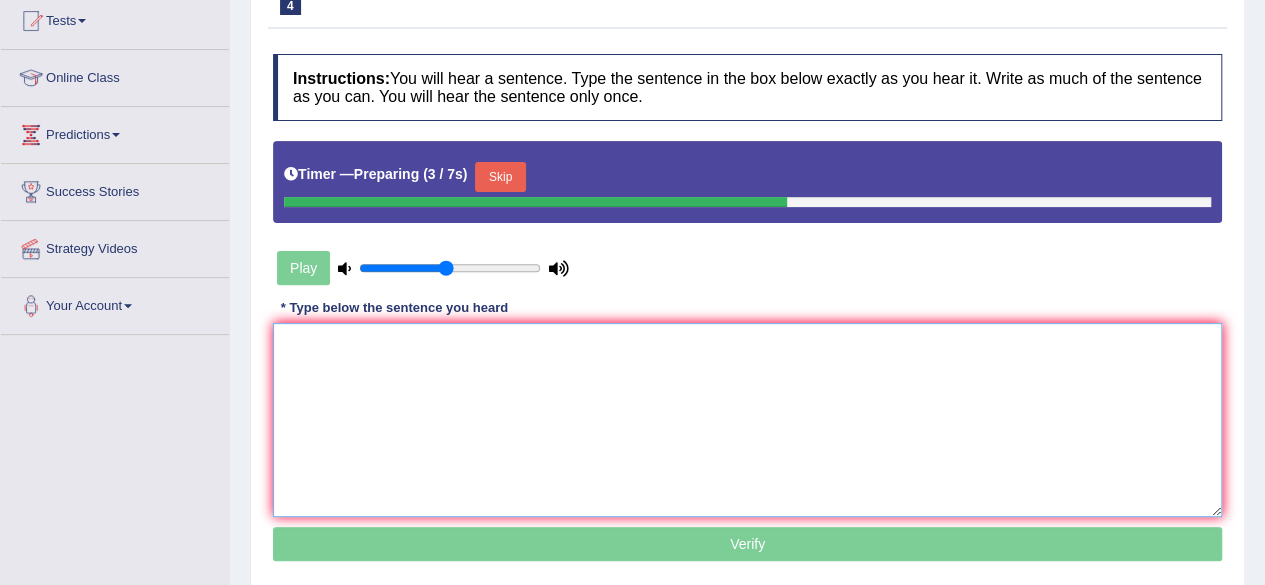 click at bounding box center (747, 420) 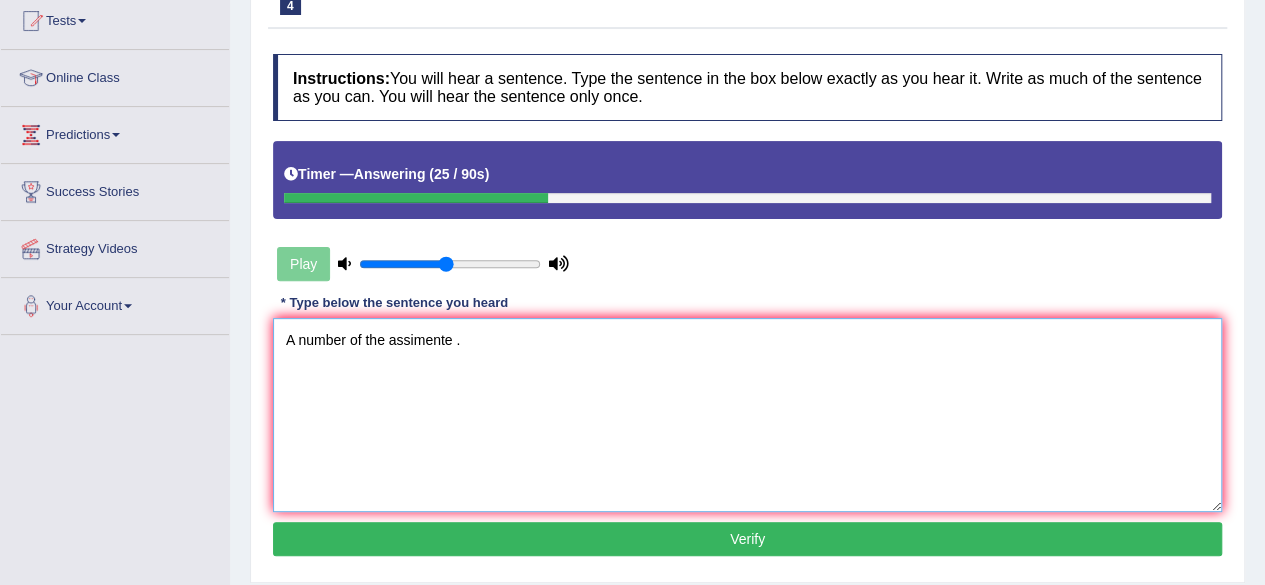 type on "A number of the assimente ." 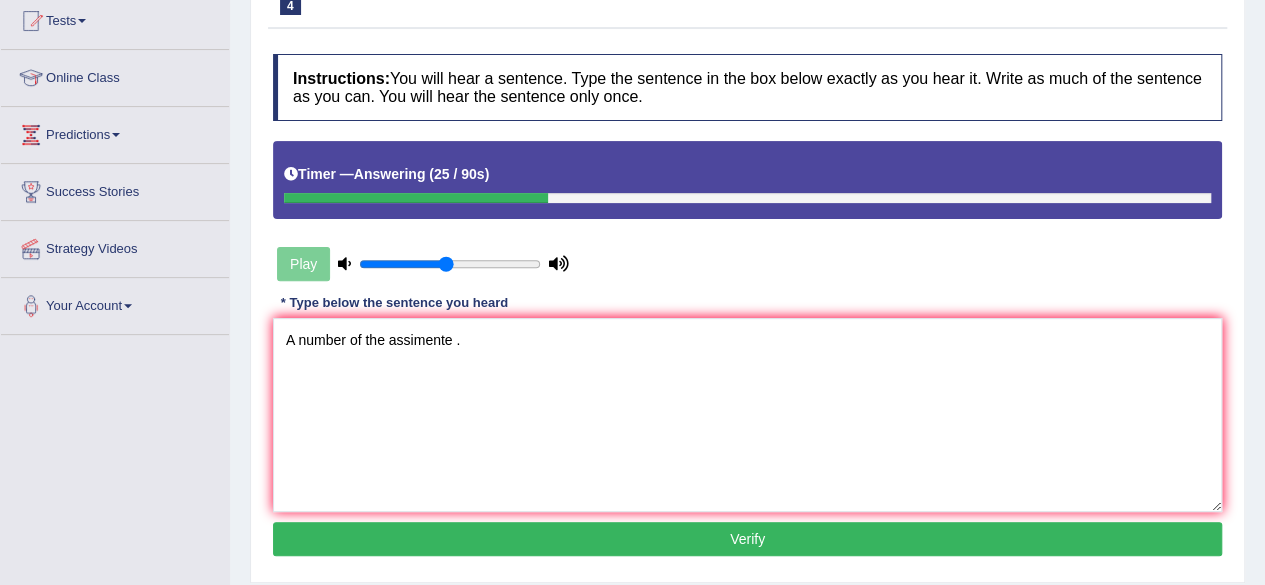 click on "Verify" at bounding box center (747, 539) 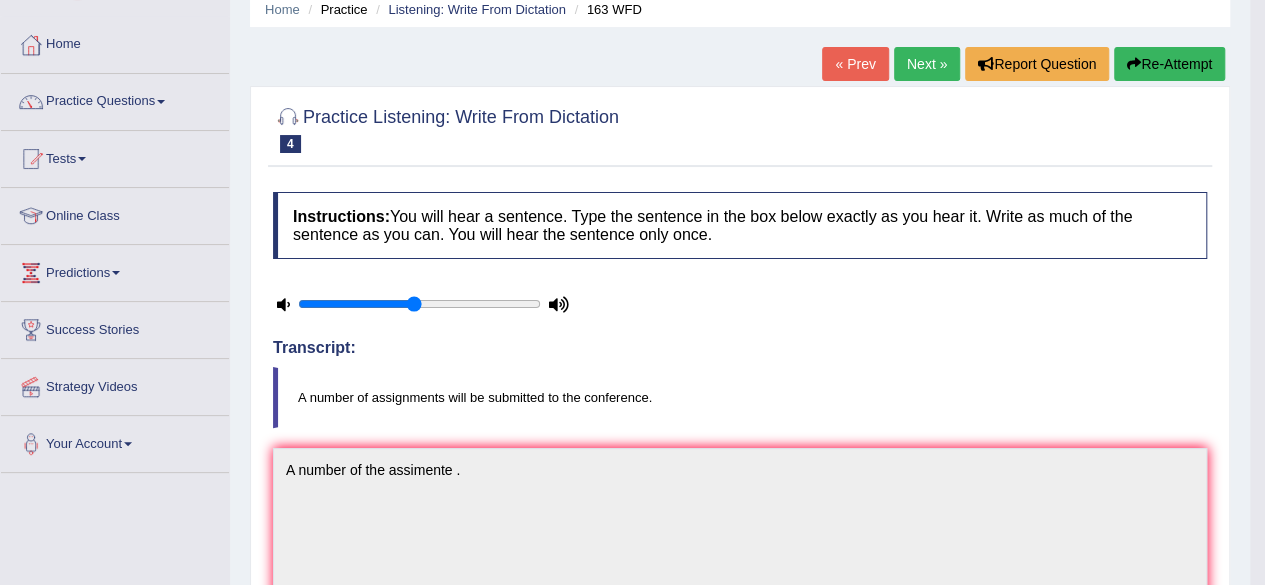 scroll, scrollTop: 76, scrollLeft: 0, axis: vertical 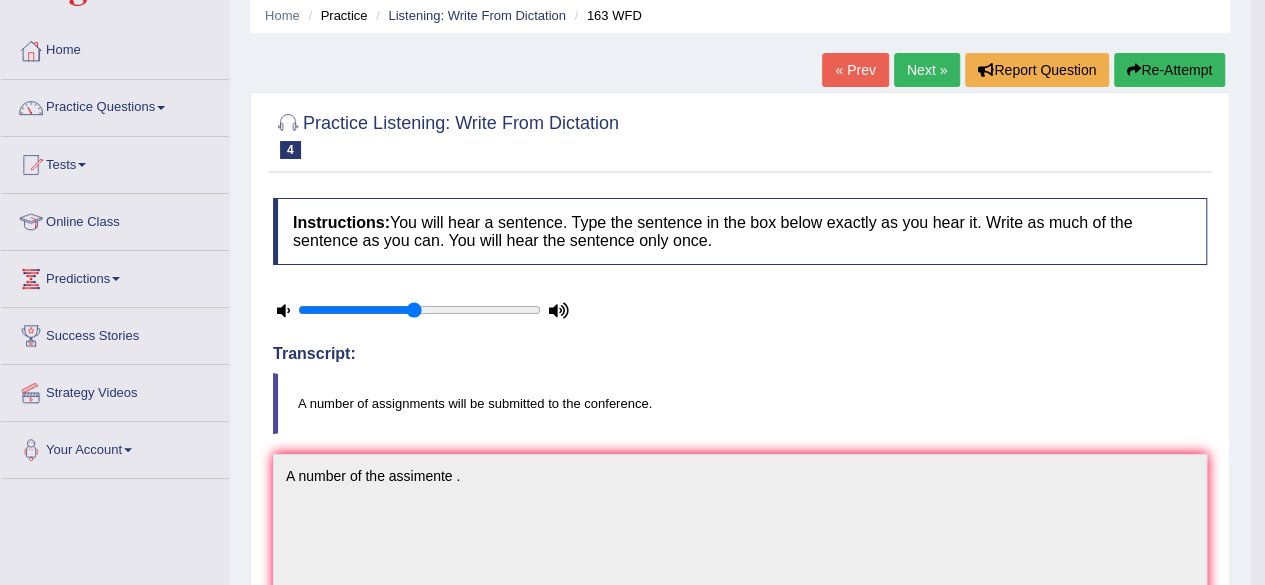 click on "« Prev" at bounding box center [855, 70] 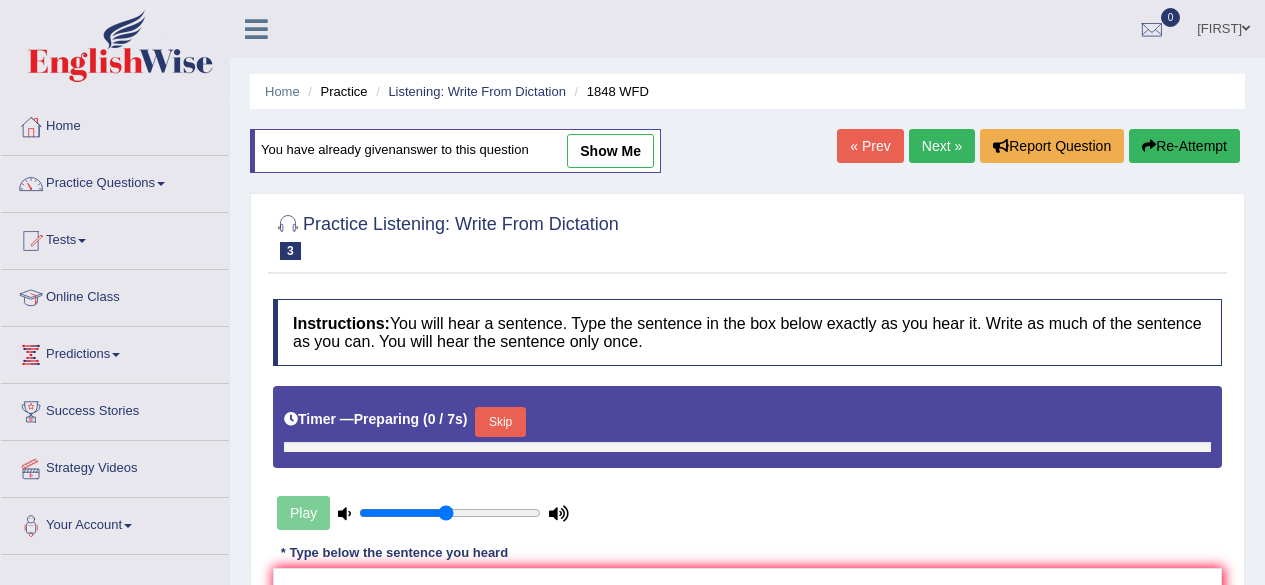 scroll, scrollTop: 0, scrollLeft: 0, axis: both 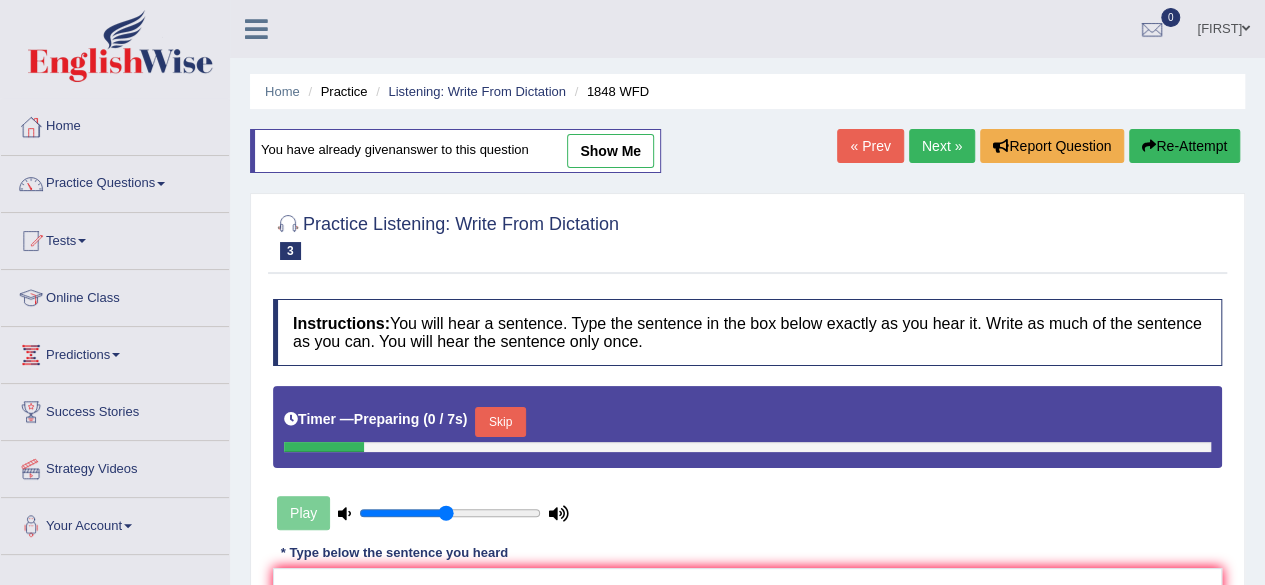 click on "Next »" at bounding box center (942, 146) 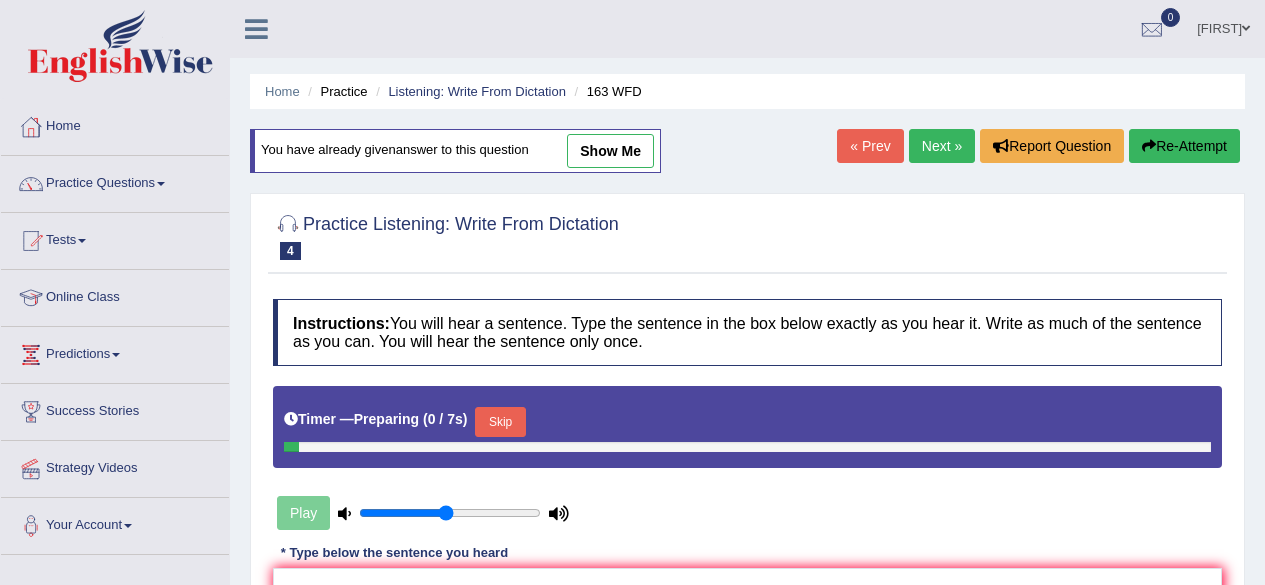 scroll, scrollTop: 0, scrollLeft: 0, axis: both 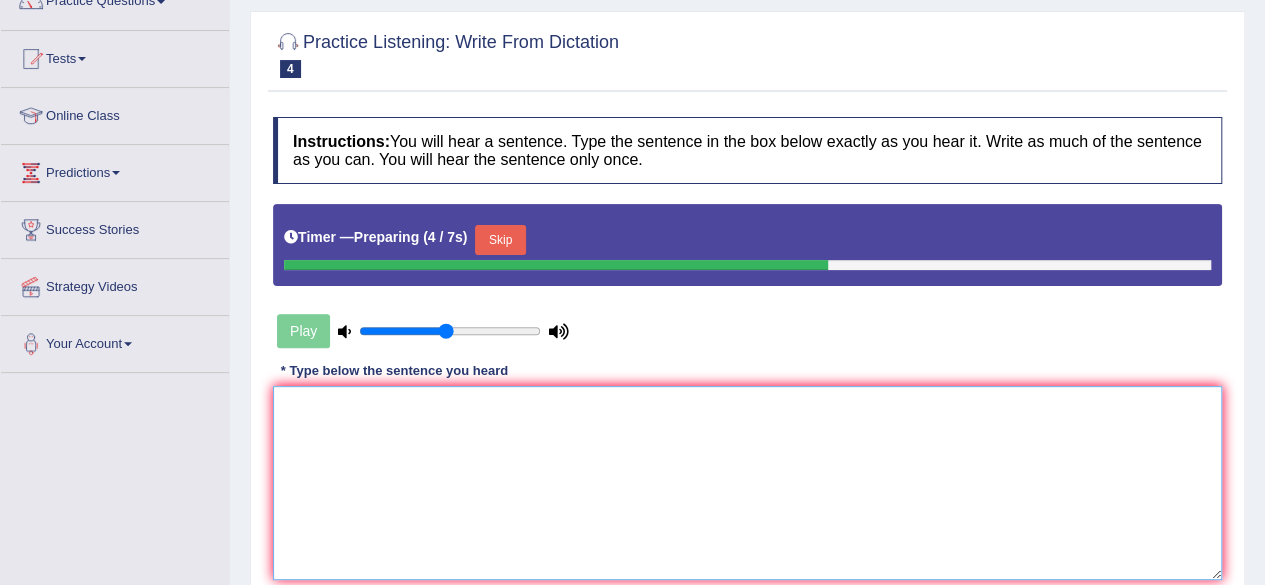 click at bounding box center (747, 483) 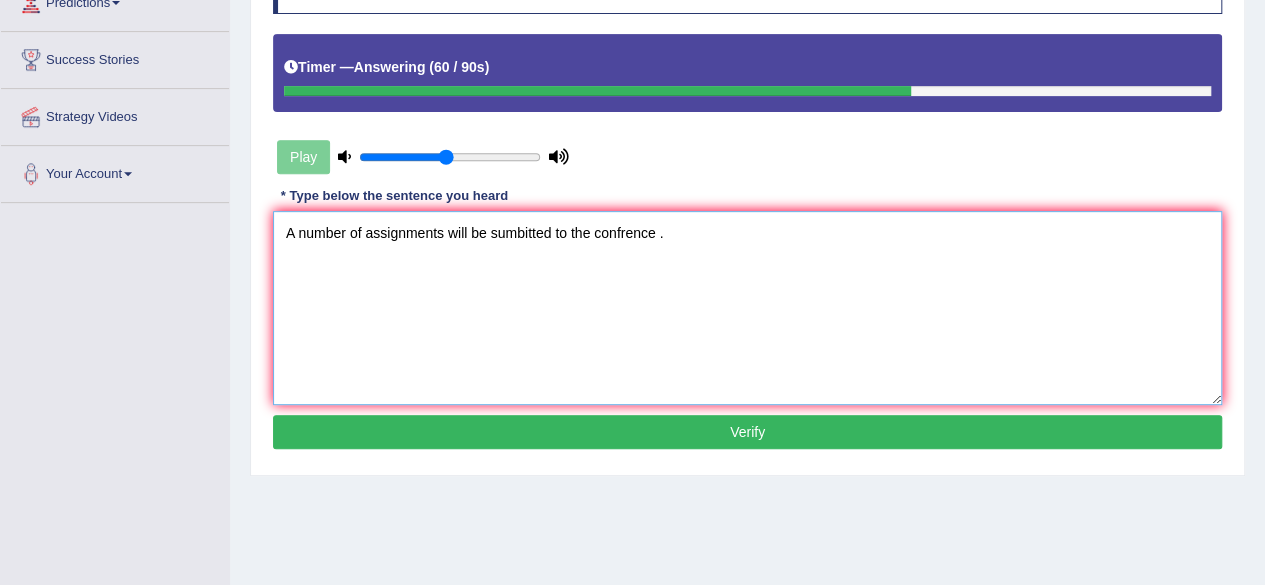 scroll, scrollTop: 355, scrollLeft: 0, axis: vertical 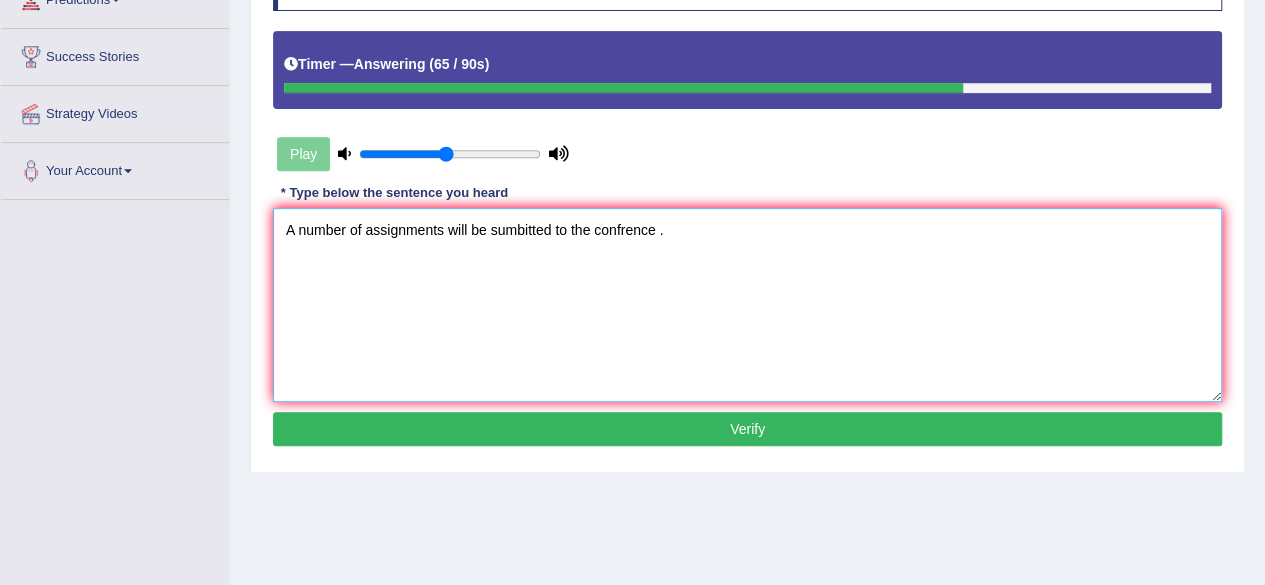 type on "A number of assignments will be sumbitted to the confrence ." 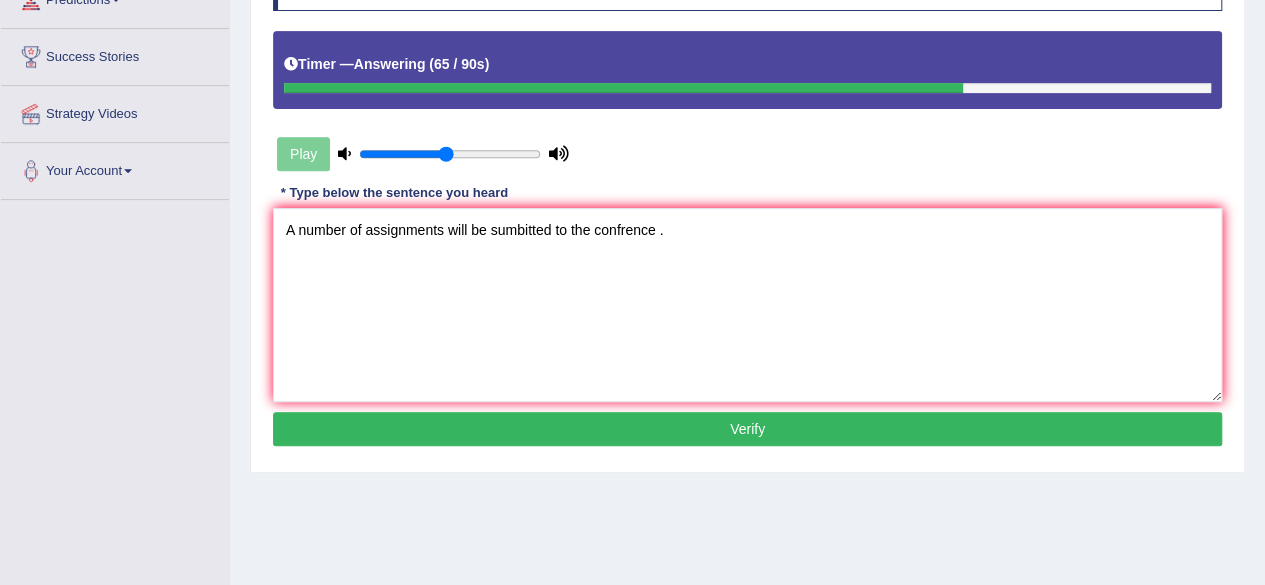 click on "Verify" at bounding box center [747, 429] 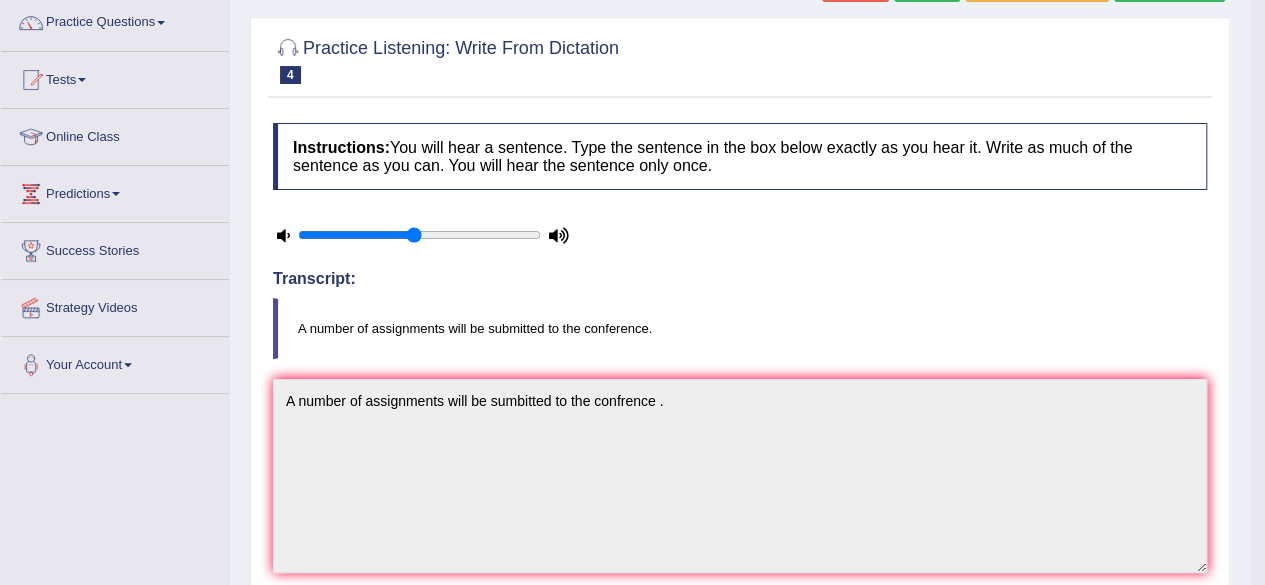 scroll, scrollTop: 158, scrollLeft: 0, axis: vertical 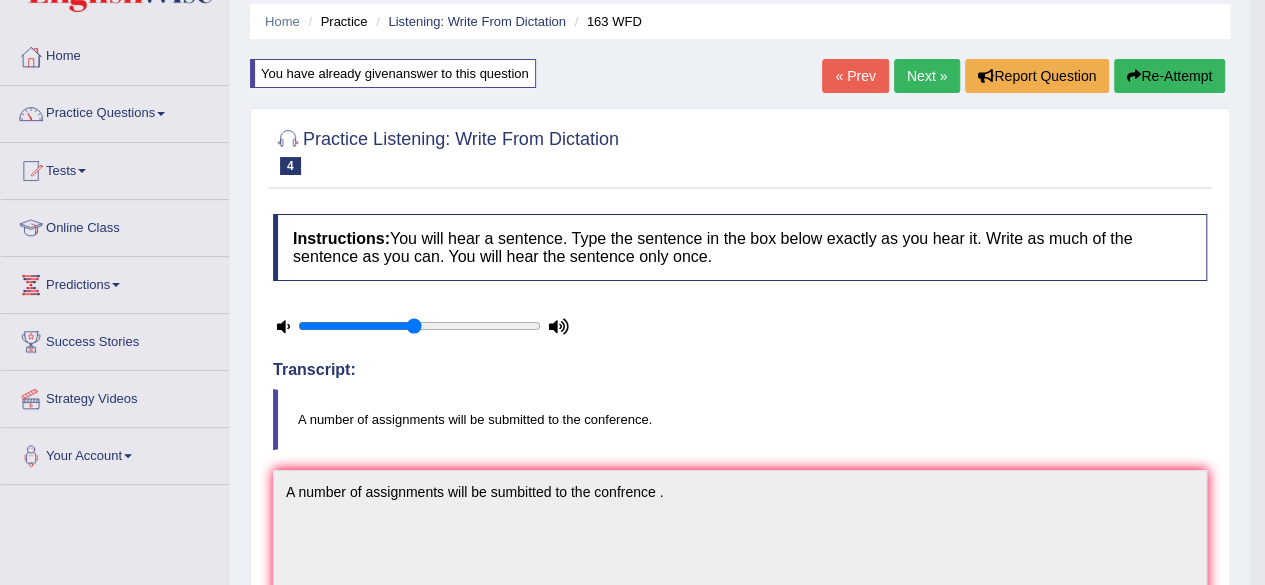 click on "« Prev" at bounding box center [855, 76] 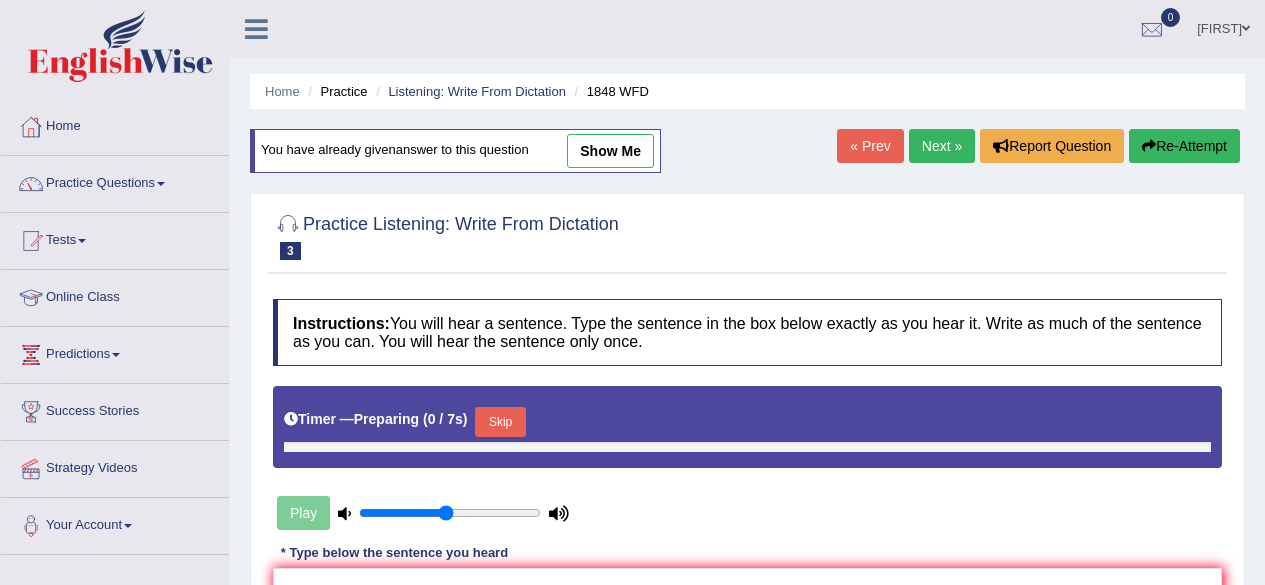 scroll, scrollTop: 0, scrollLeft: 0, axis: both 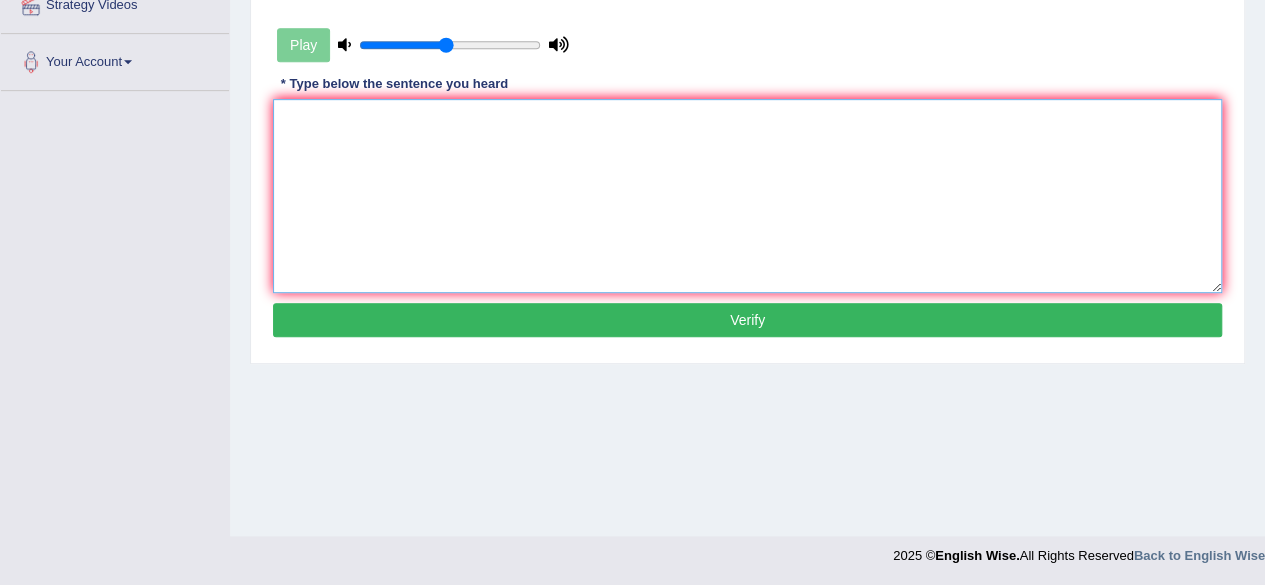 click at bounding box center (747, 196) 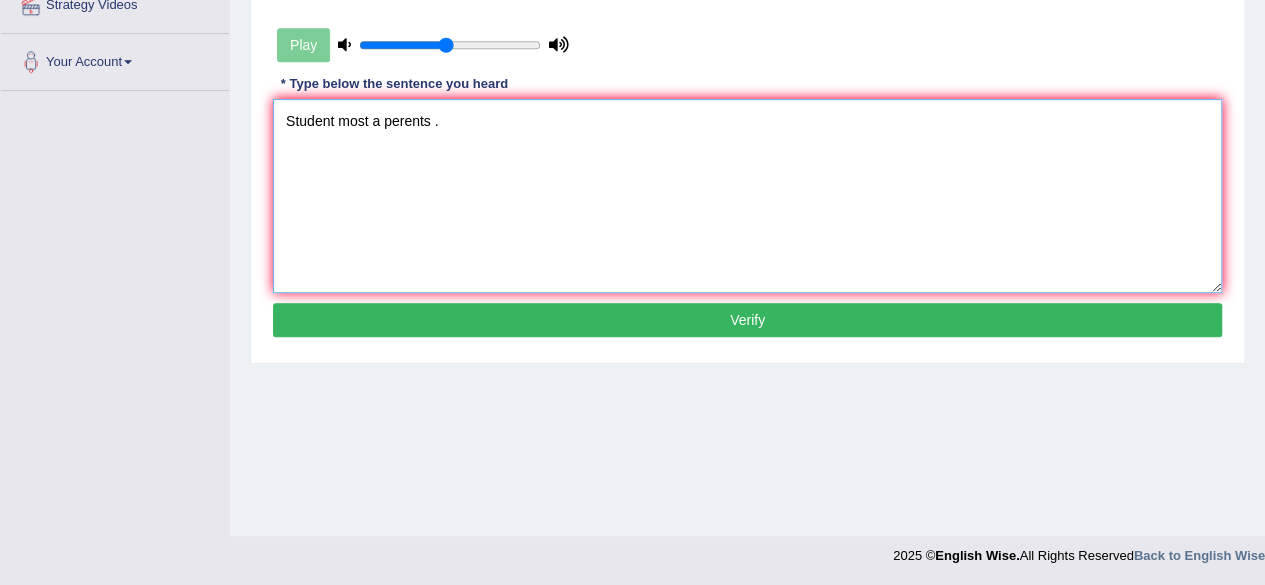 type on "Student most a perents ." 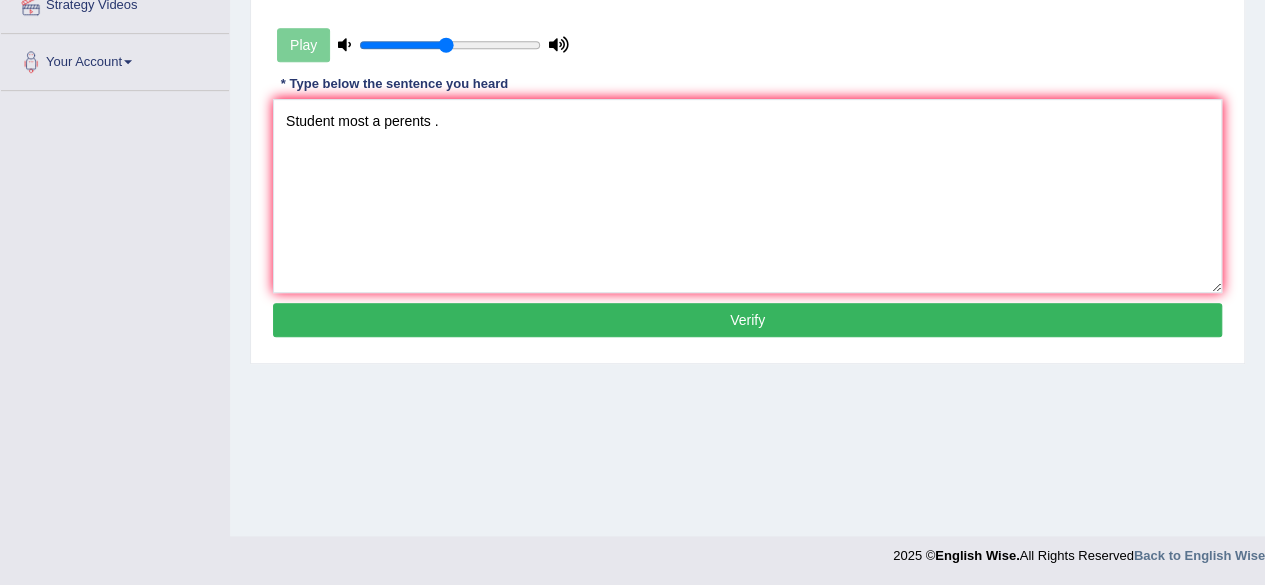 click on "Verify" at bounding box center [747, 320] 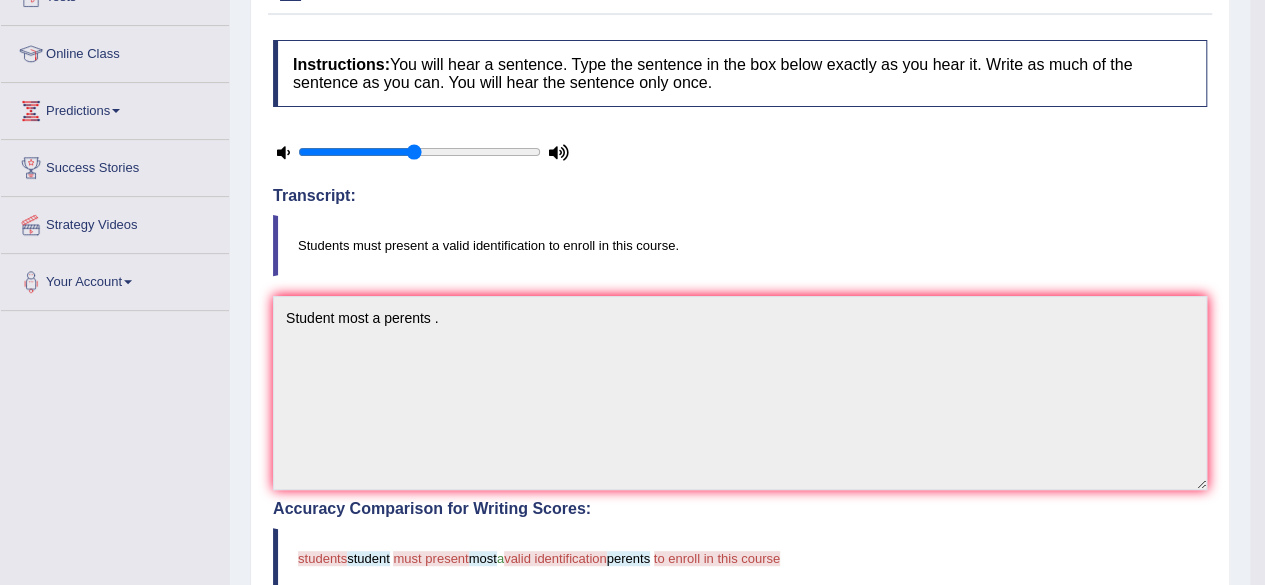 scroll, scrollTop: 241, scrollLeft: 0, axis: vertical 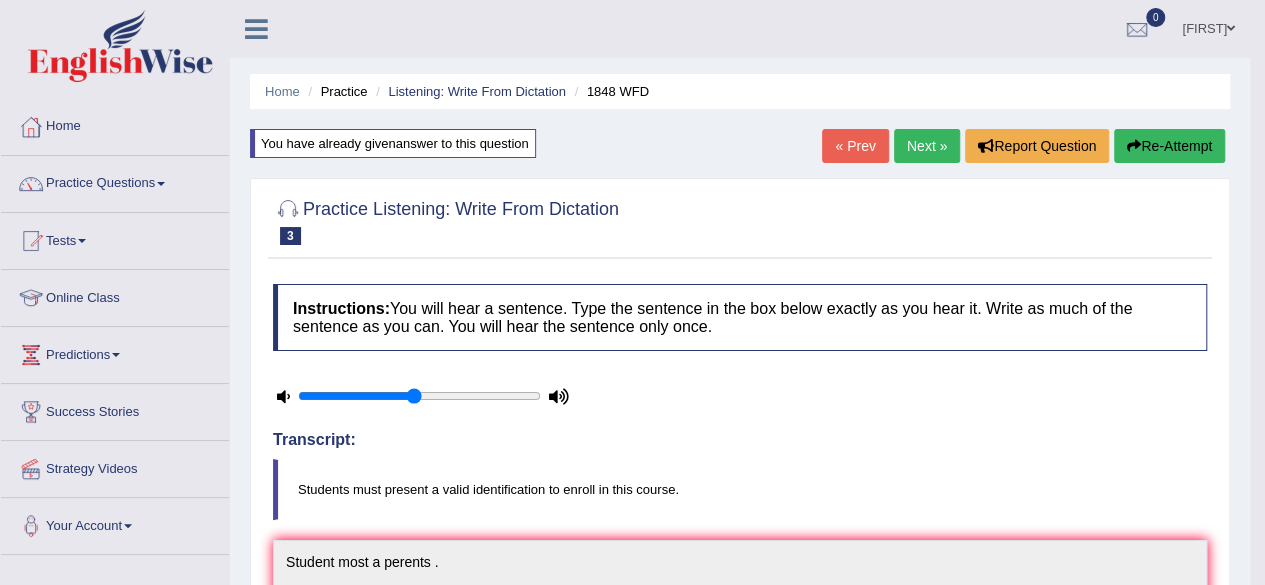 click on "Next »" at bounding box center [927, 146] 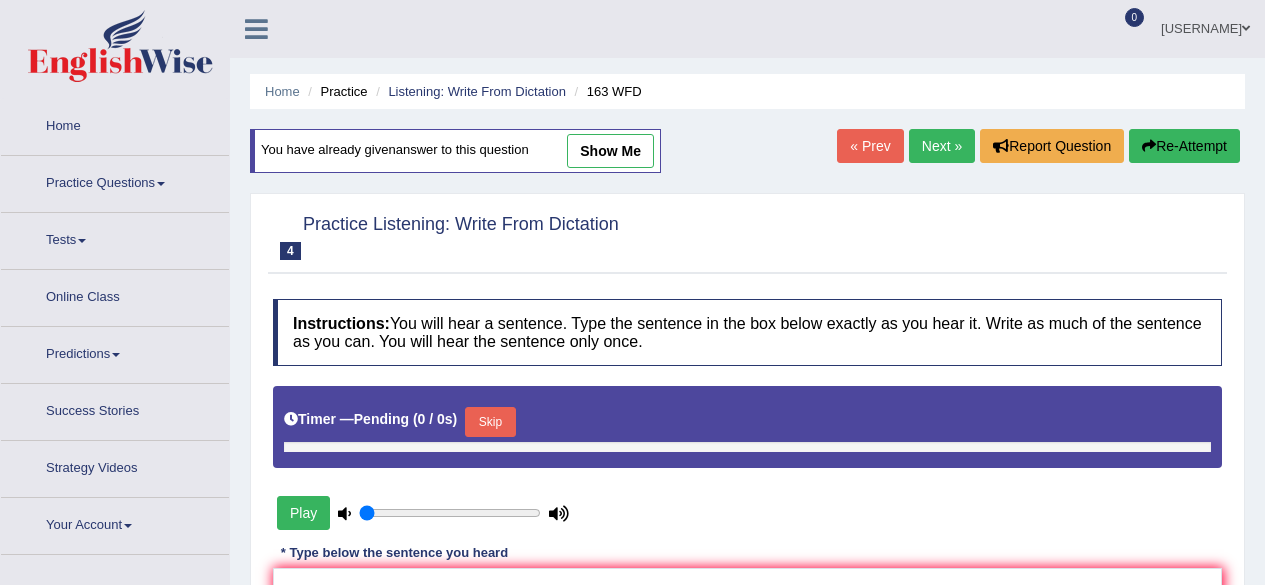 type on "0.5" 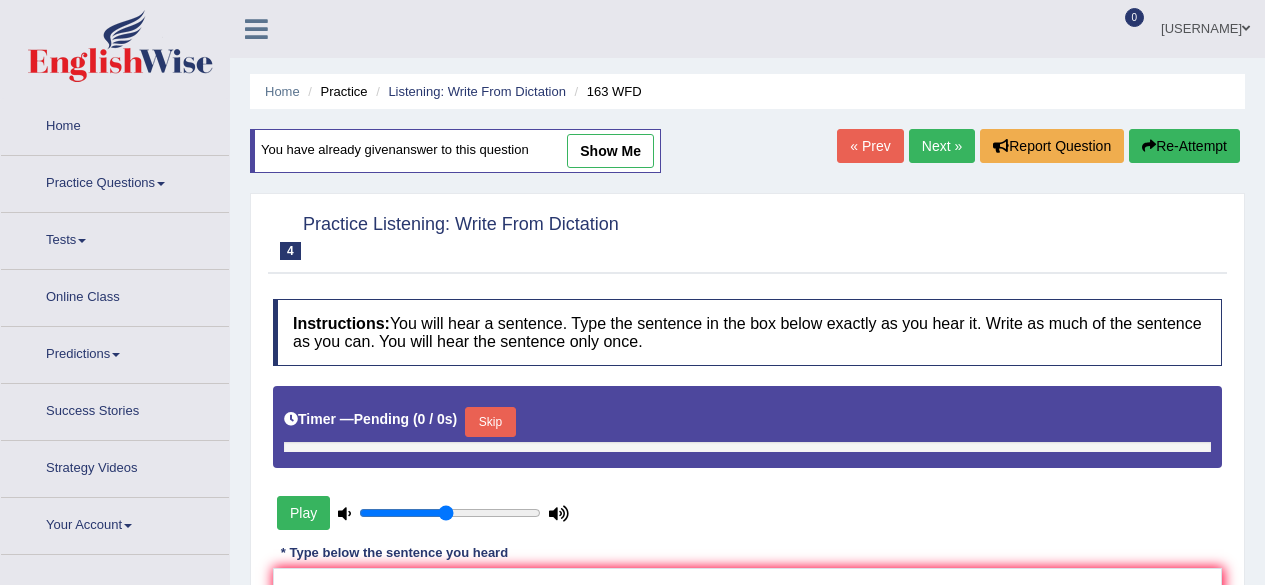 scroll, scrollTop: 0, scrollLeft: 0, axis: both 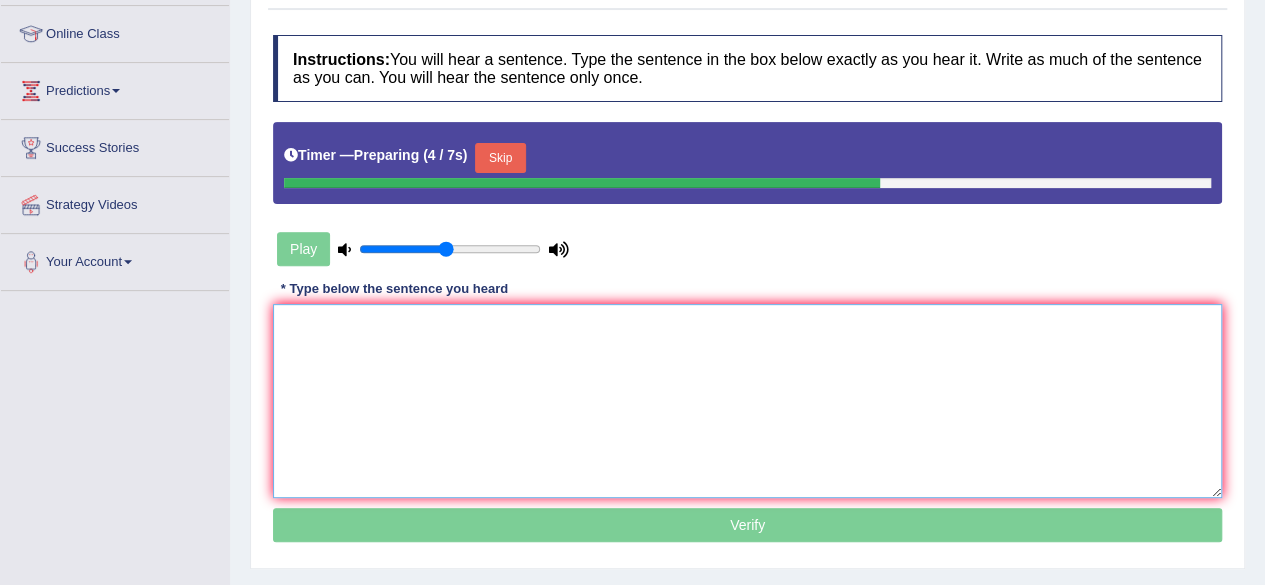 click at bounding box center (747, 401) 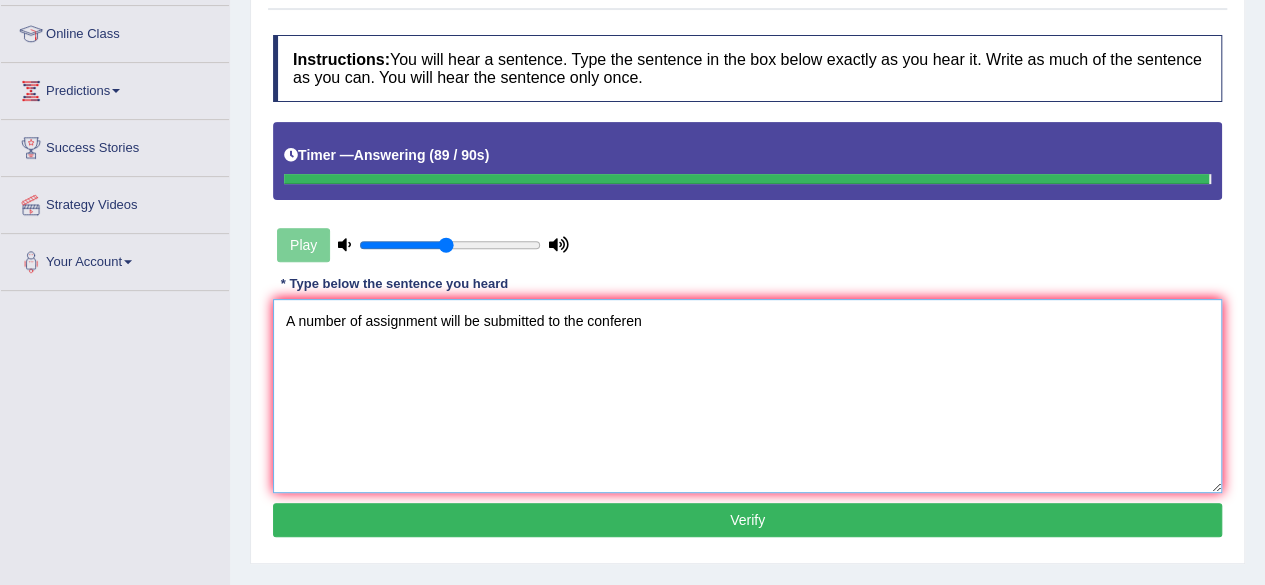 type on "A number of assignment will be submitted to the conferen" 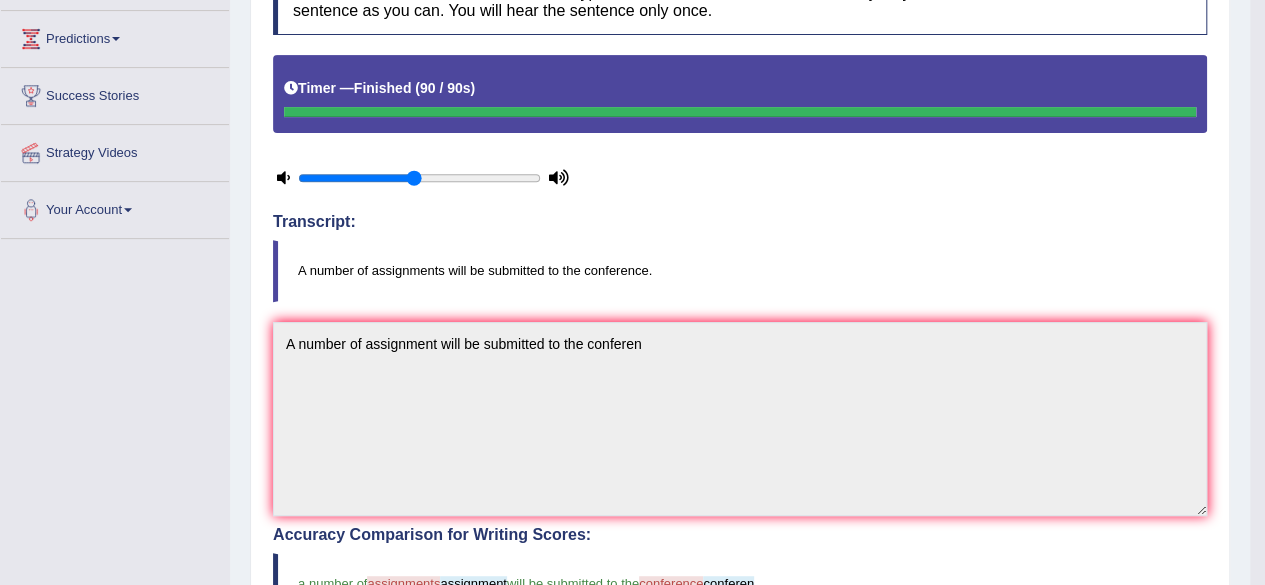 scroll, scrollTop: 46, scrollLeft: 0, axis: vertical 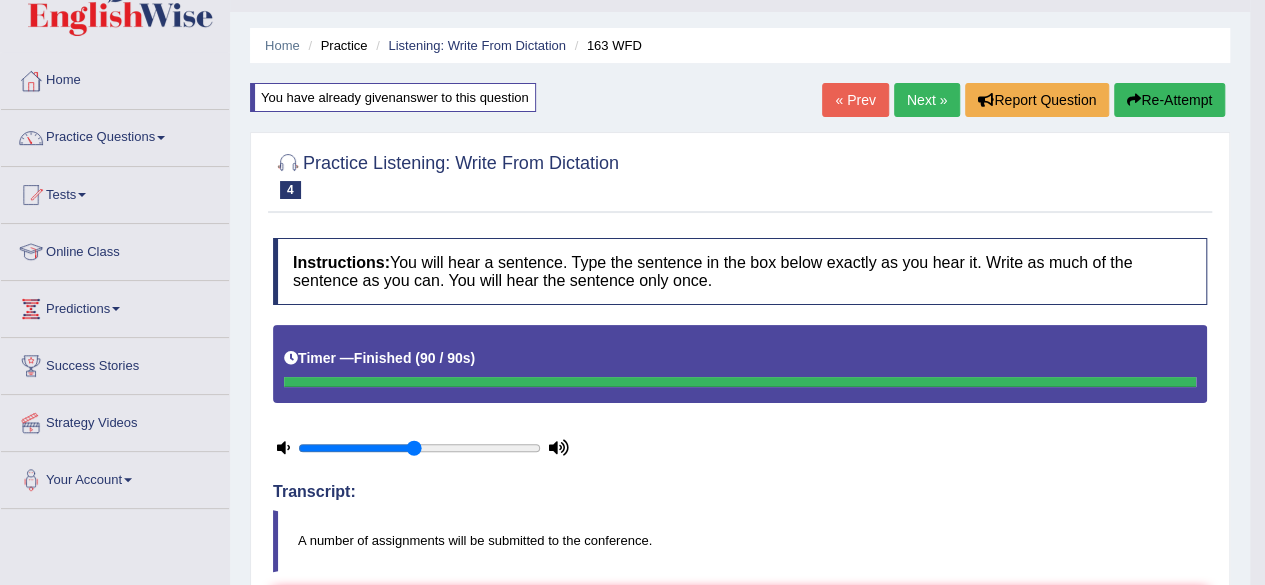 click on "« Prev" at bounding box center (855, 100) 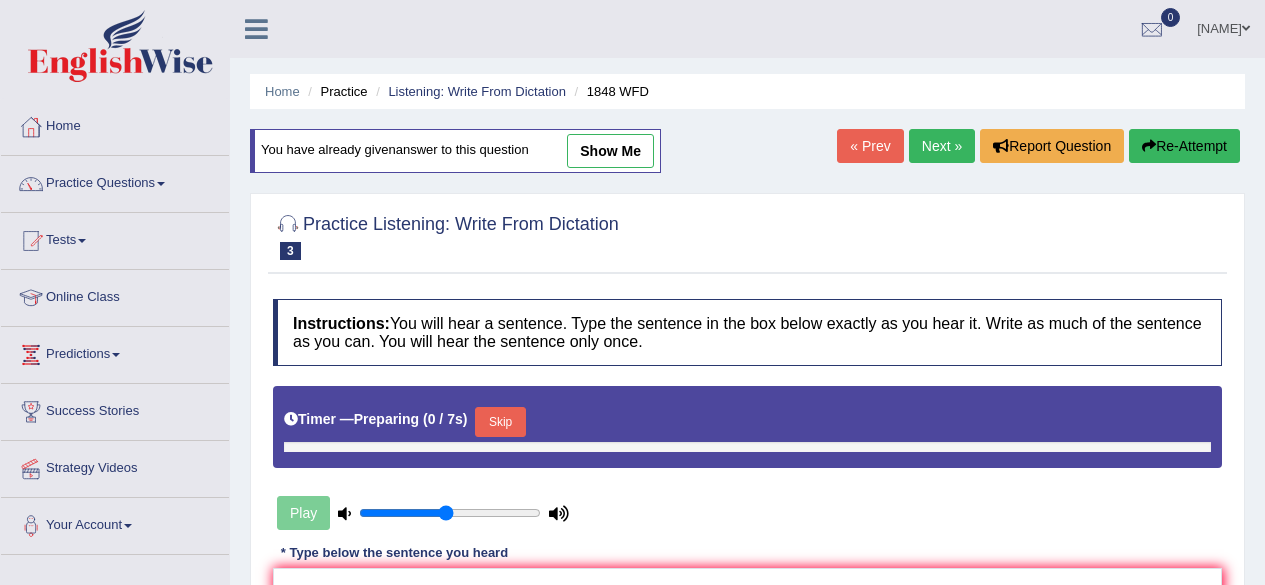 scroll, scrollTop: 0, scrollLeft: 0, axis: both 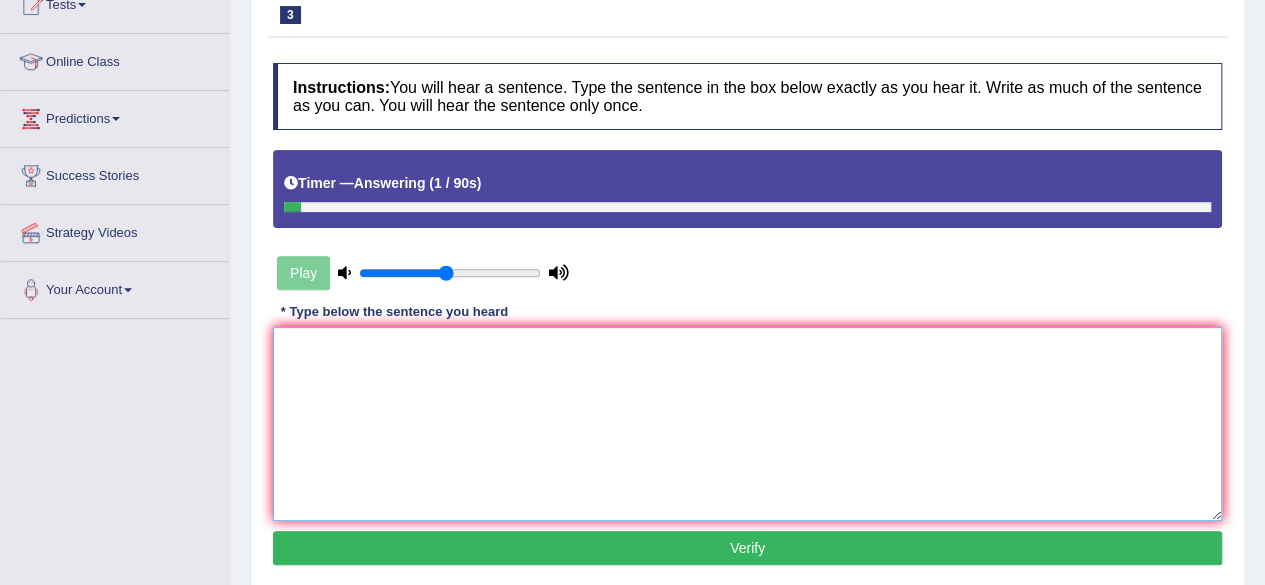 click at bounding box center [747, 424] 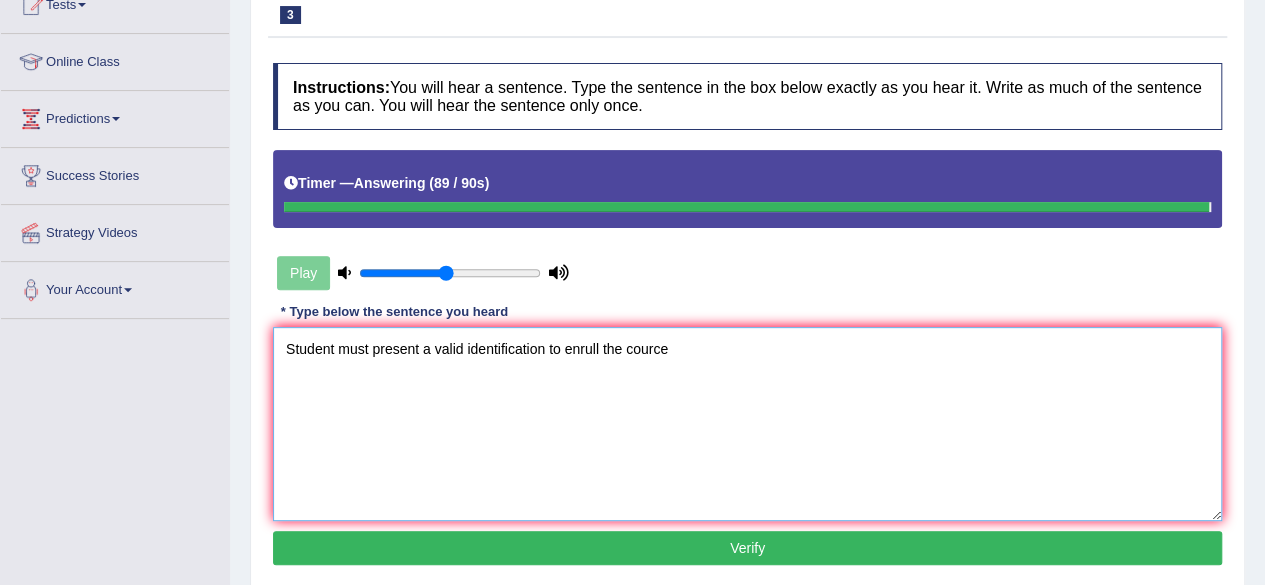 type on "Student must present a valid identification to enrull the cource" 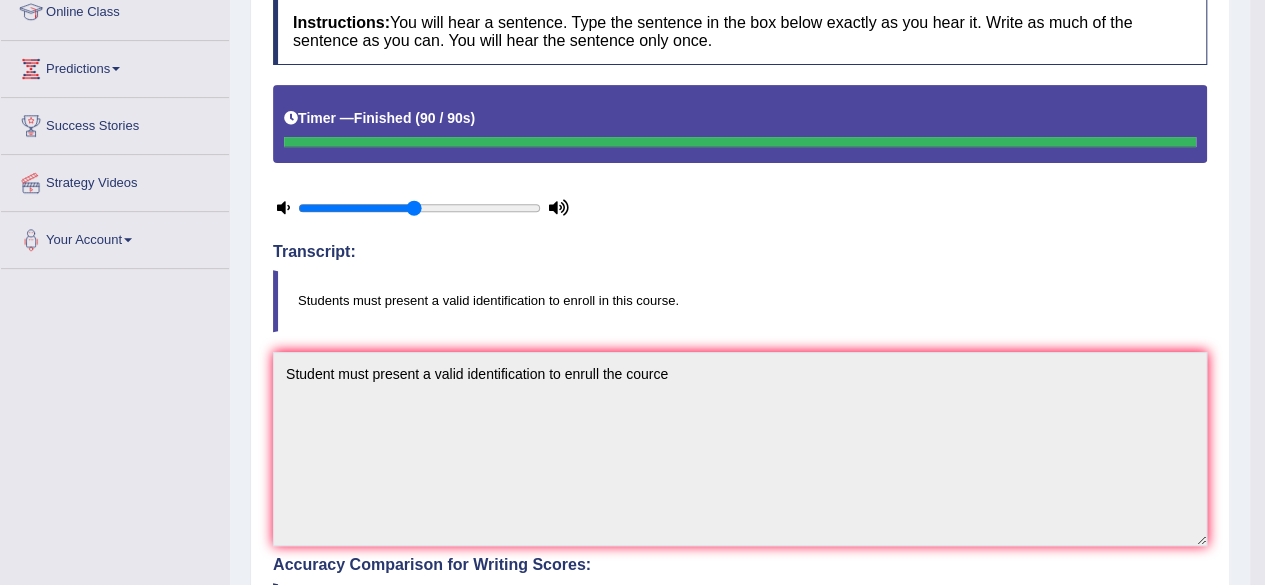 scroll, scrollTop: 60, scrollLeft: 0, axis: vertical 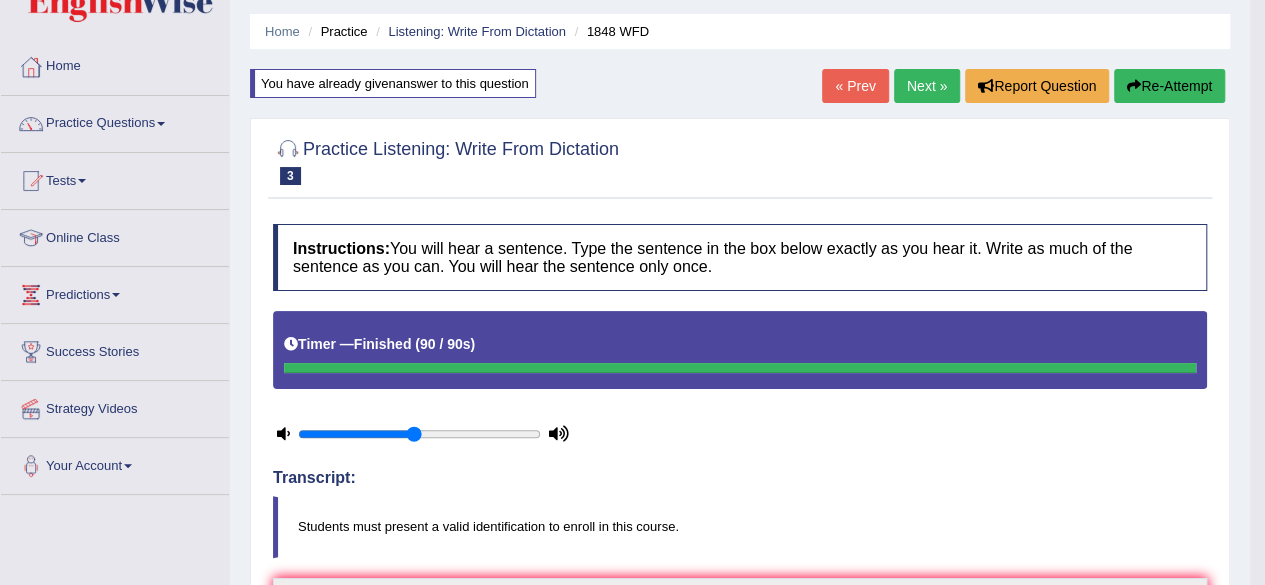 click on "Next »" at bounding box center [927, 86] 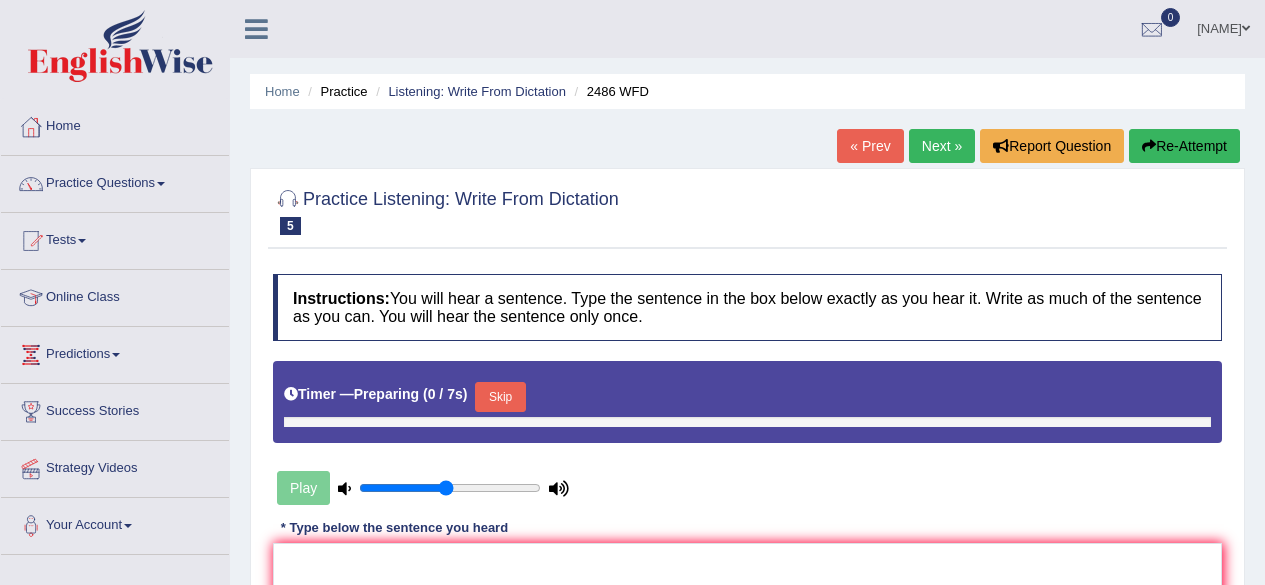 scroll, scrollTop: 0, scrollLeft: 0, axis: both 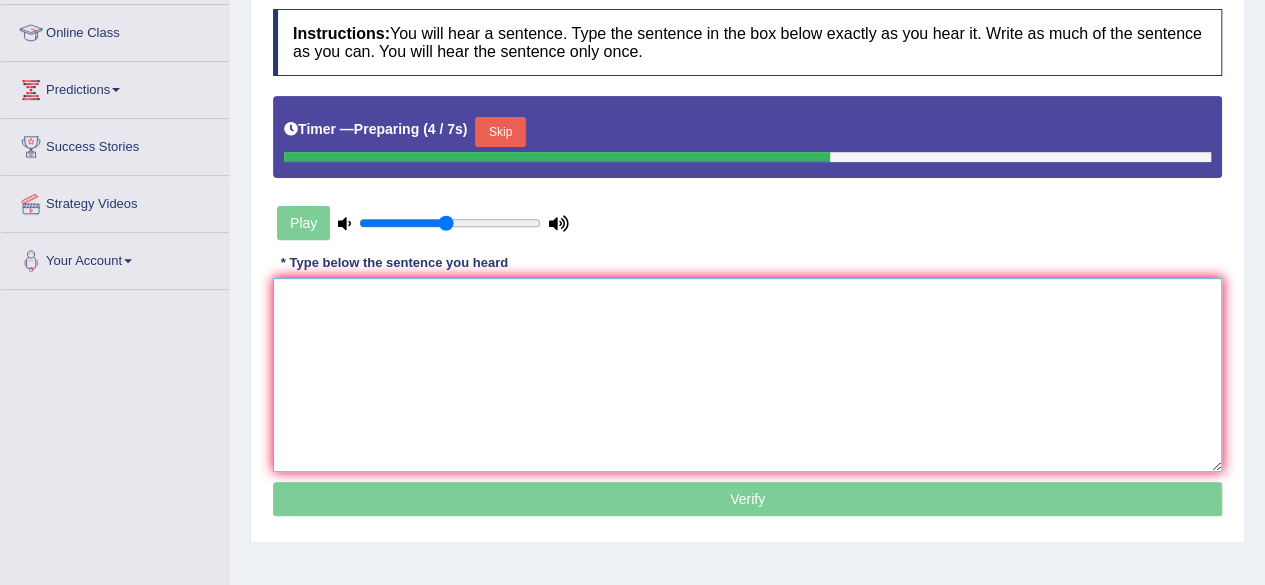 click at bounding box center (747, 375) 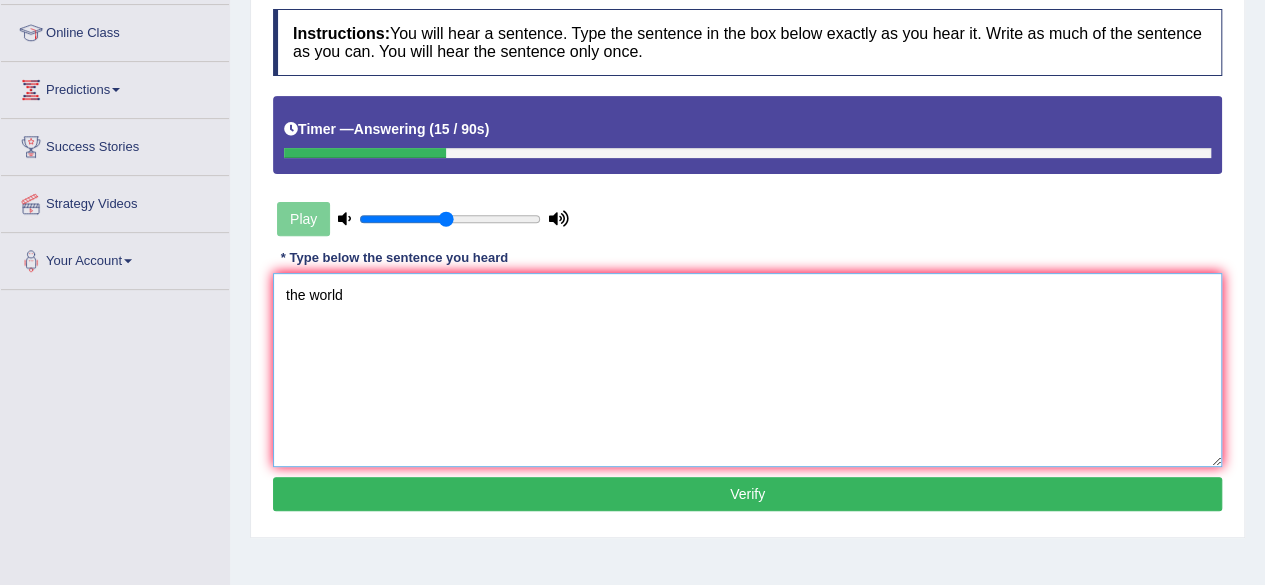 type on "the world" 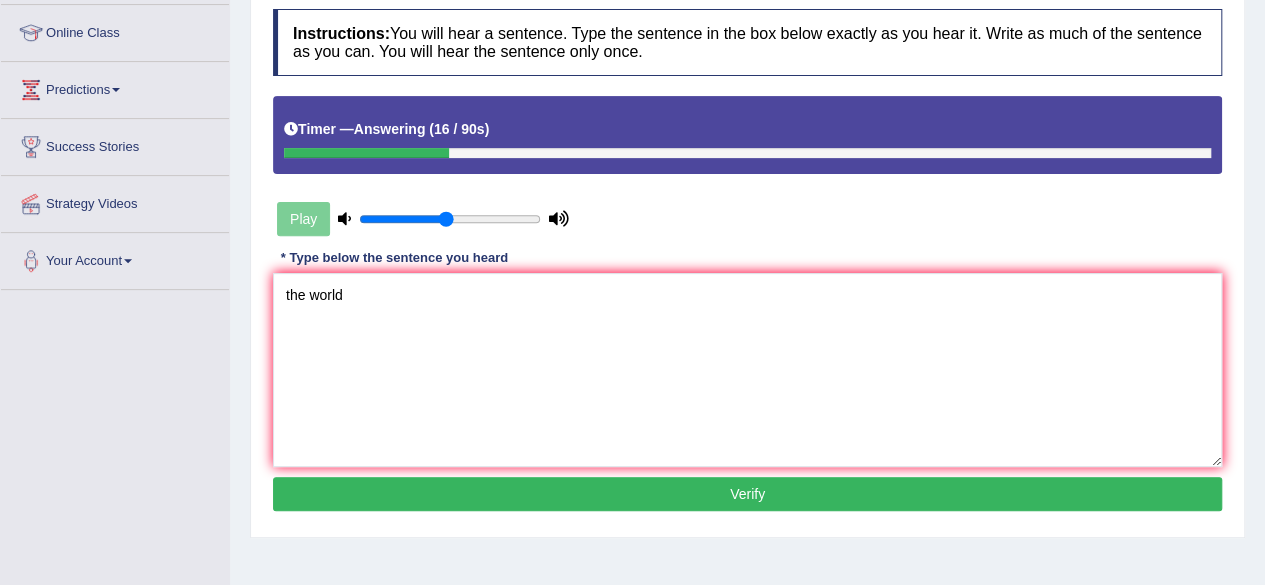 click on "Verify" at bounding box center [747, 494] 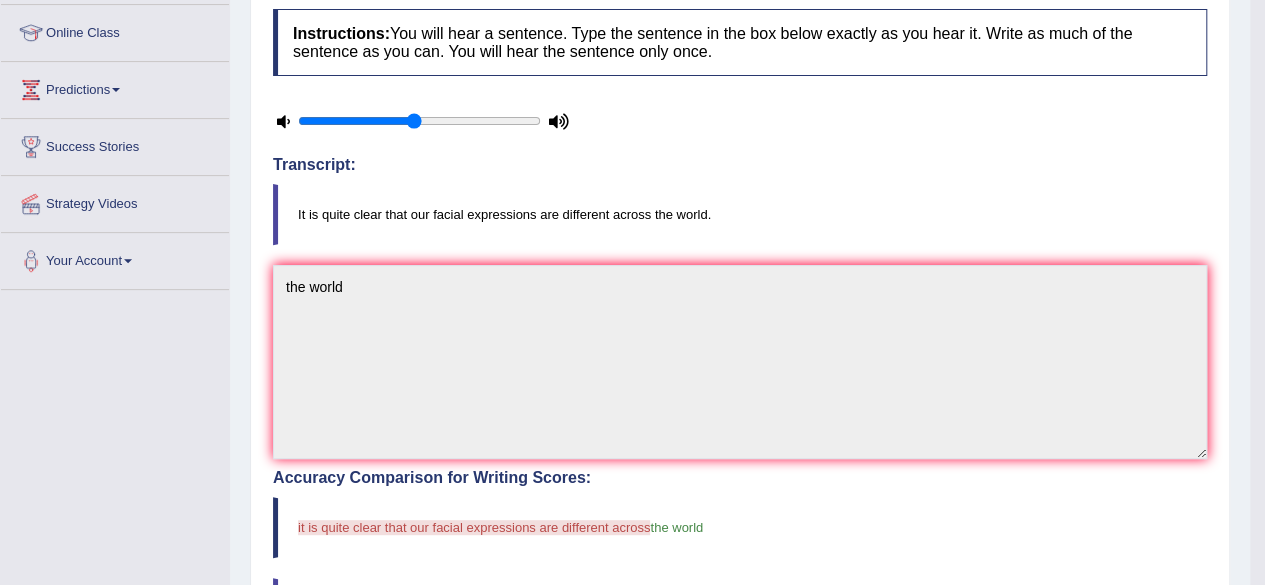 click on "Home
Practice
Listening: Write From Dictation
2486 WFD
« Prev Next »  Report Question  Re-Attempt
Practice Listening: Write From Dictation
5
2486 WFD
Instructions:  You will hear a sentence. Type the sentence in the box below exactly as you hear it. Write as much of the sentence as you can. You will hear the sentence only once.
Timer —  Answering   ( 16 / 90s ) Transcript: It is quite clear that our facial expressions are different across the world. * Type below the sentence you heard the world Accuracy Comparison for Writing Scores: it is quite clear that our facial expressions are different across  the world
Red:  Missed Words
Green:  Correct Words
Blue:  Added/Mistyped Words
Accuracy:  You have written correctly 2 out of 13 words the   world" at bounding box center [740, 387] 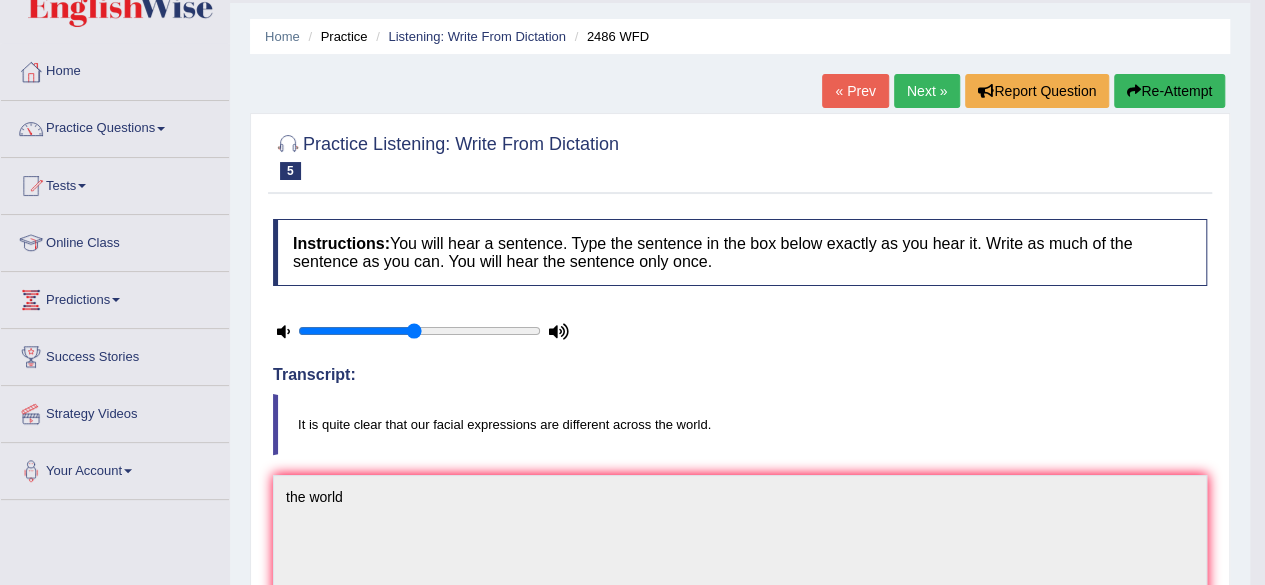 scroll, scrollTop: 50, scrollLeft: 0, axis: vertical 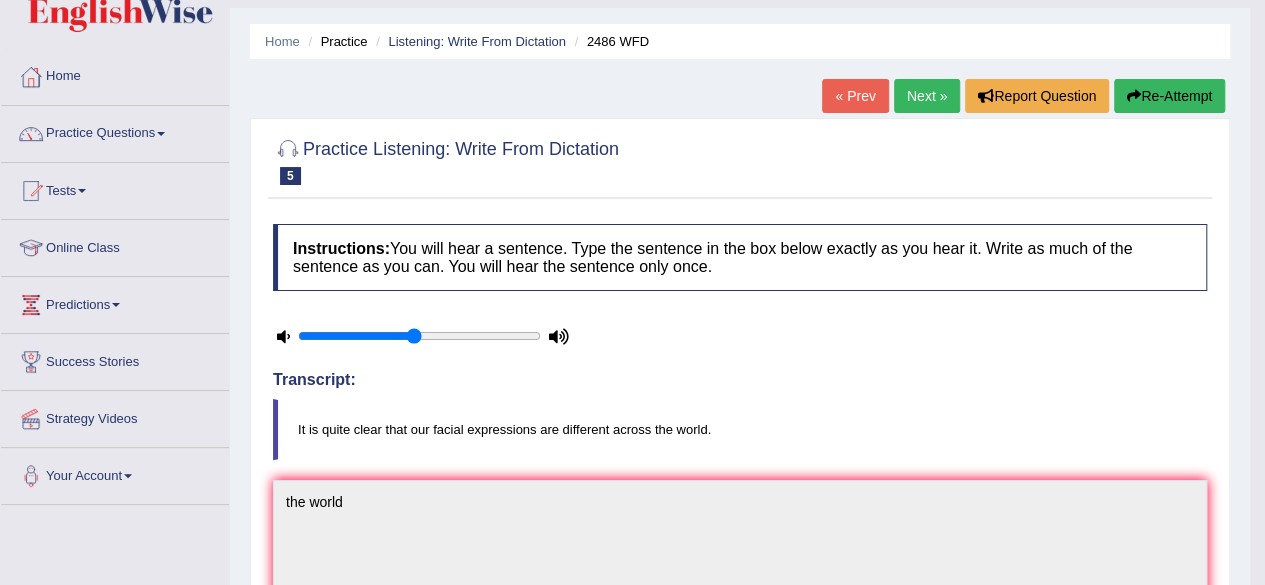 click on "« Prev" at bounding box center [855, 96] 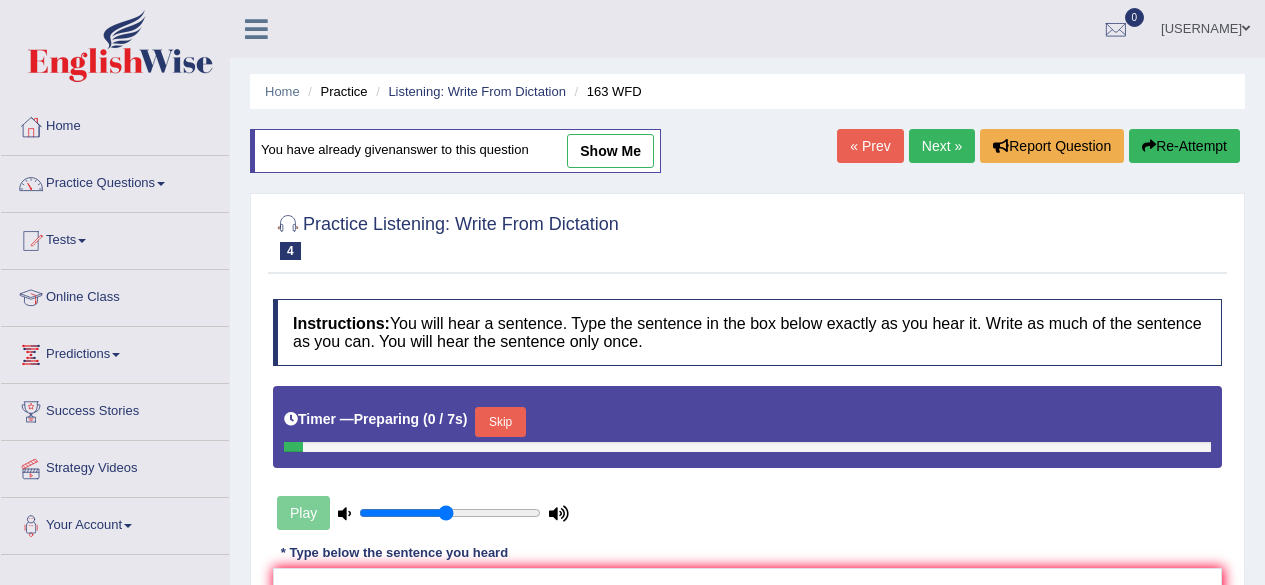 scroll, scrollTop: 0, scrollLeft: 0, axis: both 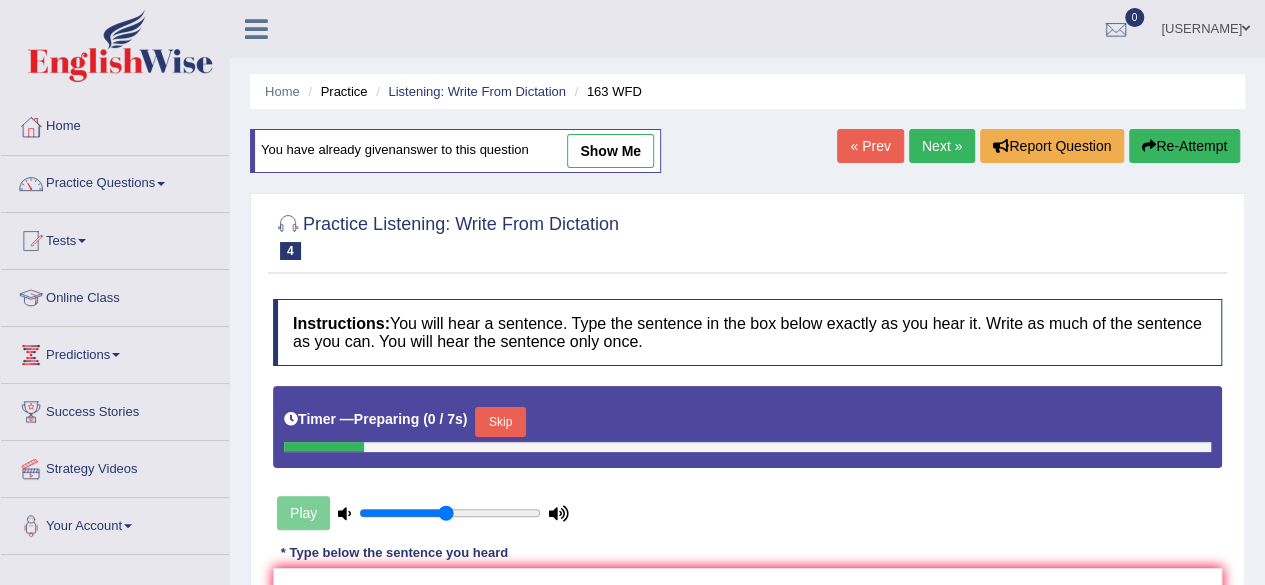 click on "Next »" at bounding box center [942, 146] 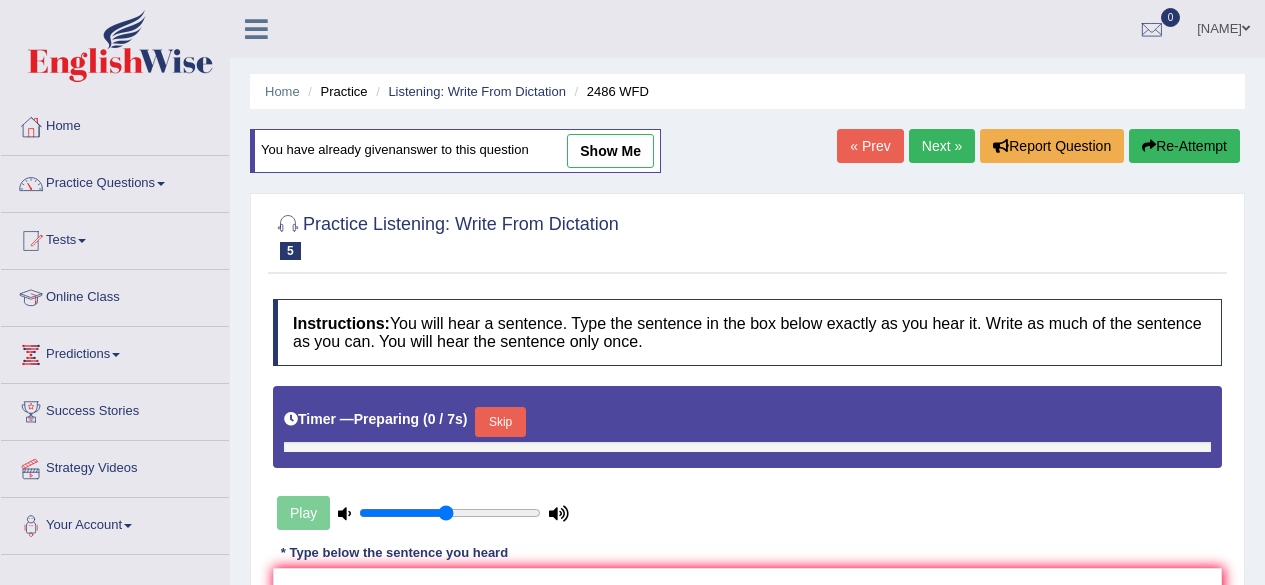 scroll, scrollTop: 0, scrollLeft: 0, axis: both 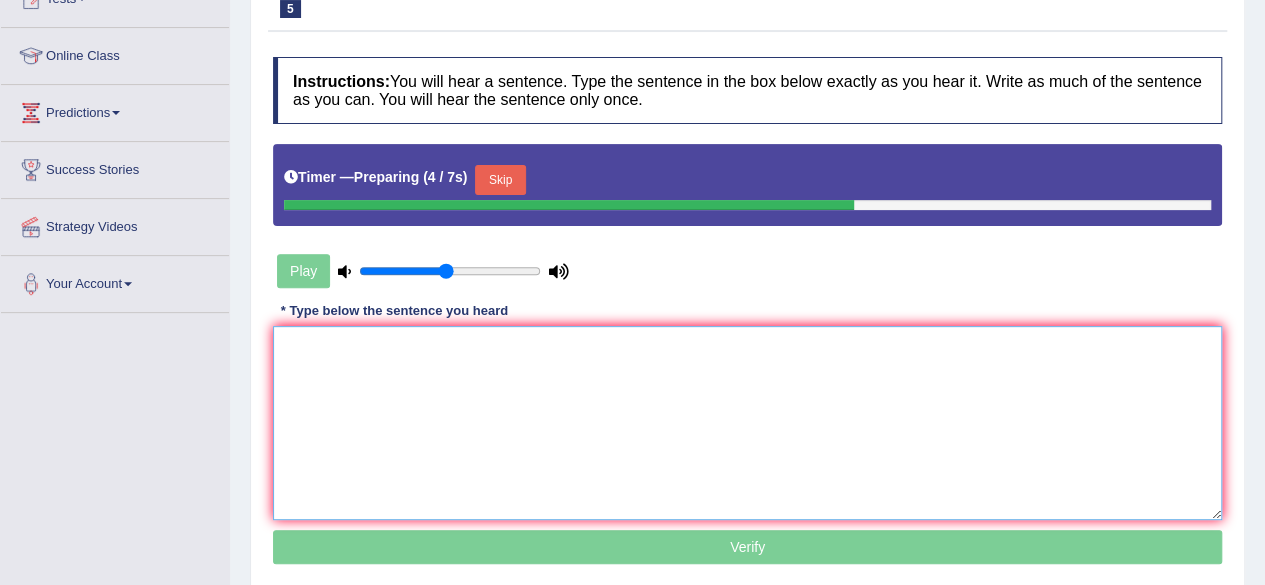 click at bounding box center [747, 423] 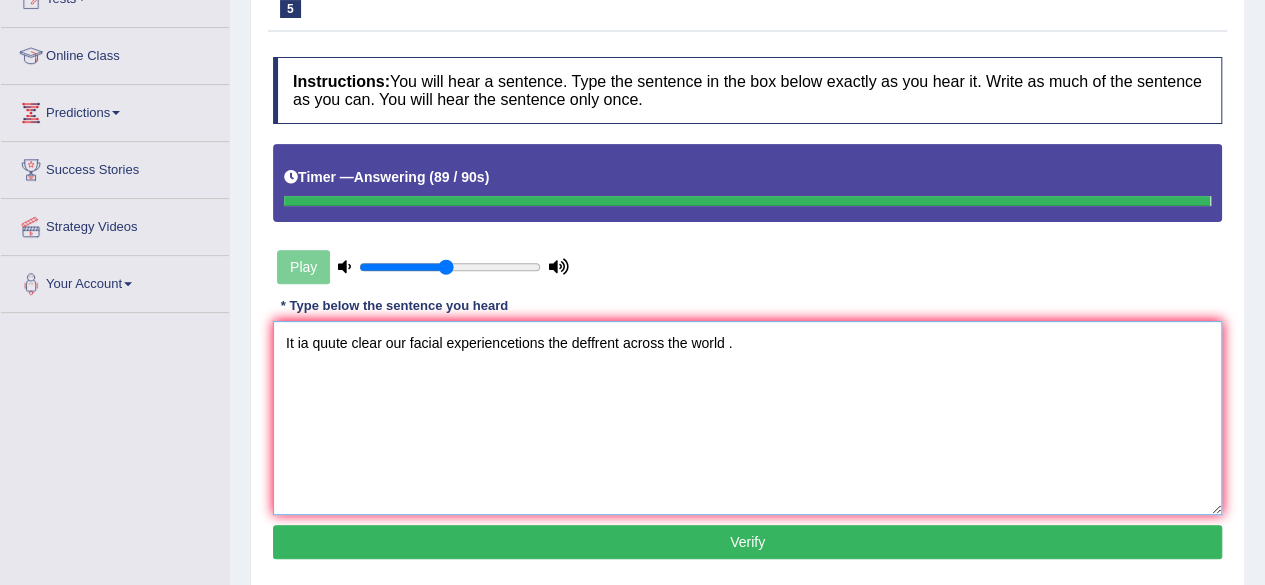 type on "It ia quute clear our facial experiencetions the deffrent across the world ." 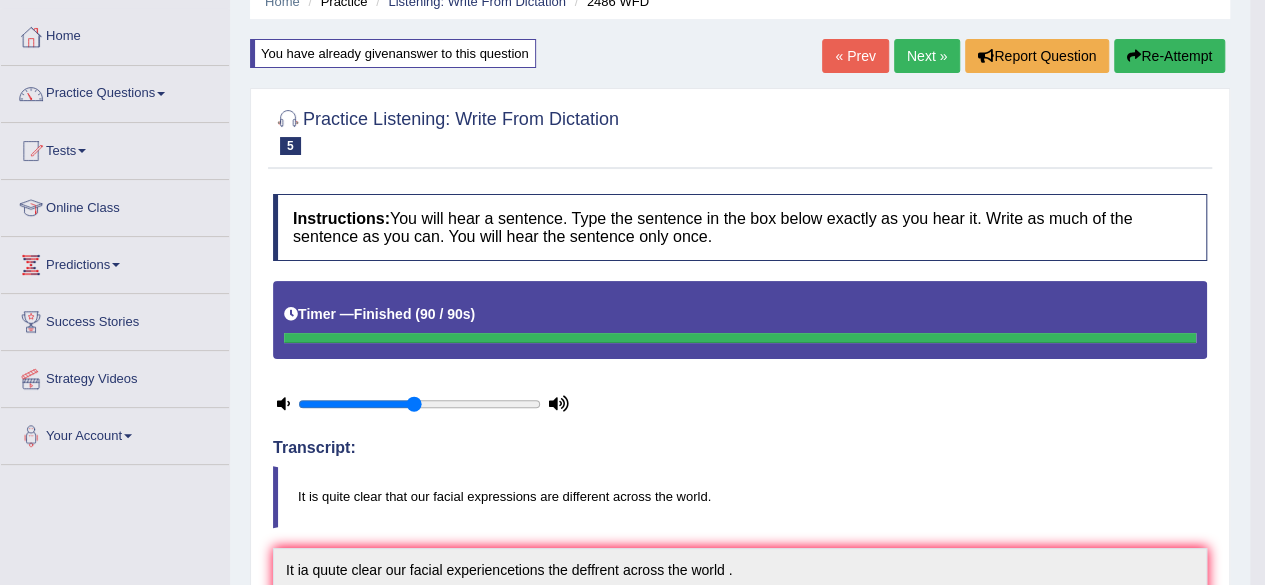 scroll, scrollTop: 34, scrollLeft: 0, axis: vertical 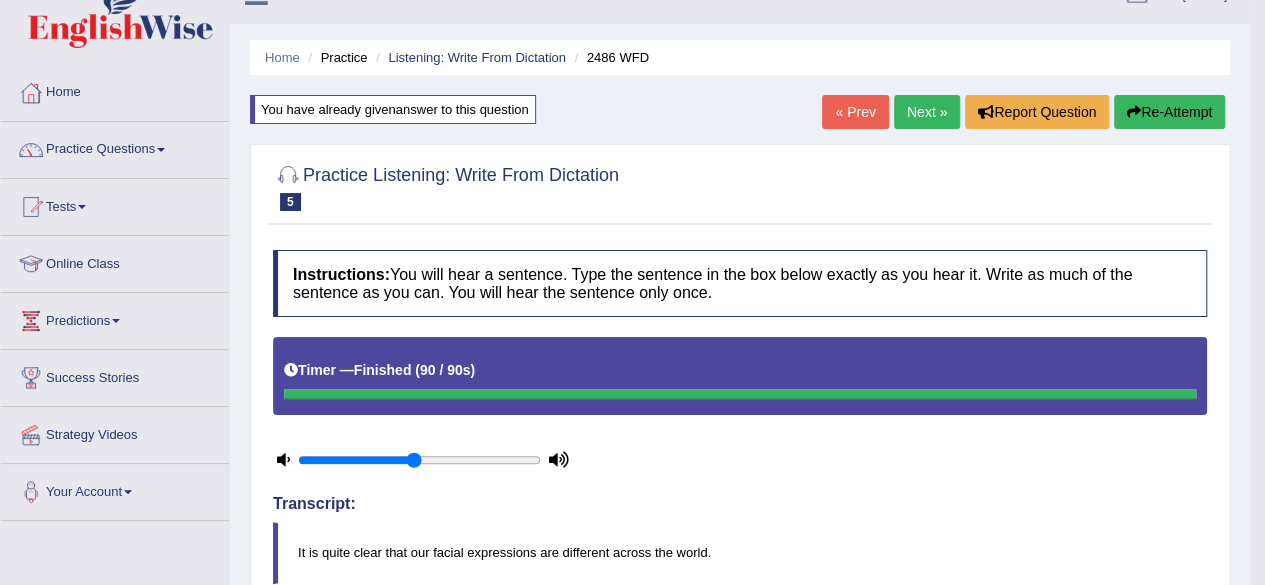 click on "Next »" at bounding box center (927, 112) 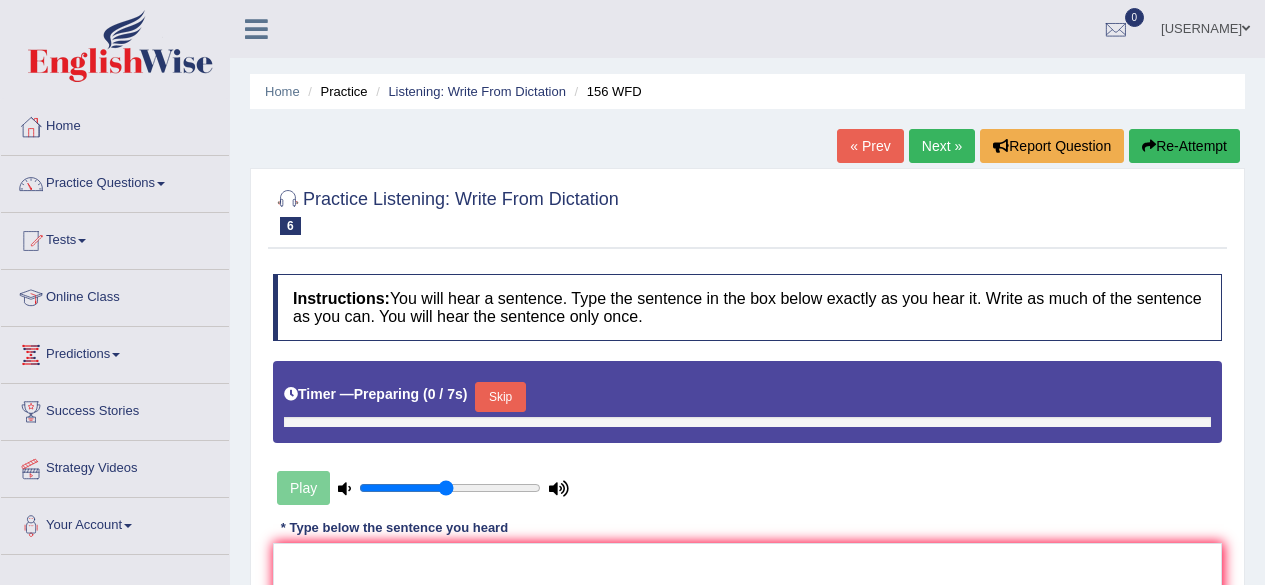 scroll, scrollTop: 0, scrollLeft: 0, axis: both 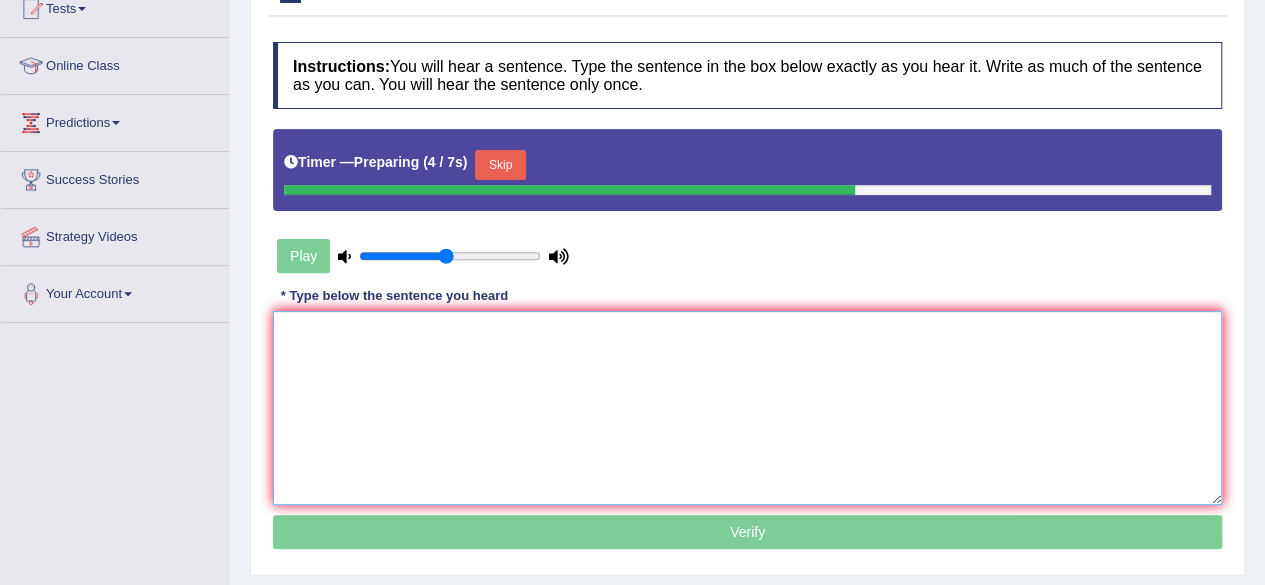 click at bounding box center [747, 408] 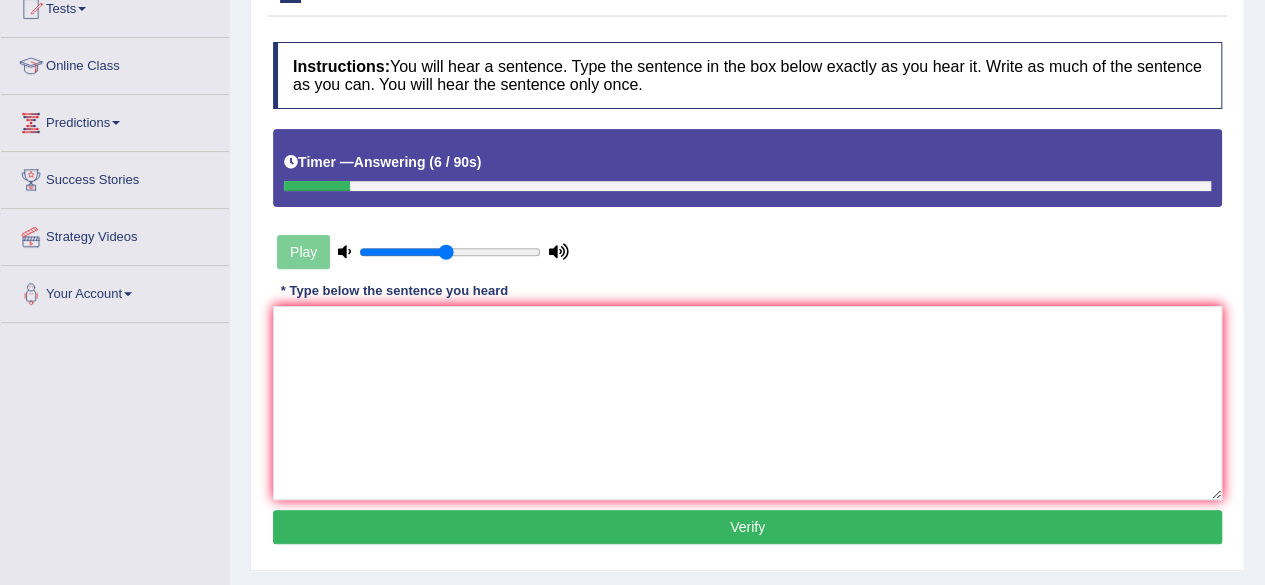 click on "Verify" at bounding box center [747, 527] 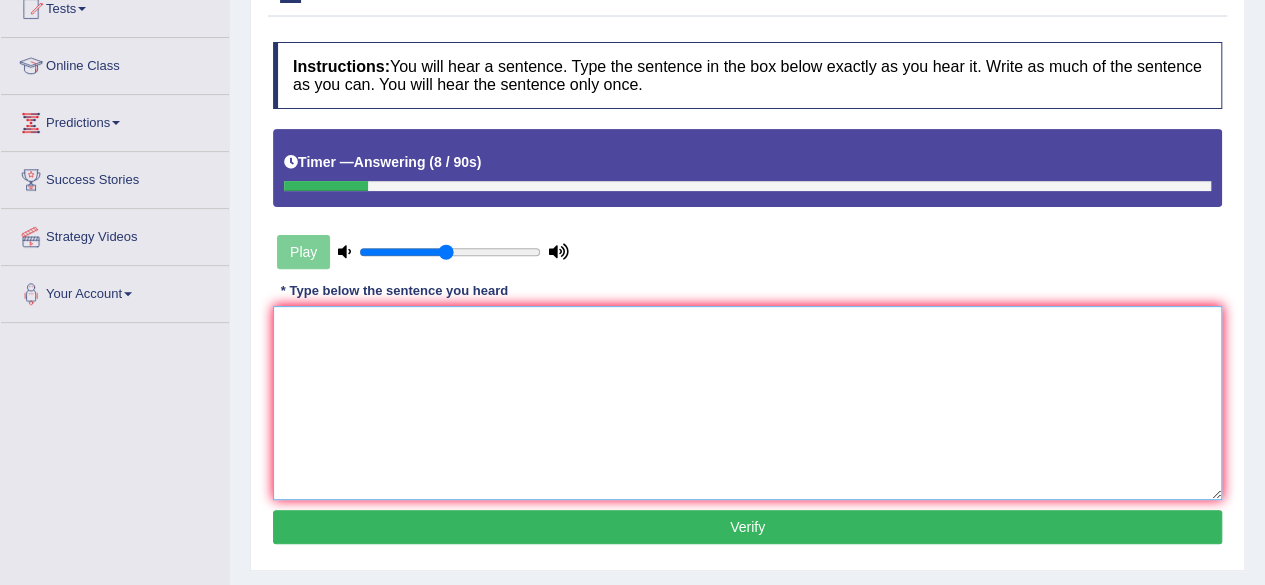 click at bounding box center [747, 403] 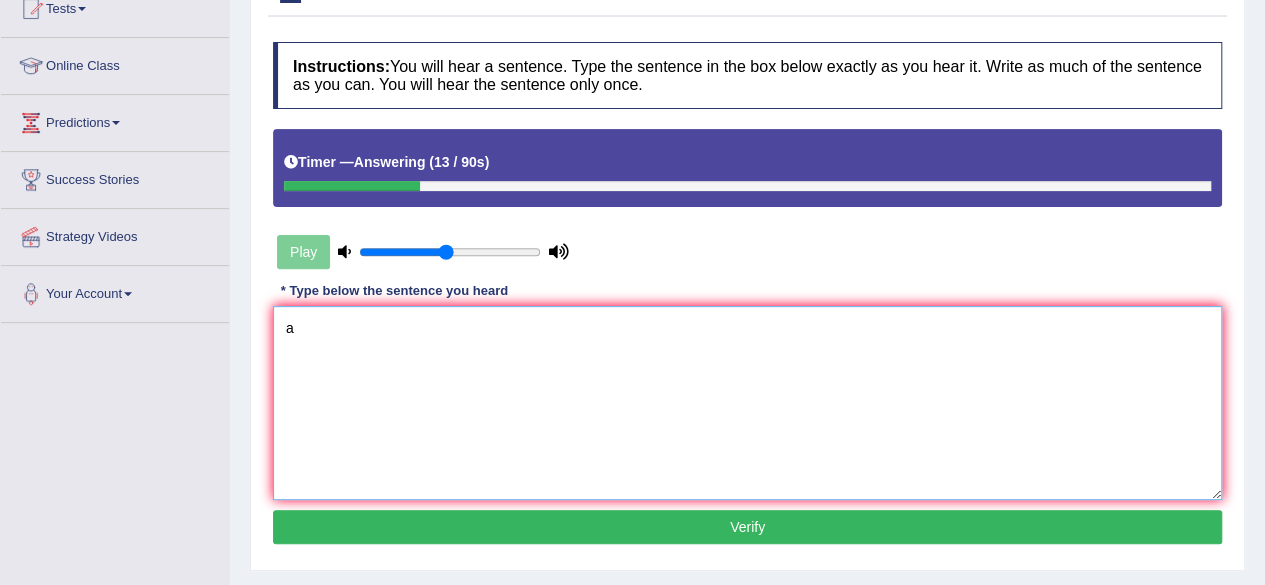 type on "a" 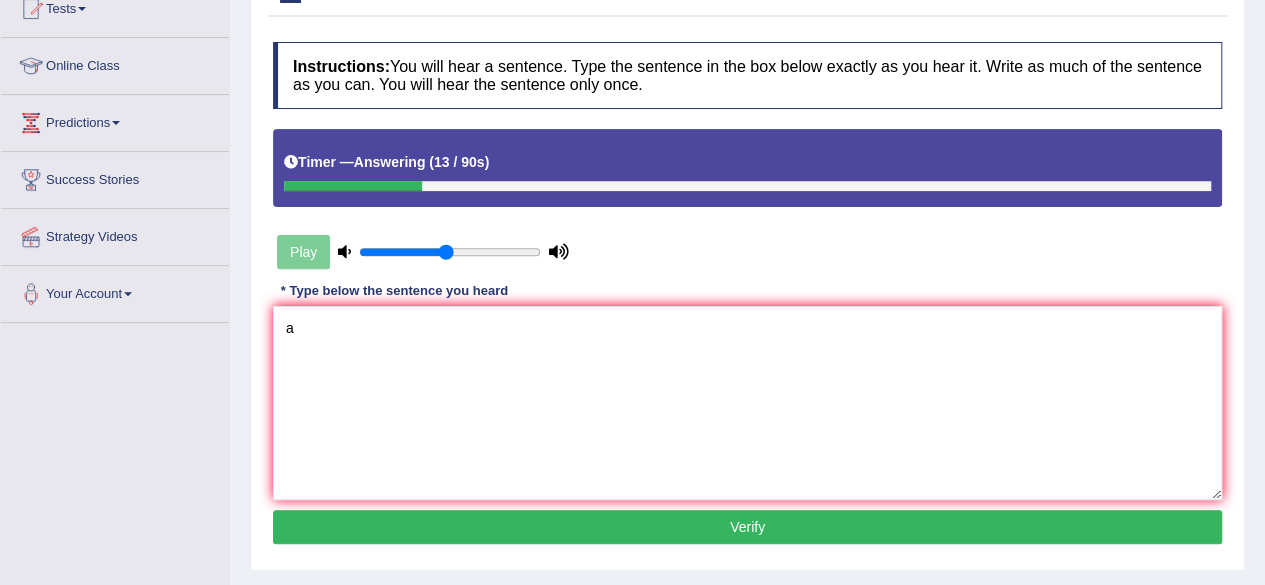 click on "Verify" at bounding box center (747, 527) 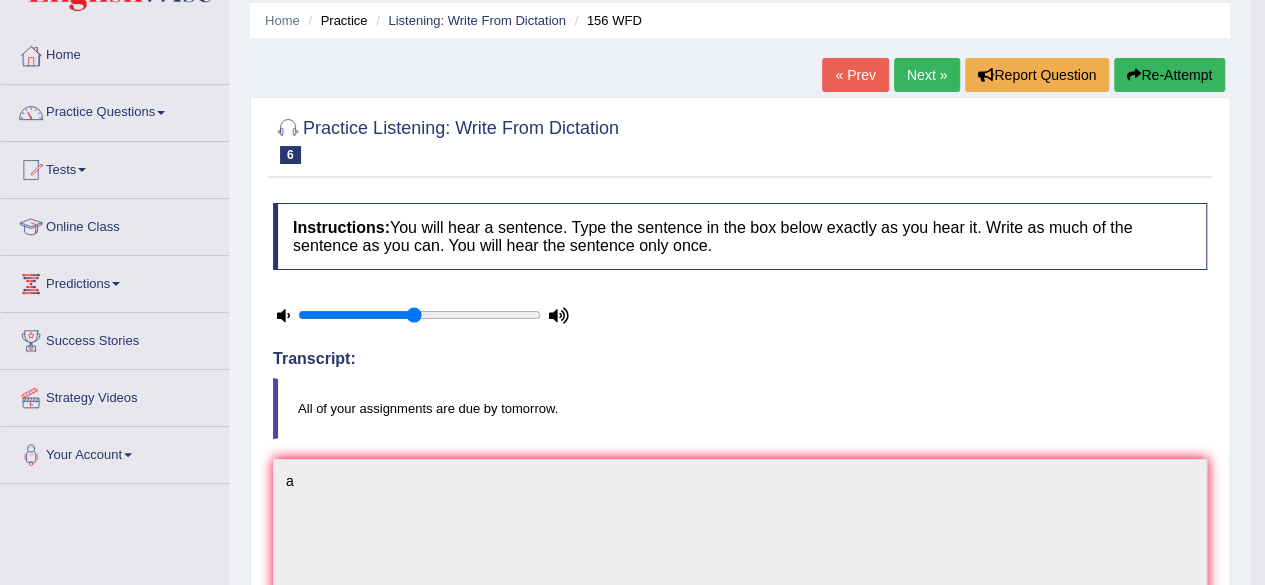 scroll, scrollTop: 5, scrollLeft: 0, axis: vertical 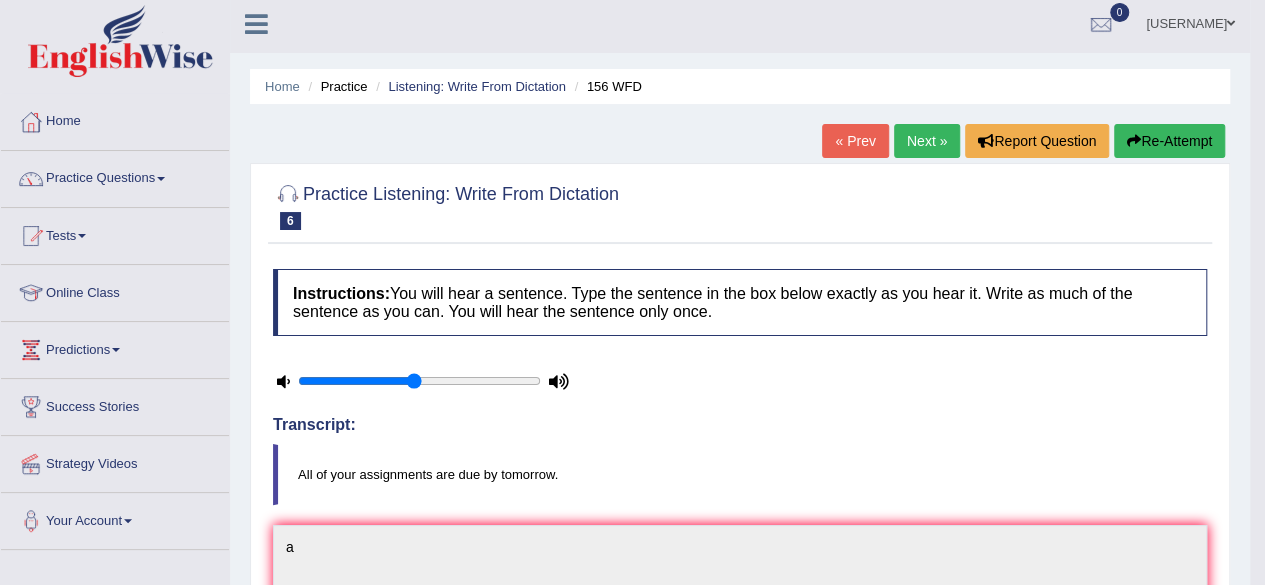 click on "« Prev" at bounding box center [855, 141] 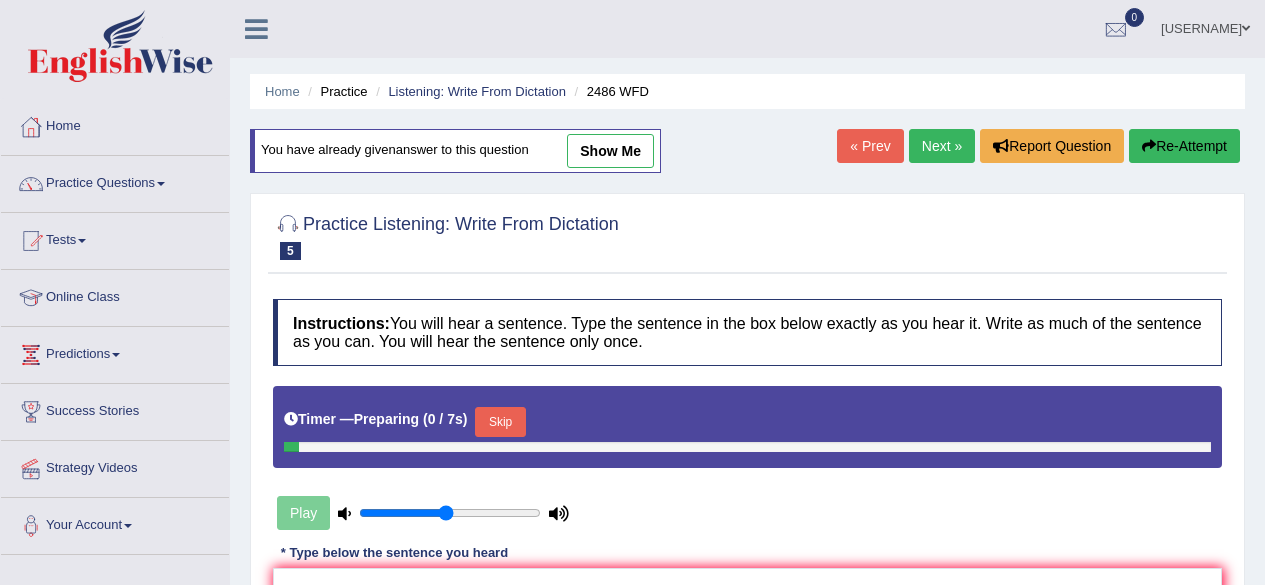 scroll, scrollTop: 0, scrollLeft: 0, axis: both 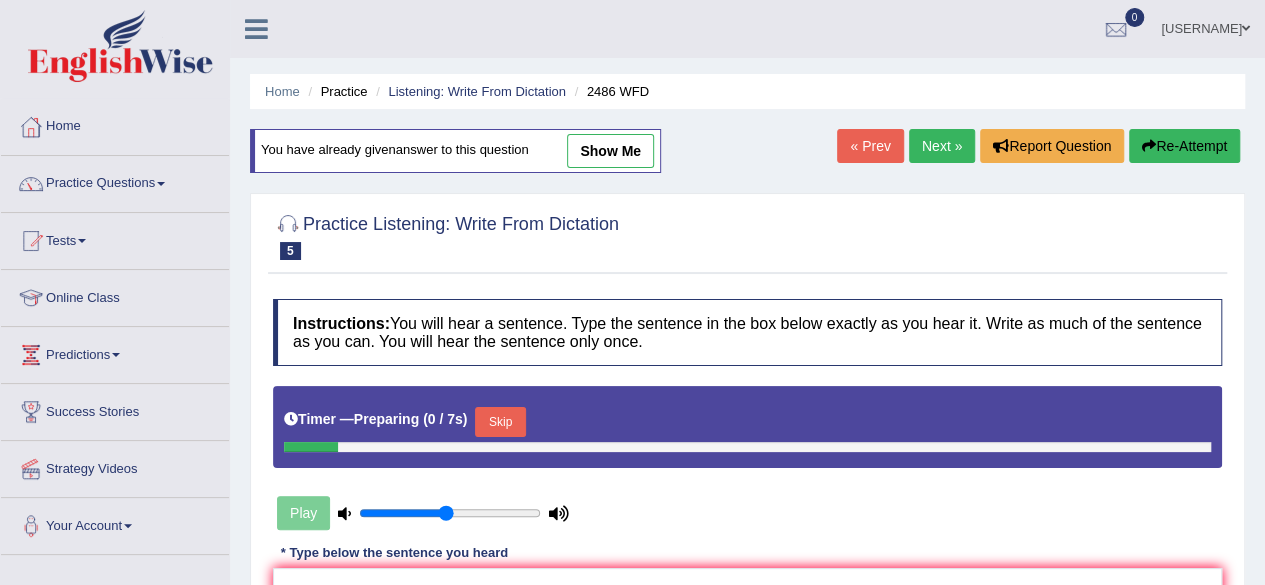 click on "Next »" at bounding box center (942, 146) 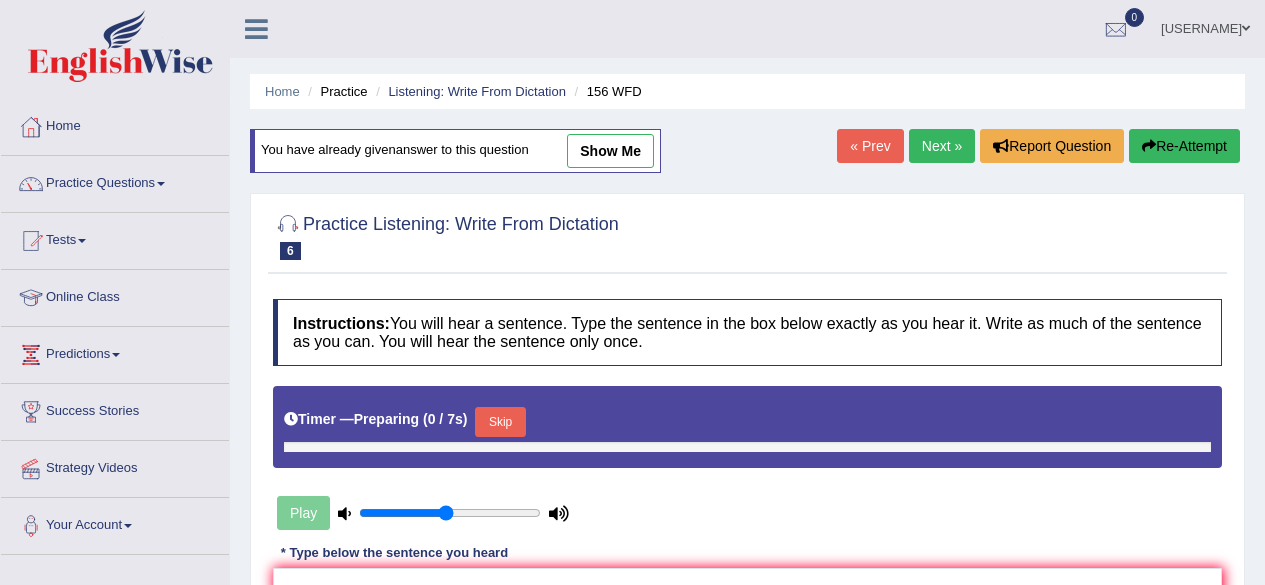scroll, scrollTop: 0, scrollLeft: 0, axis: both 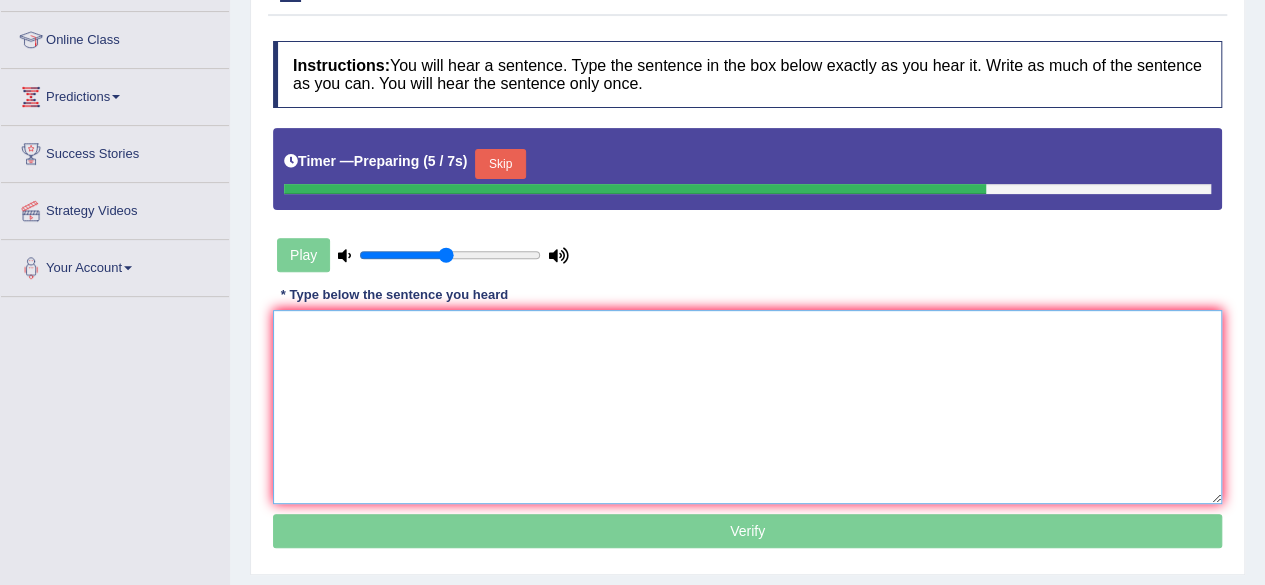 click at bounding box center [747, 407] 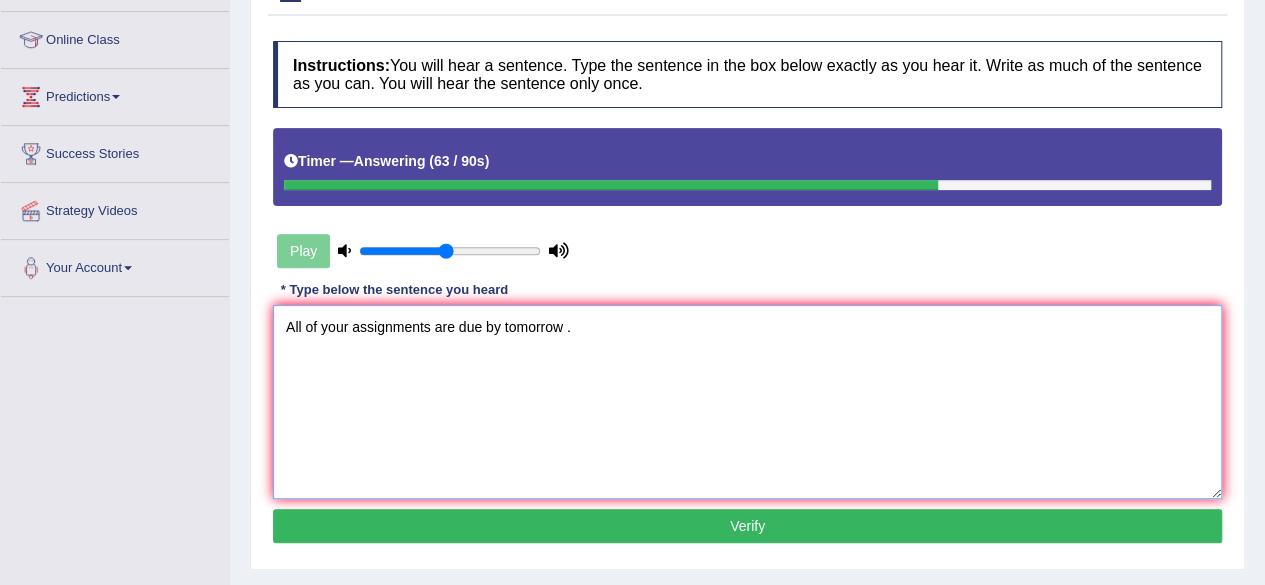 type on "All of your assignments are due by tomorrow ." 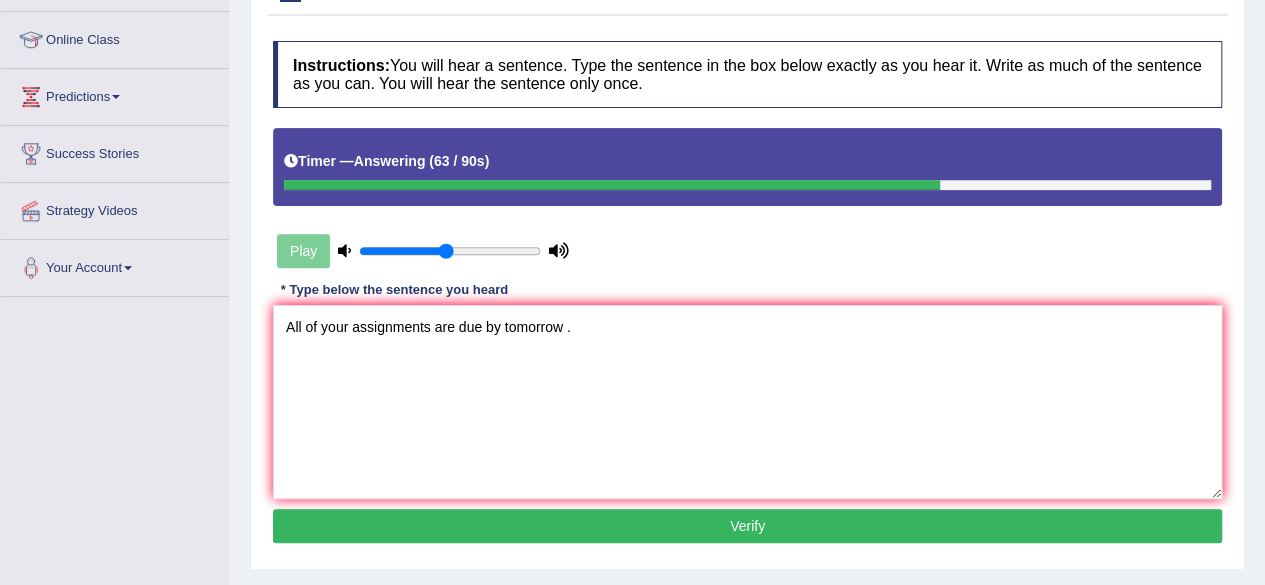 click on "Verify" at bounding box center (747, 526) 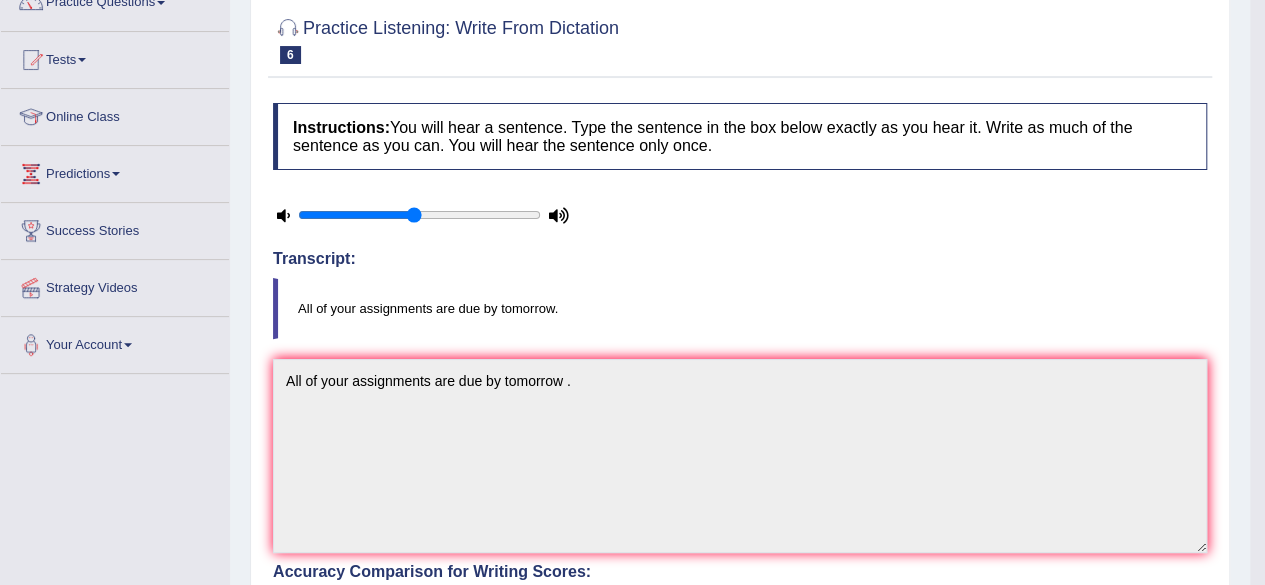 scroll, scrollTop: 66, scrollLeft: 0, axis: vertical 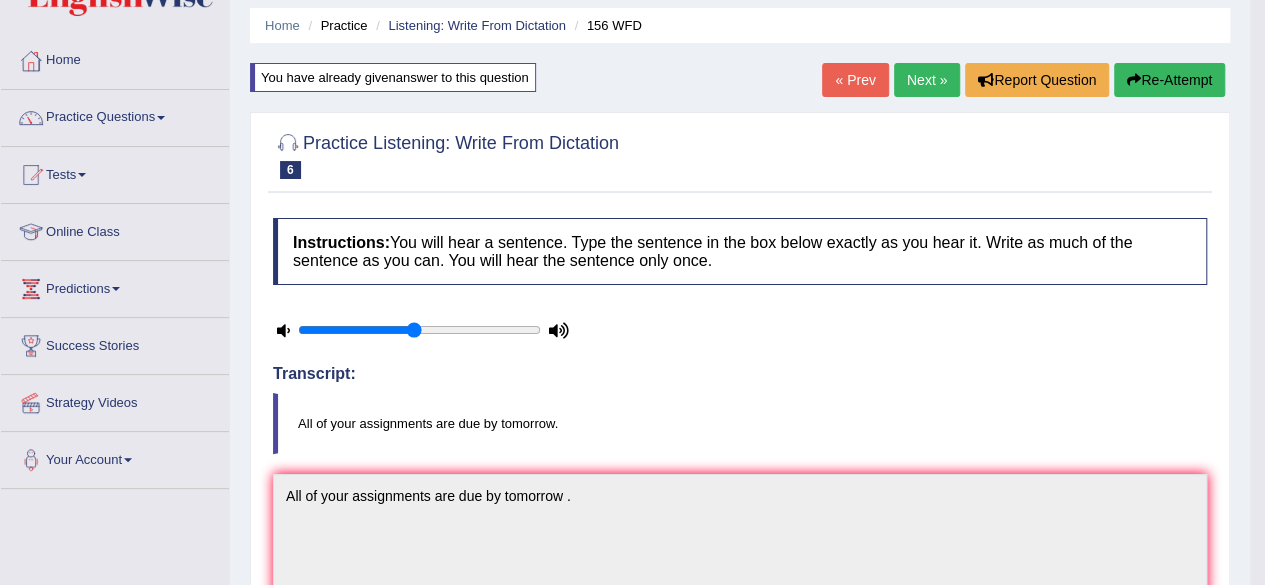 click on "Next »" at bounding box center (927, 80) 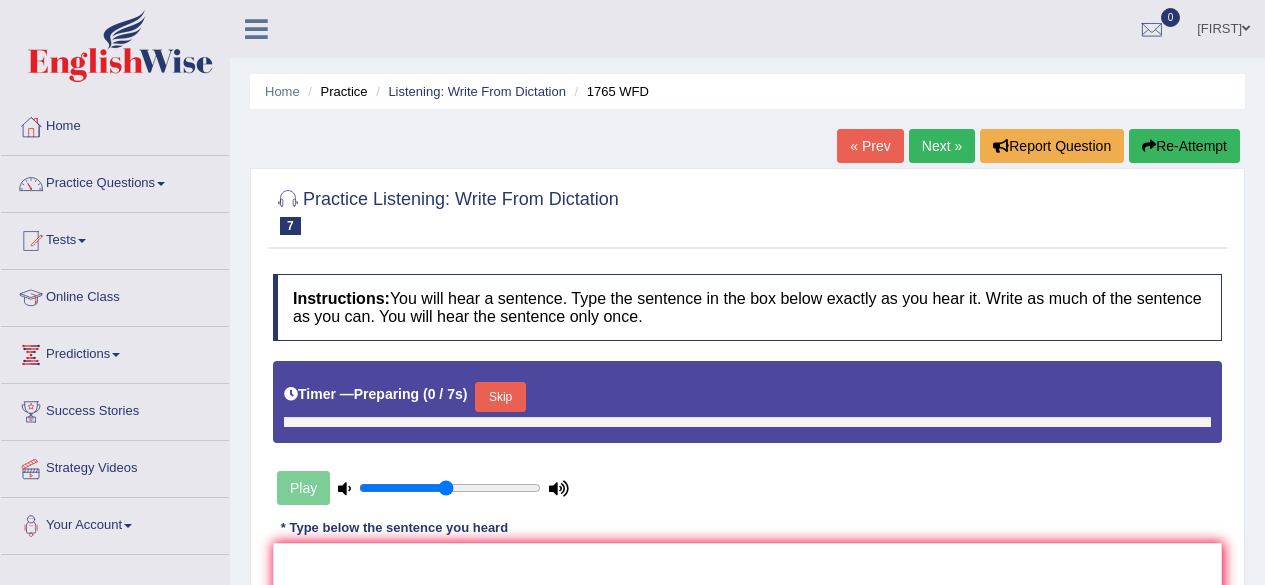 scroll, scrollTop: 0, scrollLeft: 0, axis: both 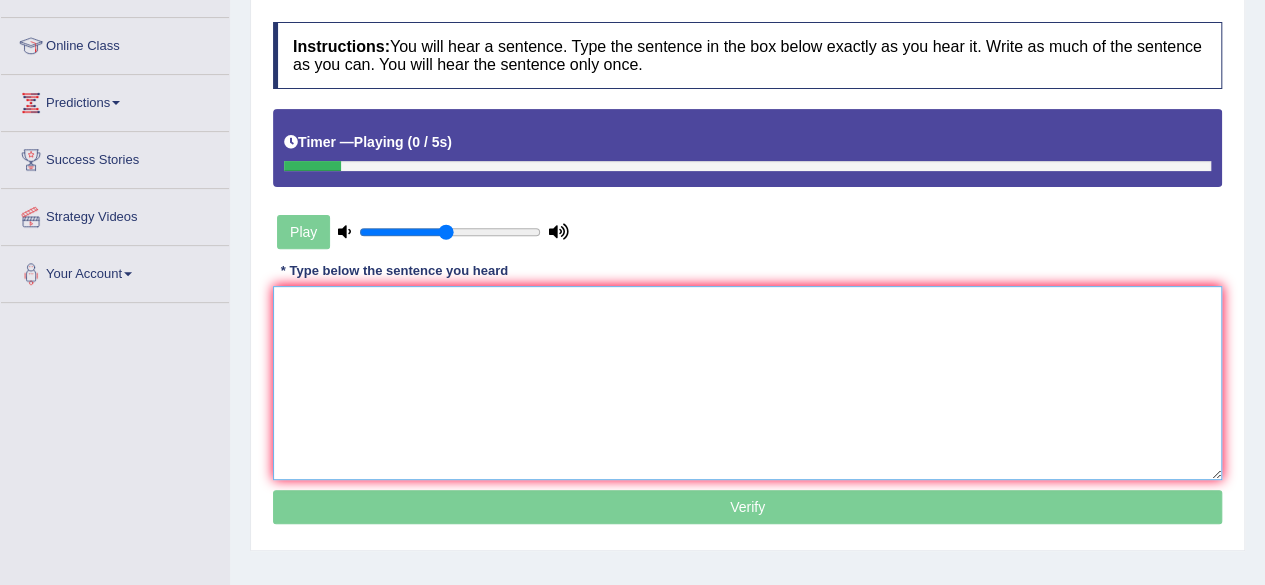 click at bounding box center (747, 383) 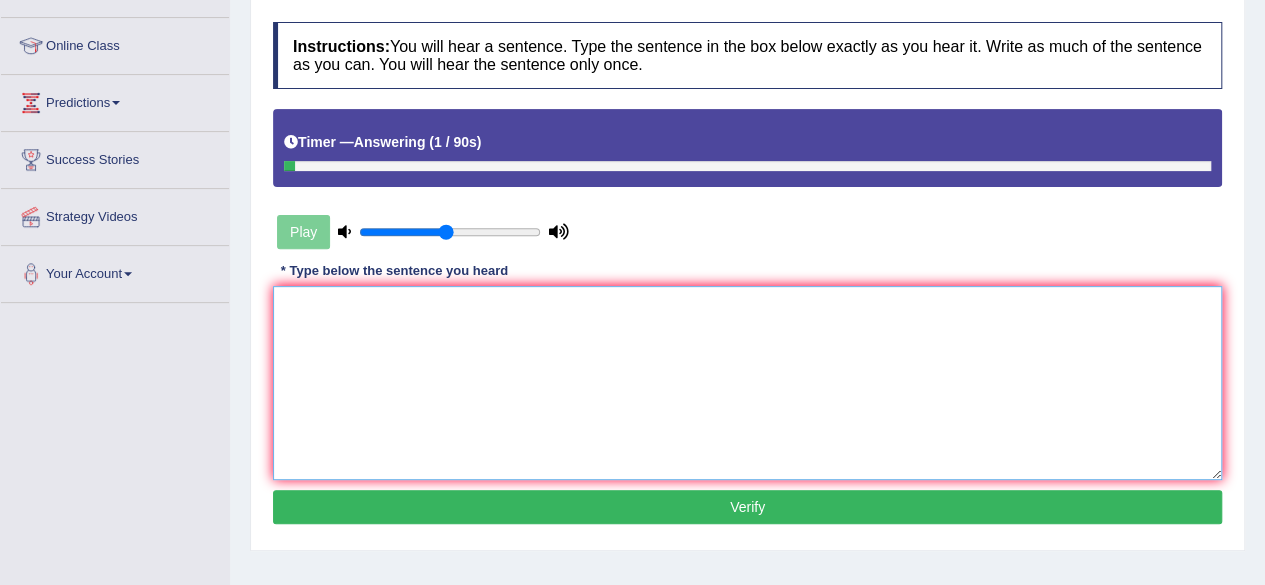 type on "a" 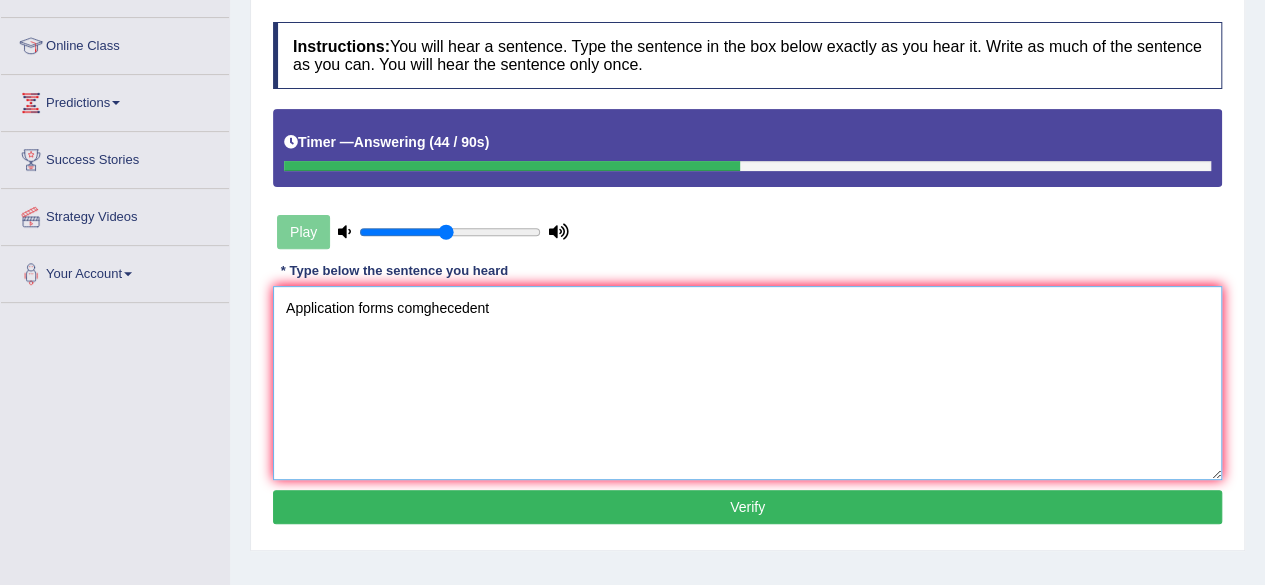 click on "Application forms comghecedent" at bounding box center [747, 383] 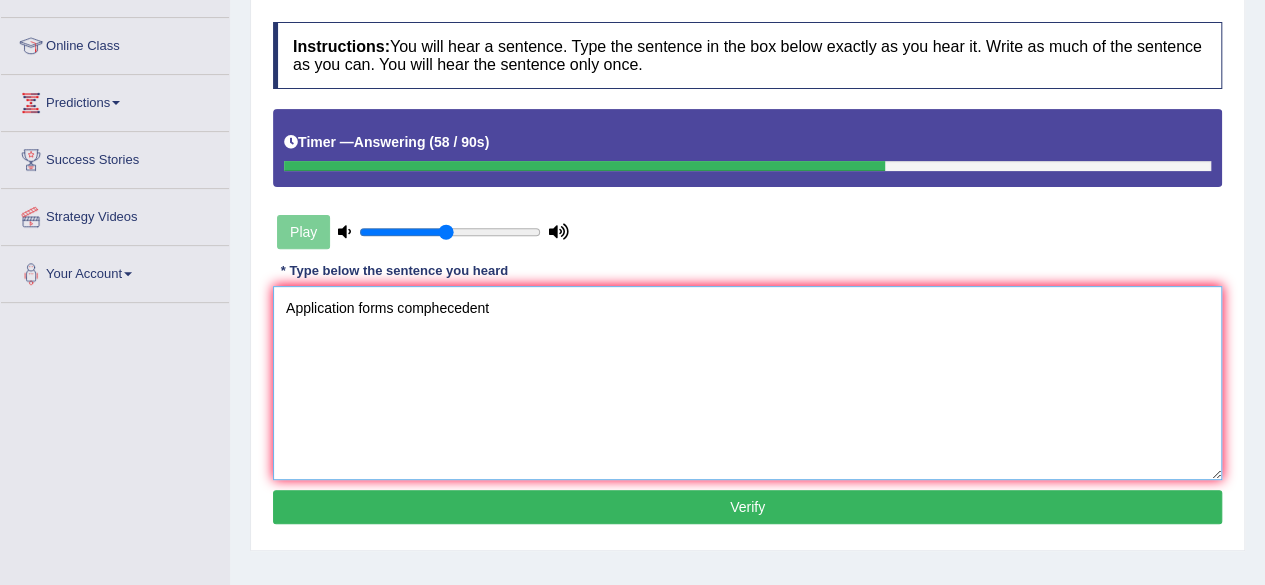 click on "Application forms comphecedent" at bounding box center (747, 383) 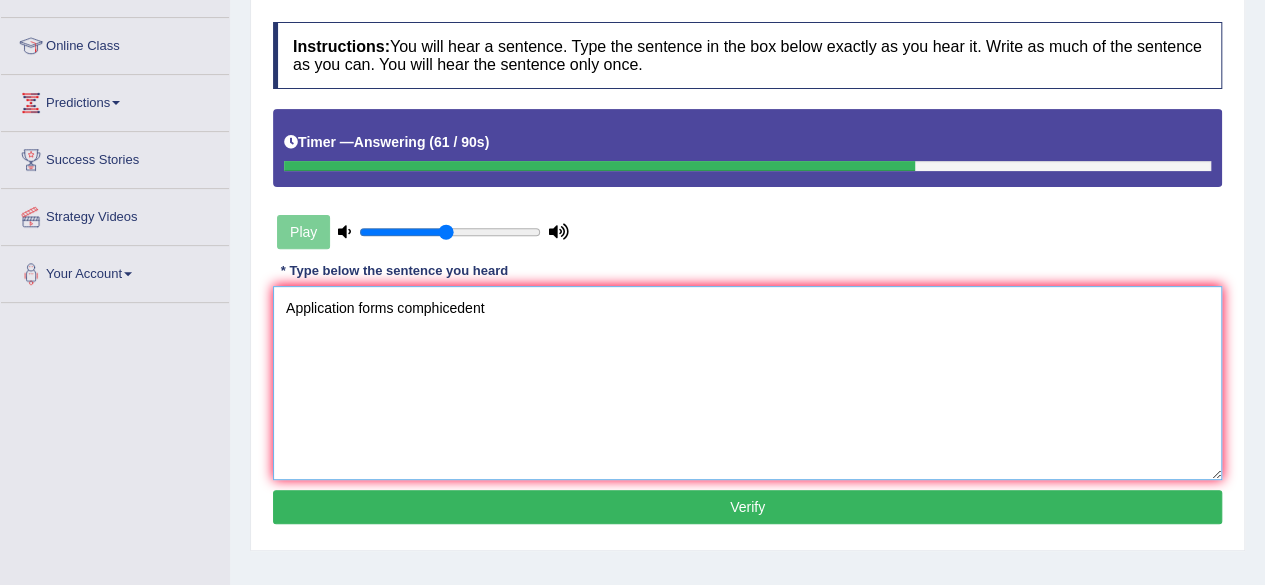 click on "Application forms comphicedent" at bounding box center (747, 383) 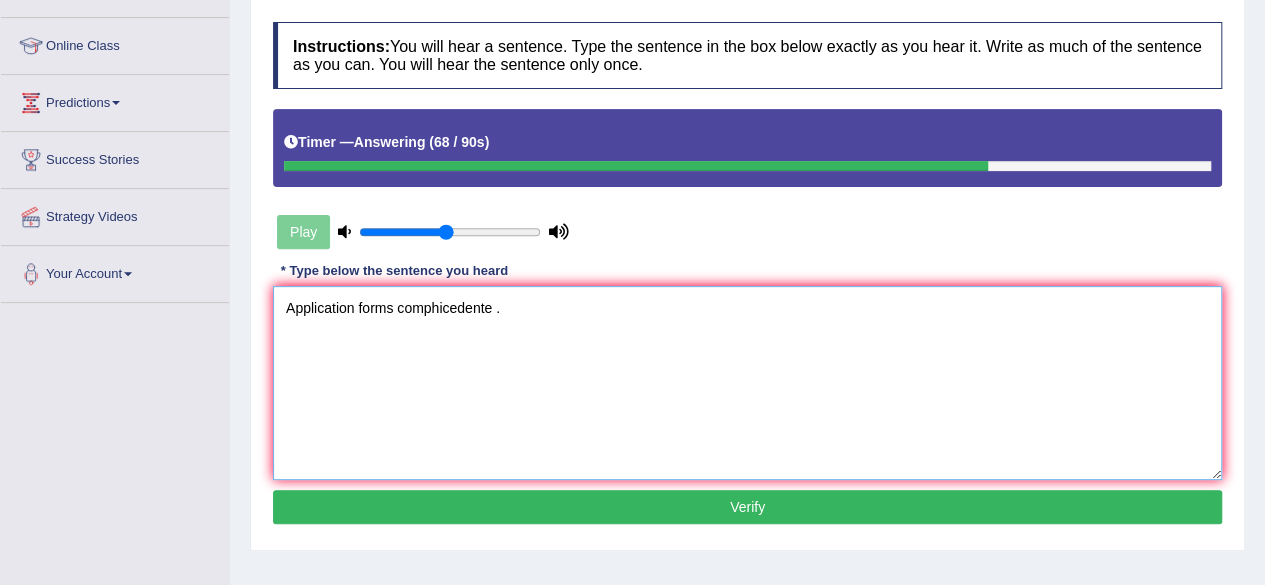 type on "Application forms comphicedente ." 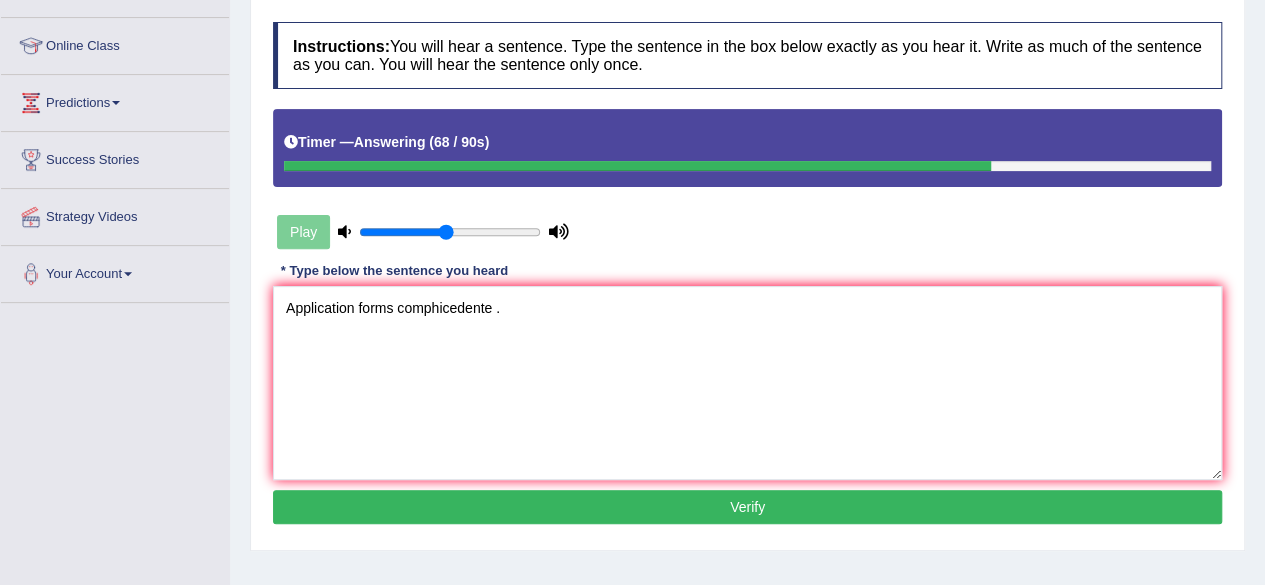 click on "Verify" at bounding box center [747, 507] 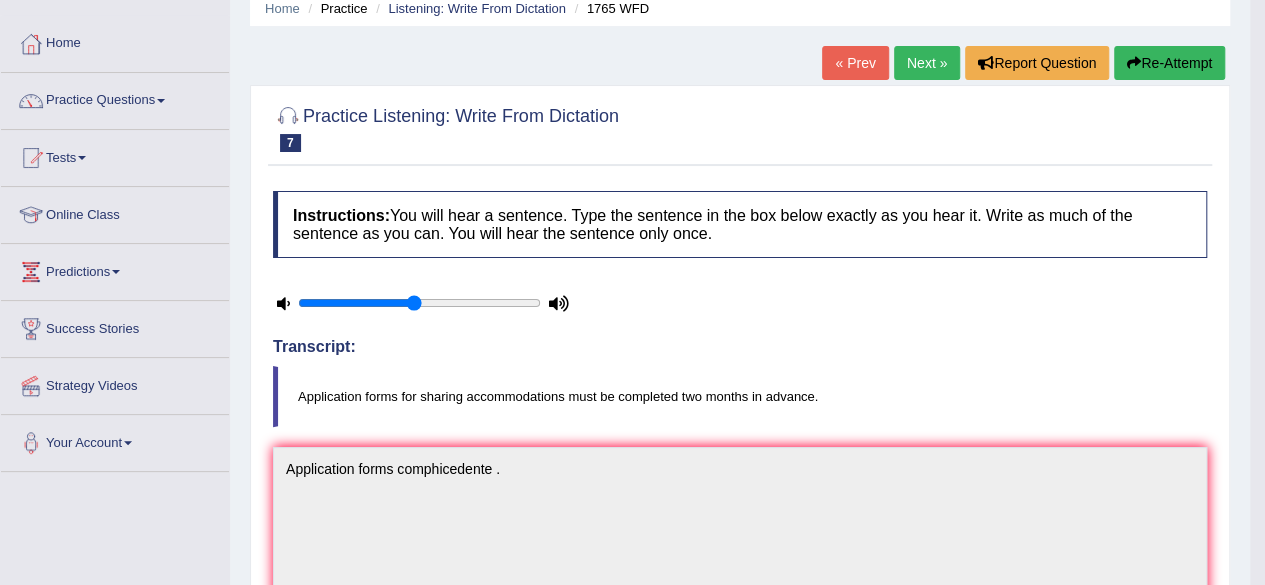 scroll, scrollTop: 46, scrollLeft: 0, axis: vertical 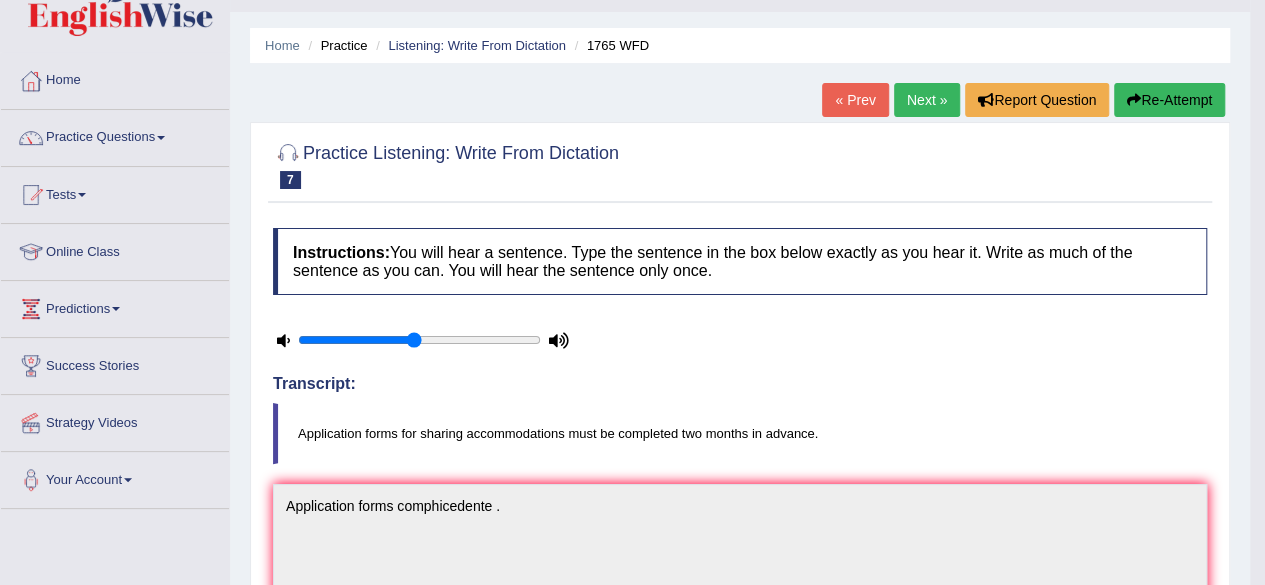 click on "« Prev" at bounding box center (855, 100) 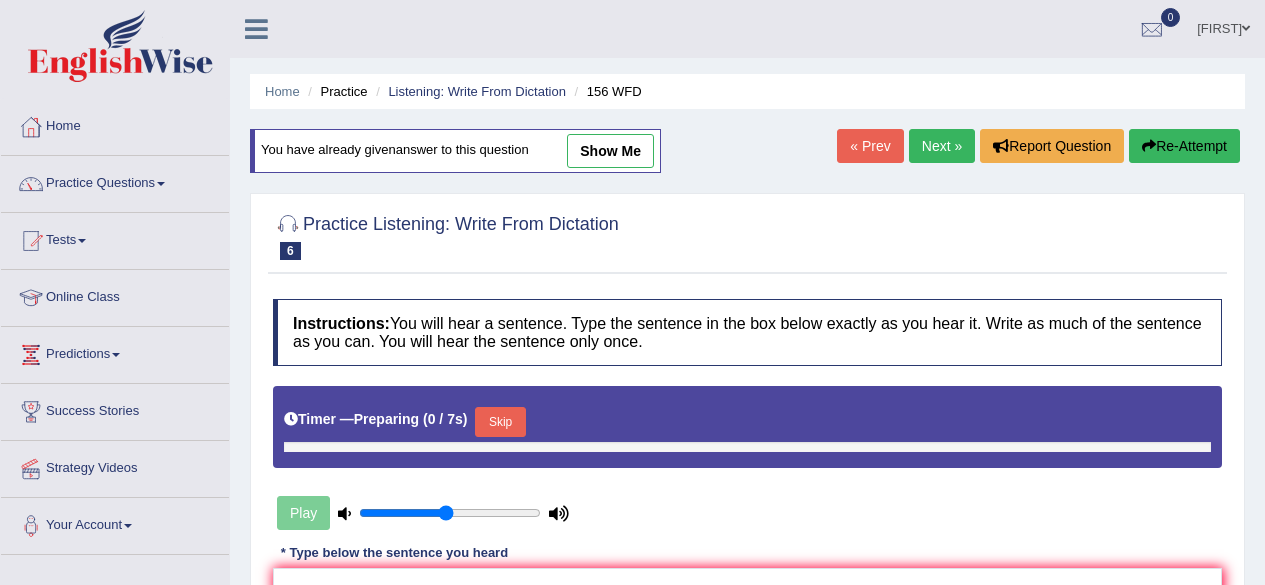 scroll, scrollTop: 0, scrollLeft: 0, axis: both 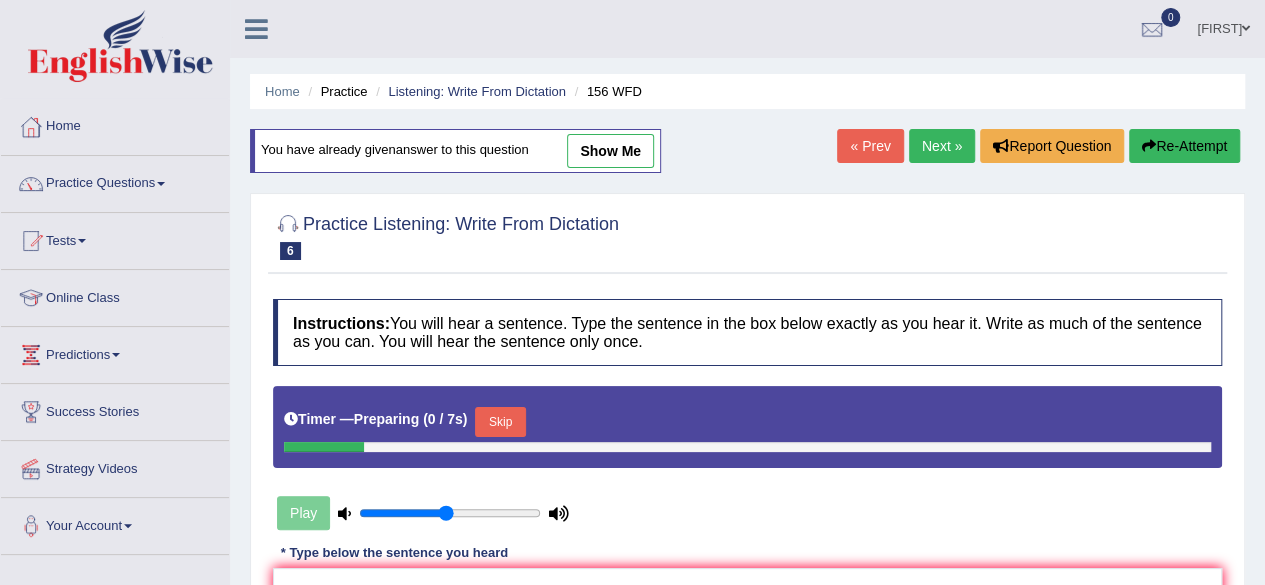 click on "Next »" at bounding box center [942, 146] 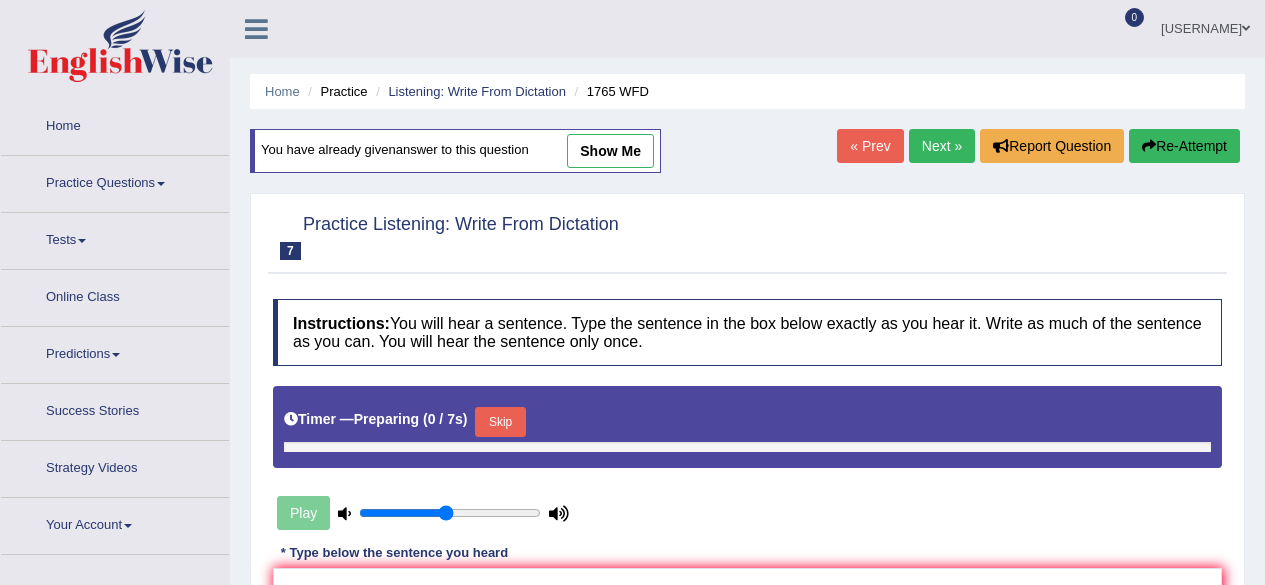 scroll, scrollTop: 0, scrollLeft: 0, axis: both 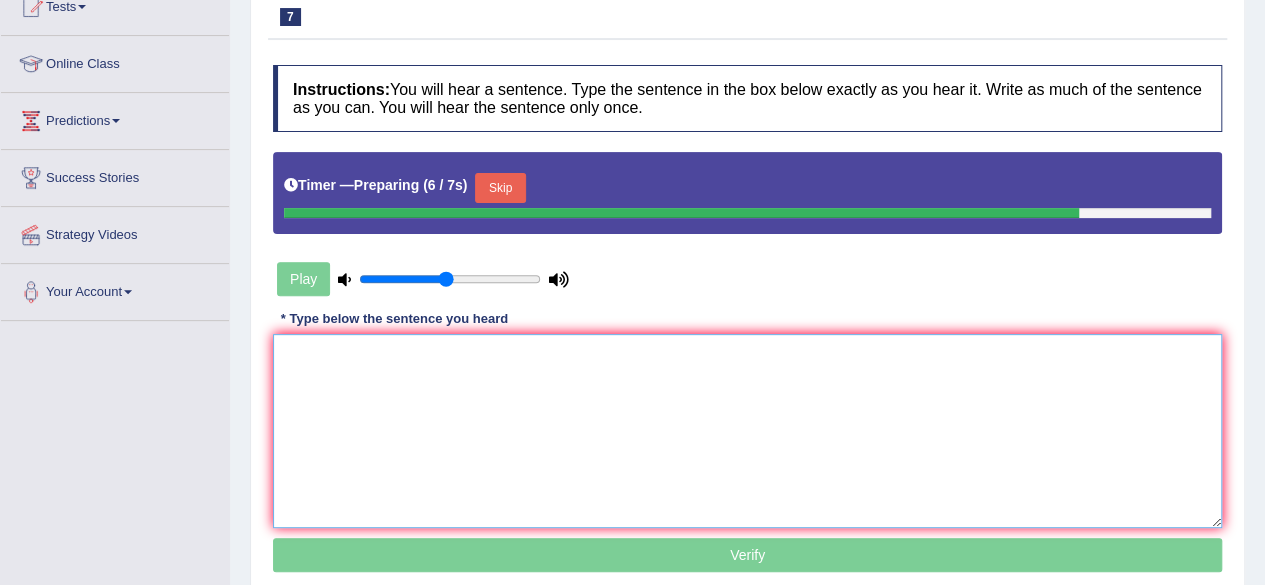 click at bounding box center (747, 431) 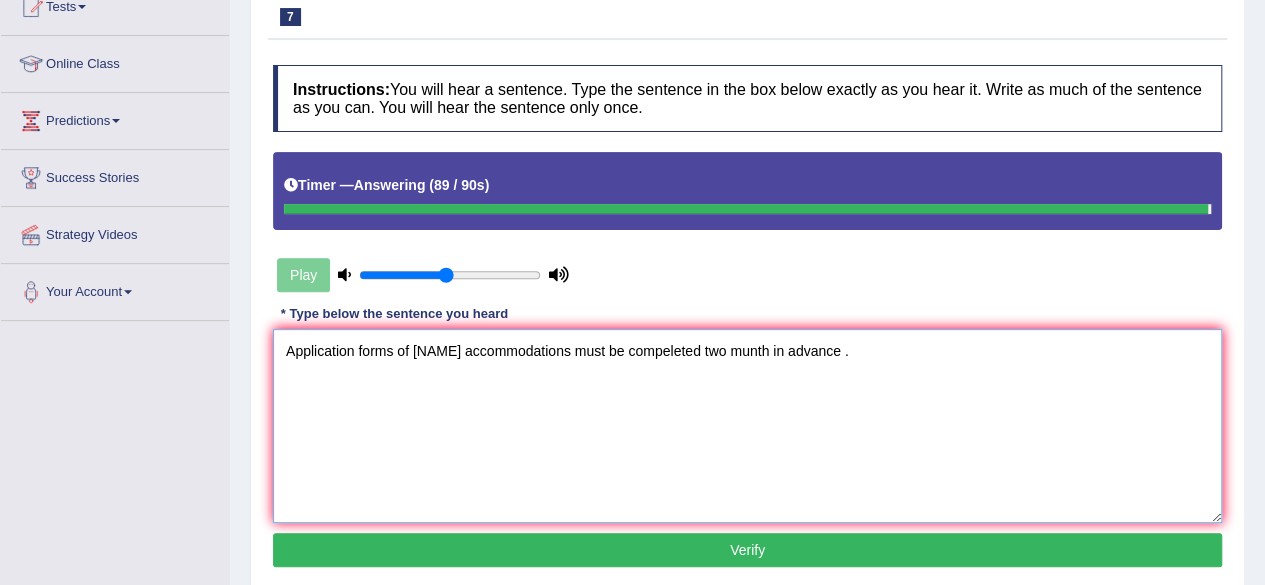 type on "Application forms of shar accommodations must be compeleted two munth in advance ." 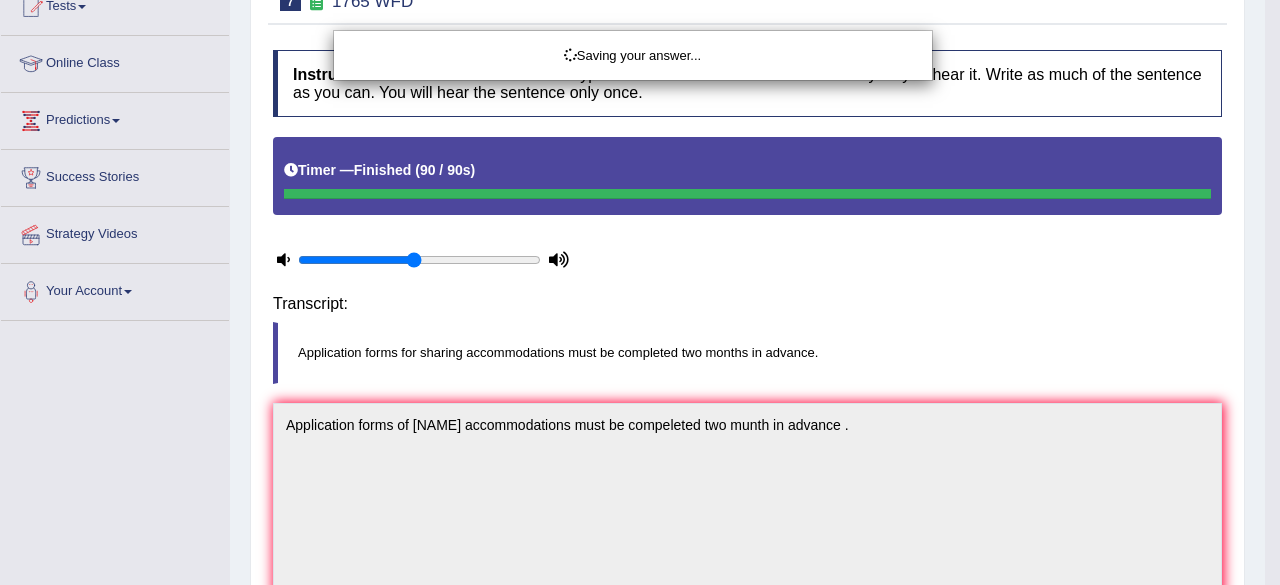 click on "Toggle navigation
Home
Practice Questions   Speaking Practice Read Aloud
Repeat Sentence
Describe Image
Re-tell Lecture
Answer Short Question
Summarize Group Discussion
Respond To A Situation
Writing Practice  Summarize Written Text
Write Essay
Reading Practice  Reading & Writing: Fill In The Blanks
Choose Multiple Answers
Re-order Paragraphs
Fill In The Blanks
Choose Single Answer
Listening Practice  Summarize Spoken Text
Highlight Incorrect Words
Highlight Correct Summary
Select Missing Word
Choose Single Answer
Choose Multiple Answers
Fill In The Blanks
Write From Dictation
Pronunciation
Tests  Take Practice Sectional Test" at bounding box center (640, 58) 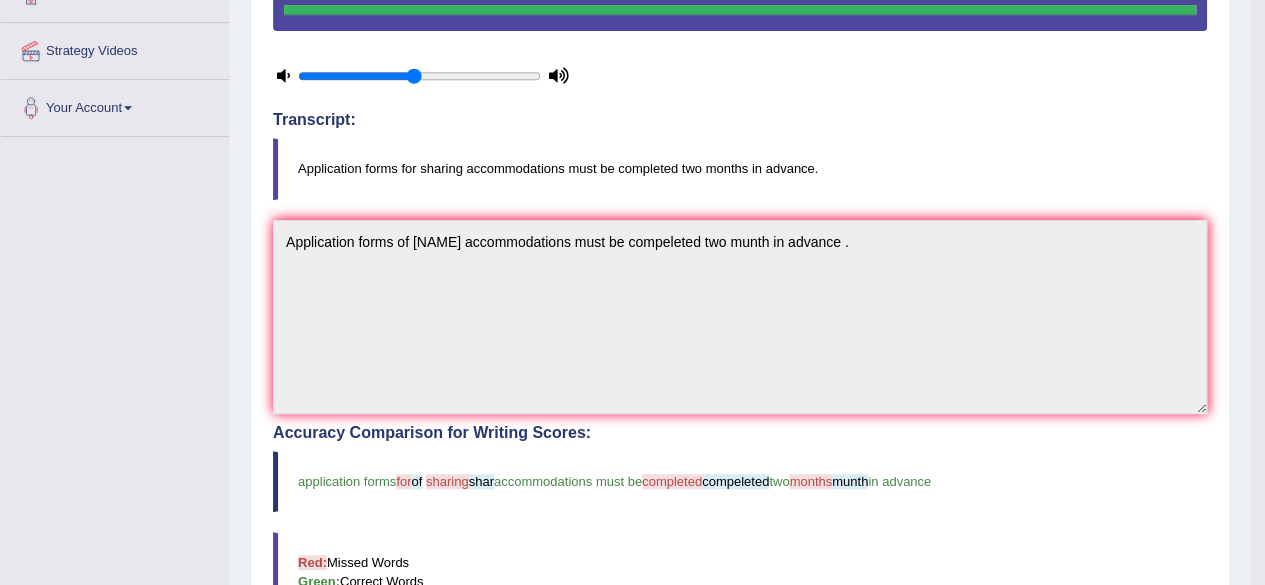 scroll, scrollTop: 414, scrollLeft: 0, axis: vertical 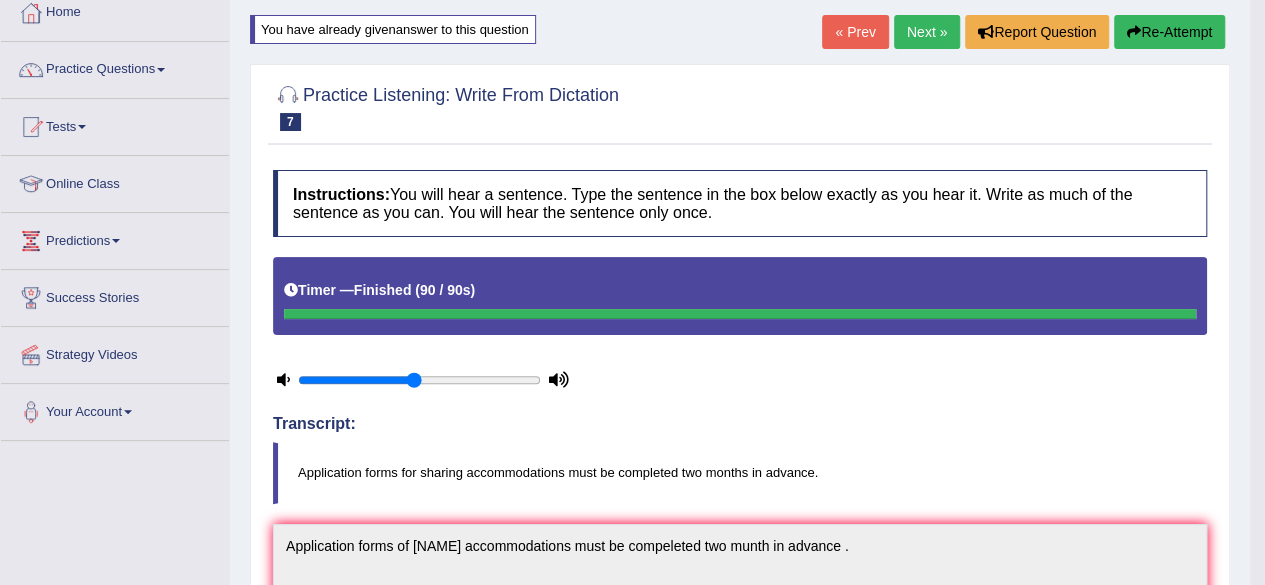 click on "Next »" at bounding box center (927, 32) 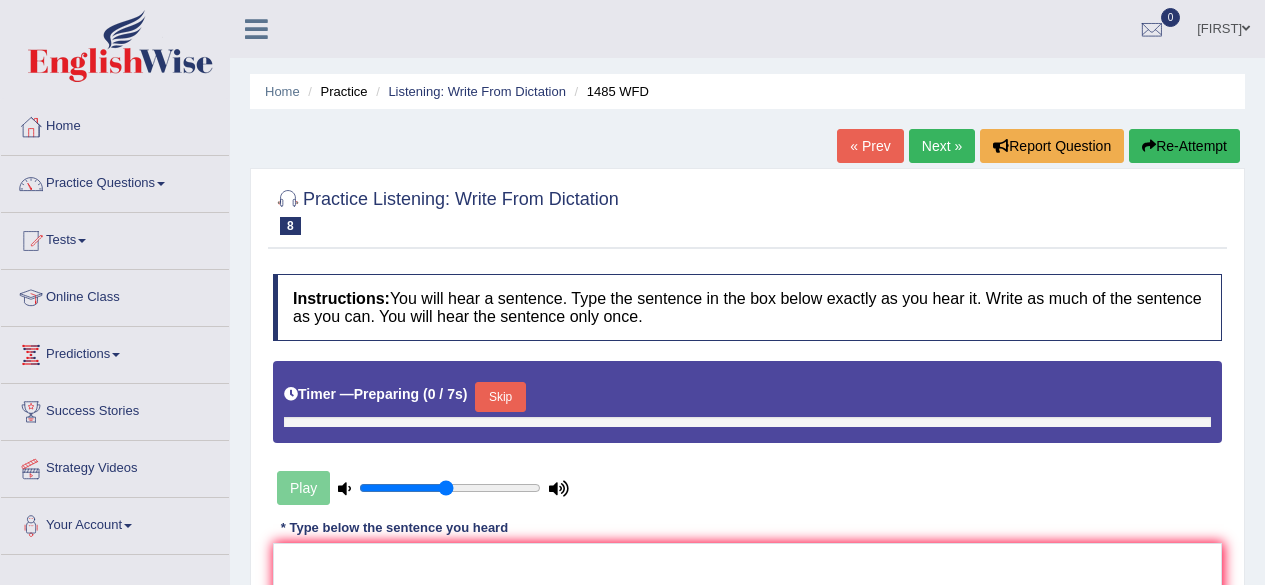 scroll, scrollTop: 0, scrollLeft: 0, axis: both 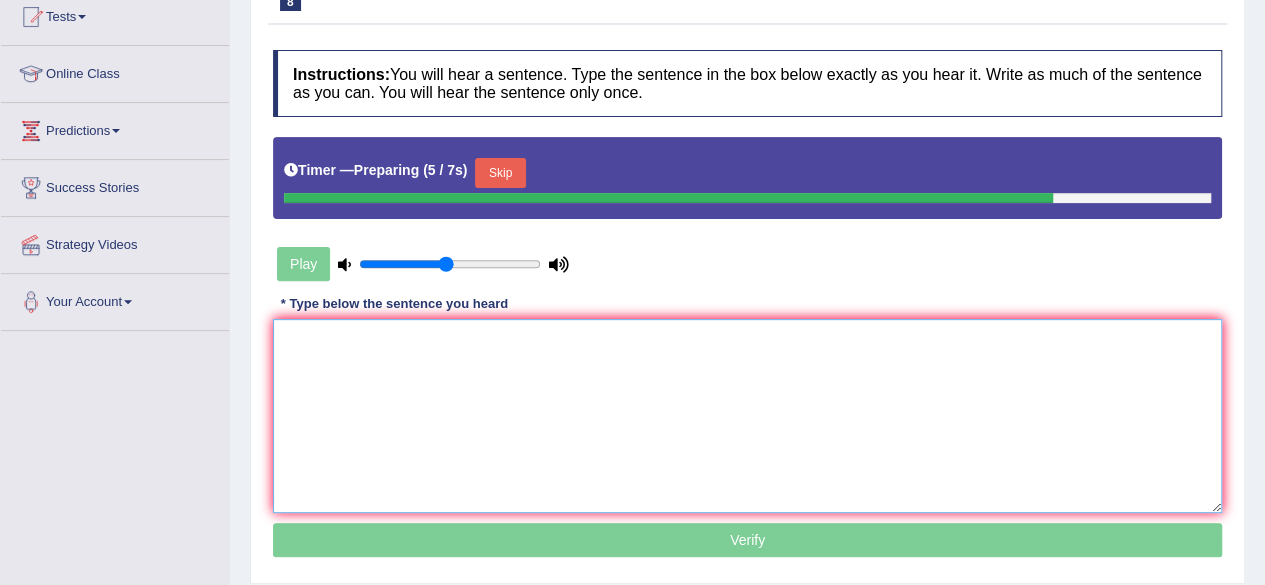 click at bounding box center [747, 416] 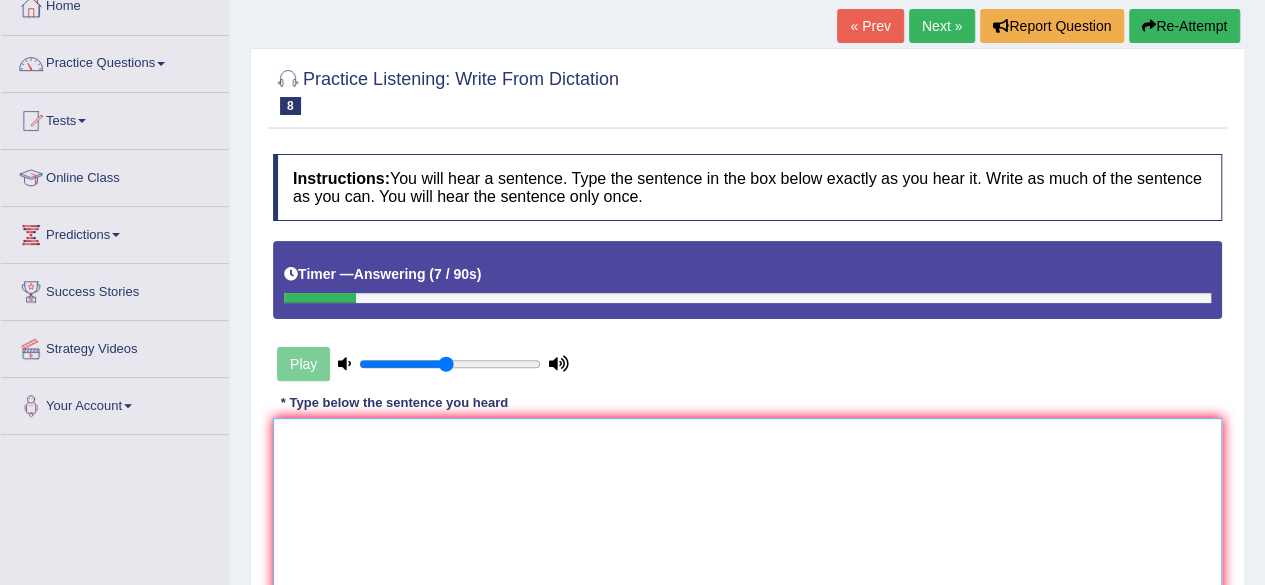 scroll, scrollTop: 122, scrollLeft: 0, axis: vertical 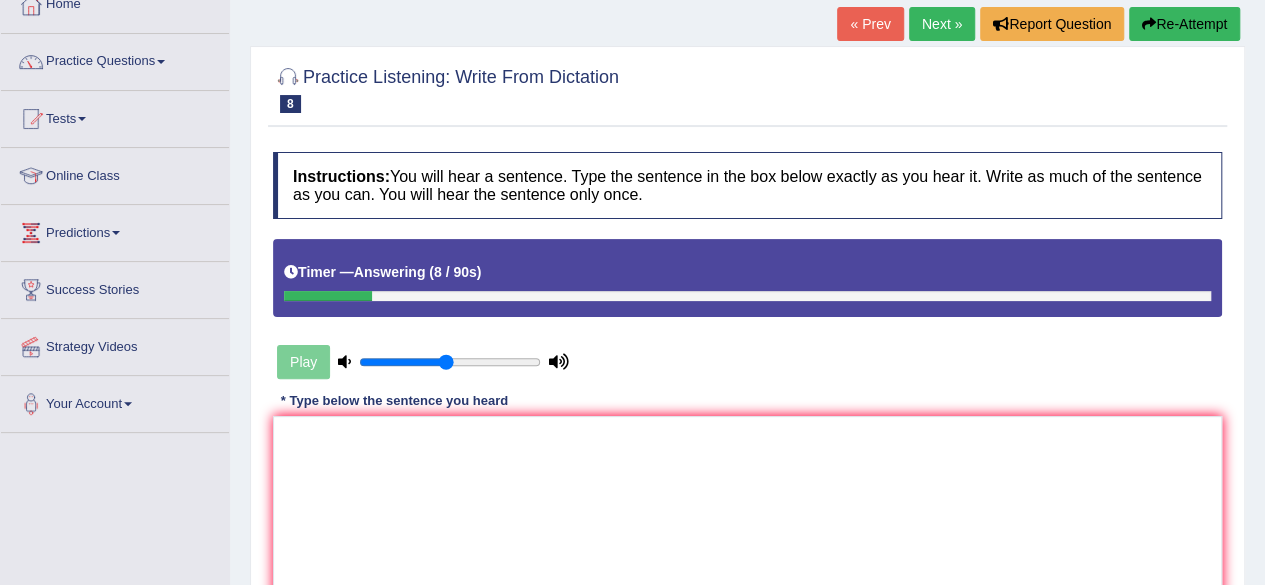 click on "« Prev" at bounding box center [870, 24] 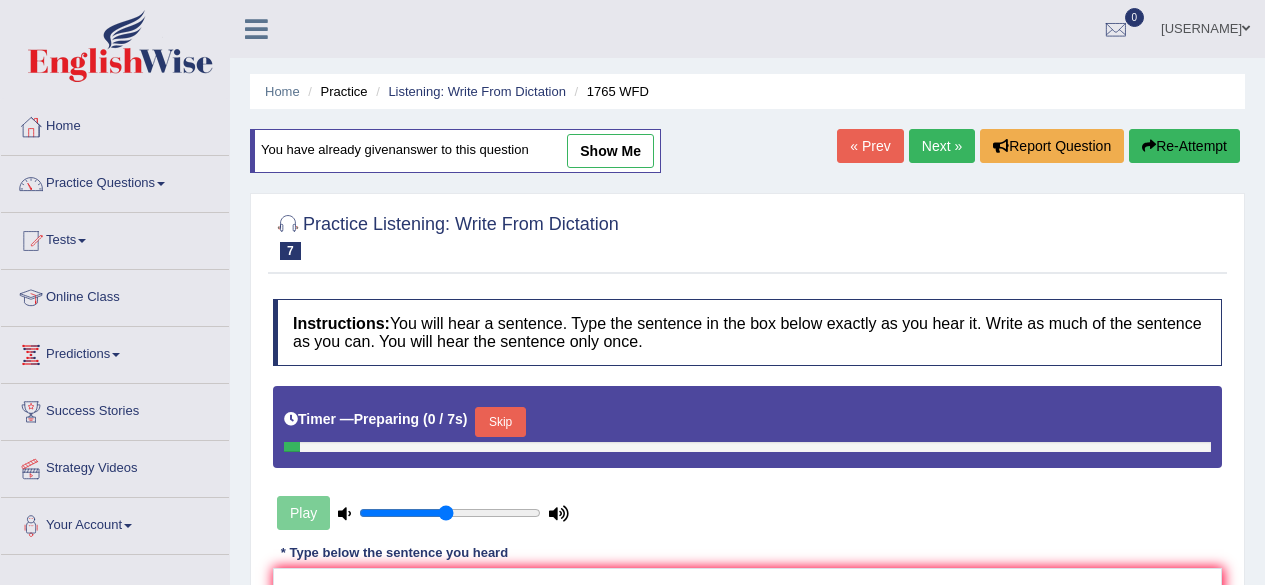 scroll, scrollTop: 0, scrollLeft: 0, axis: both 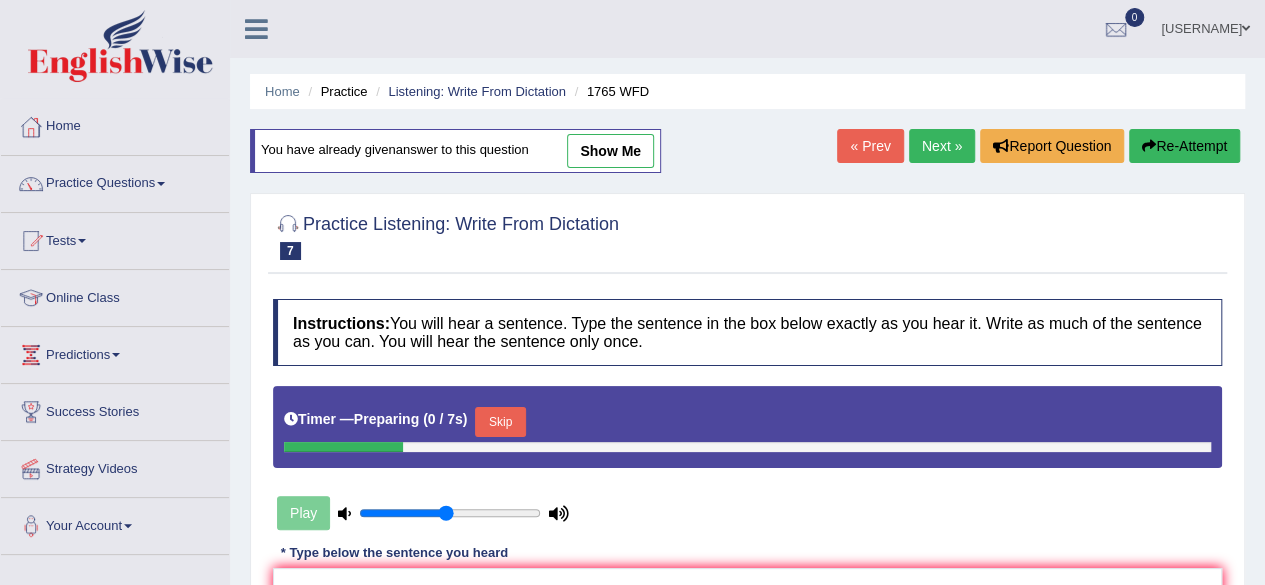 click on "Next »" at bounding box center [942, 146] 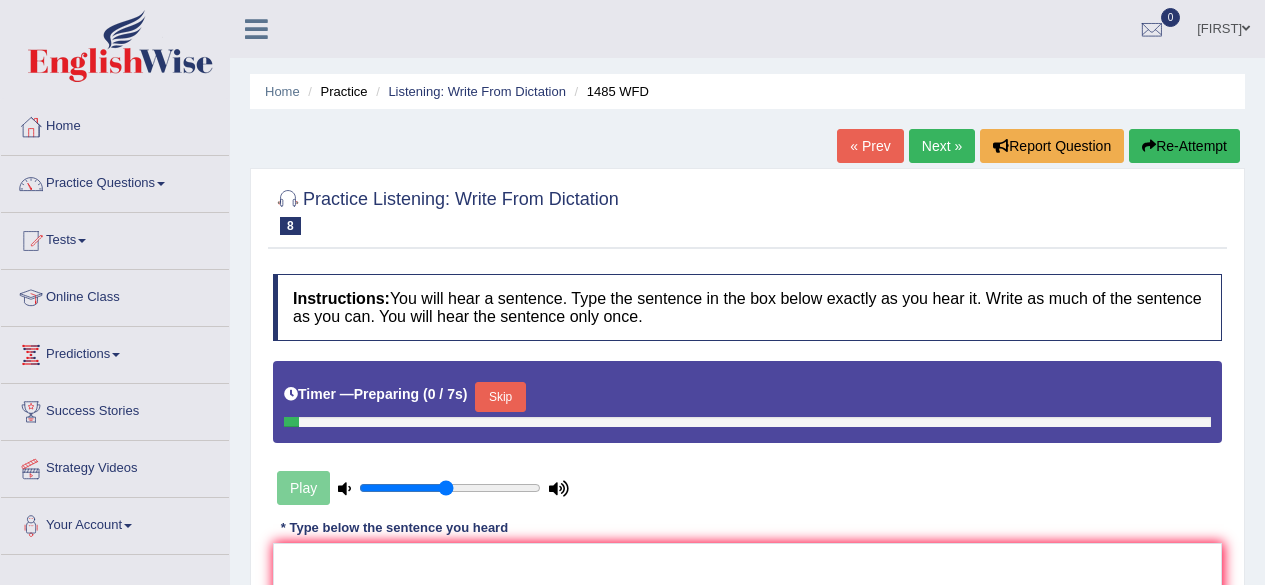 scroll, scrollTop: 0, scrollLeft: 0, axis: both 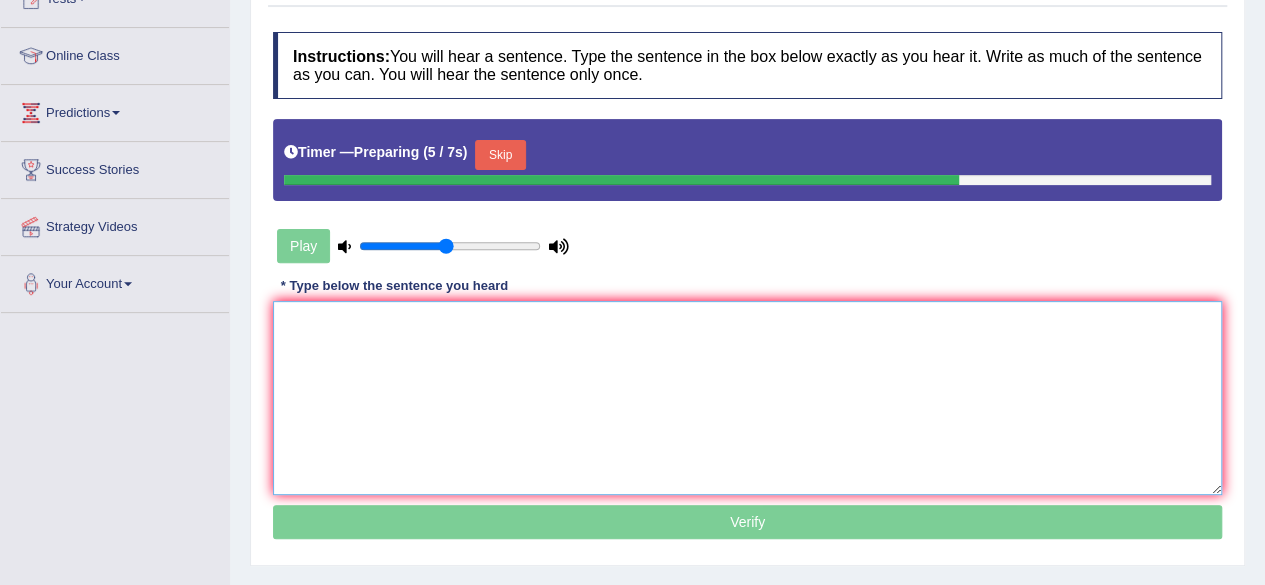 click at bounding box center (747, 398) 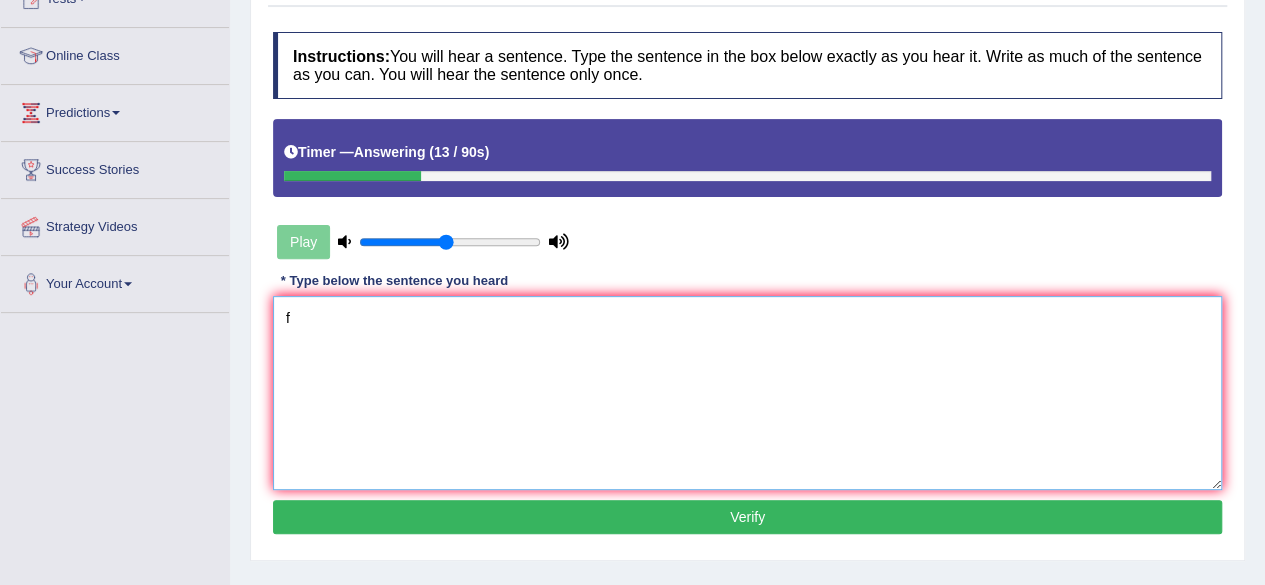 type on "f" 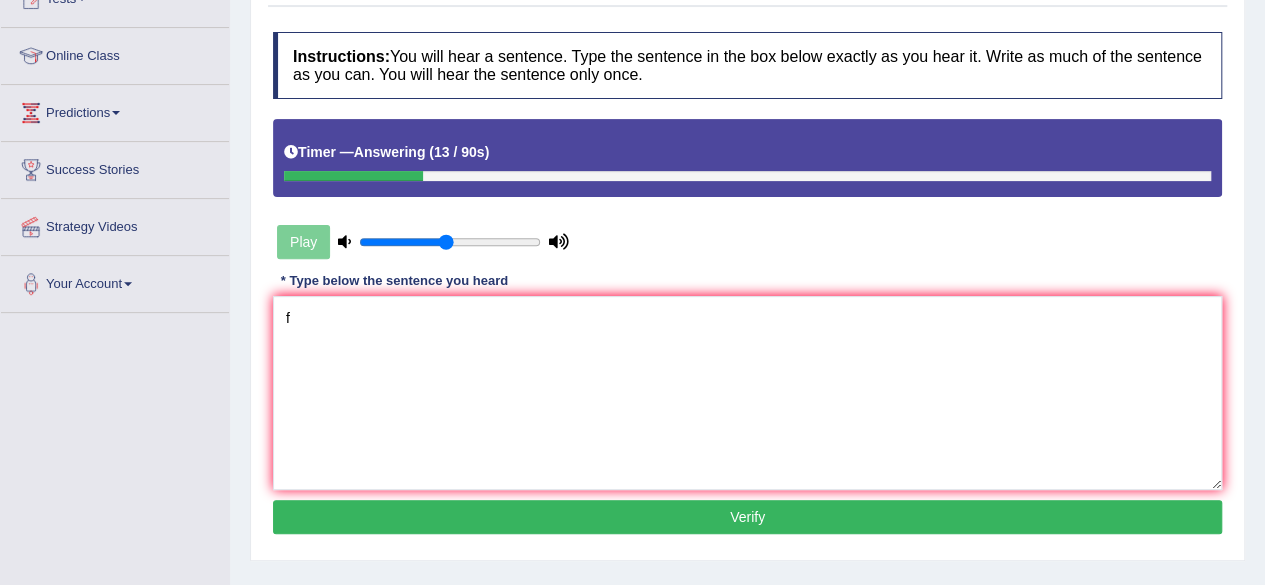 click on "Verify" at bounding box center (747, 517) 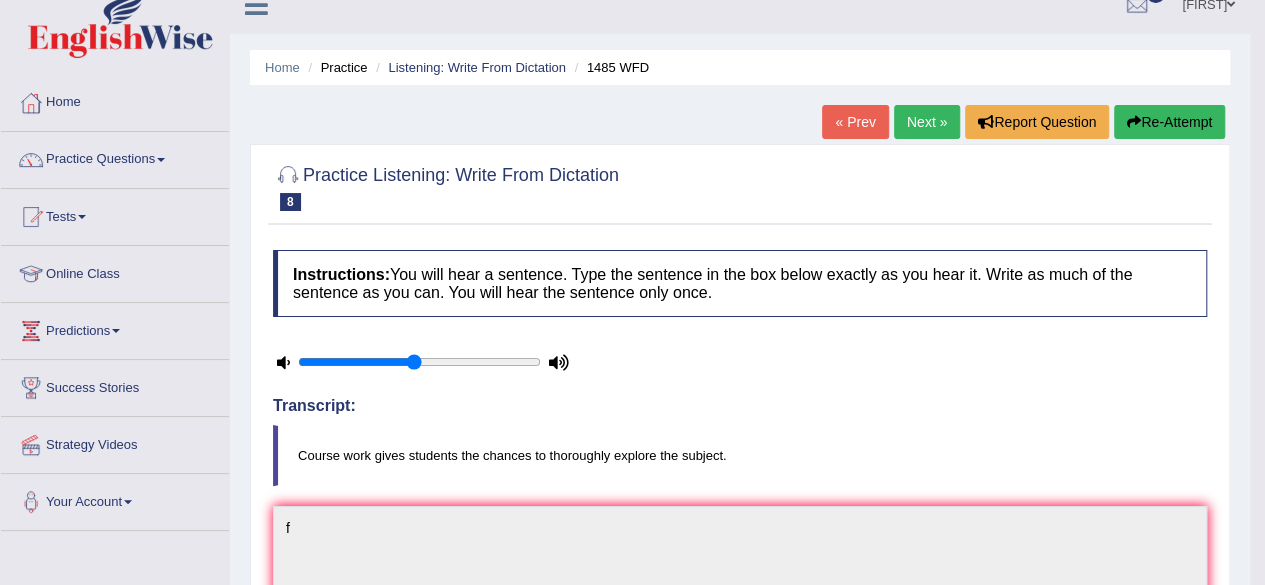scroll, scrollTop: 27, scrollLeft: 0, axis: vertical 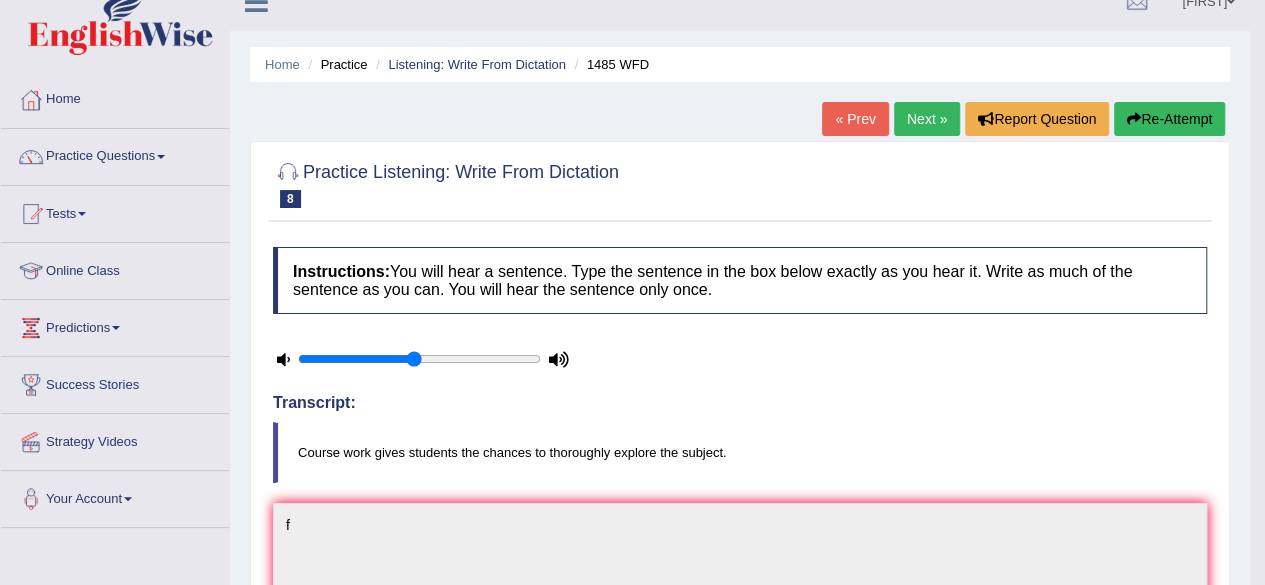 click on "Home" at bounding box center (115, 97) 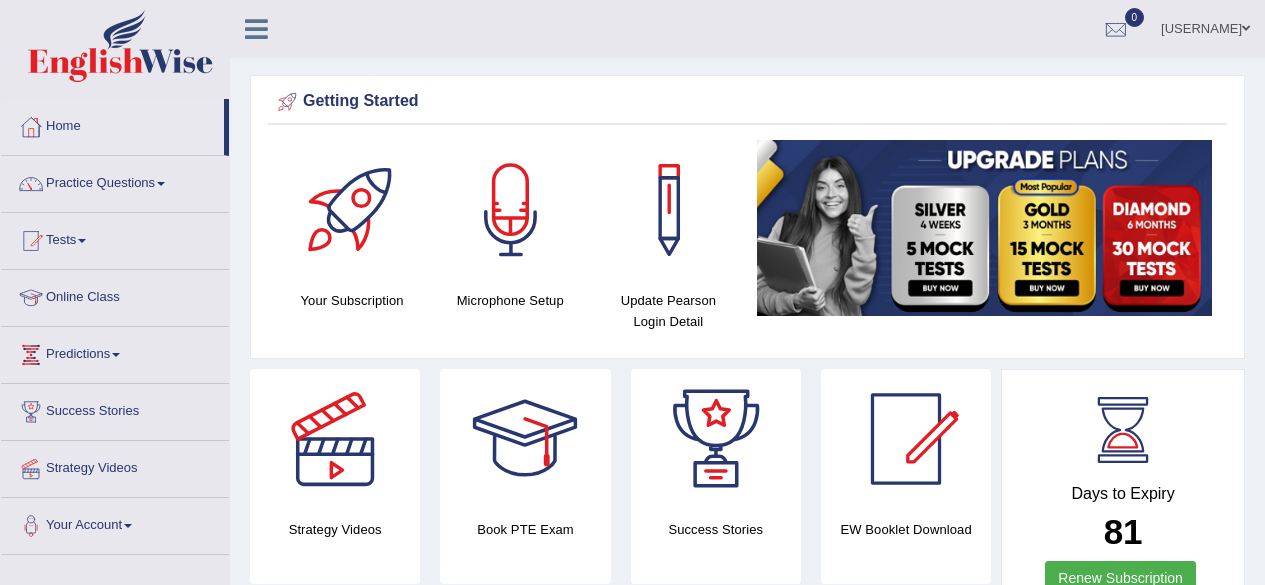 scroll, scrollTop: 0, scrollLeft: 0, axis: both 